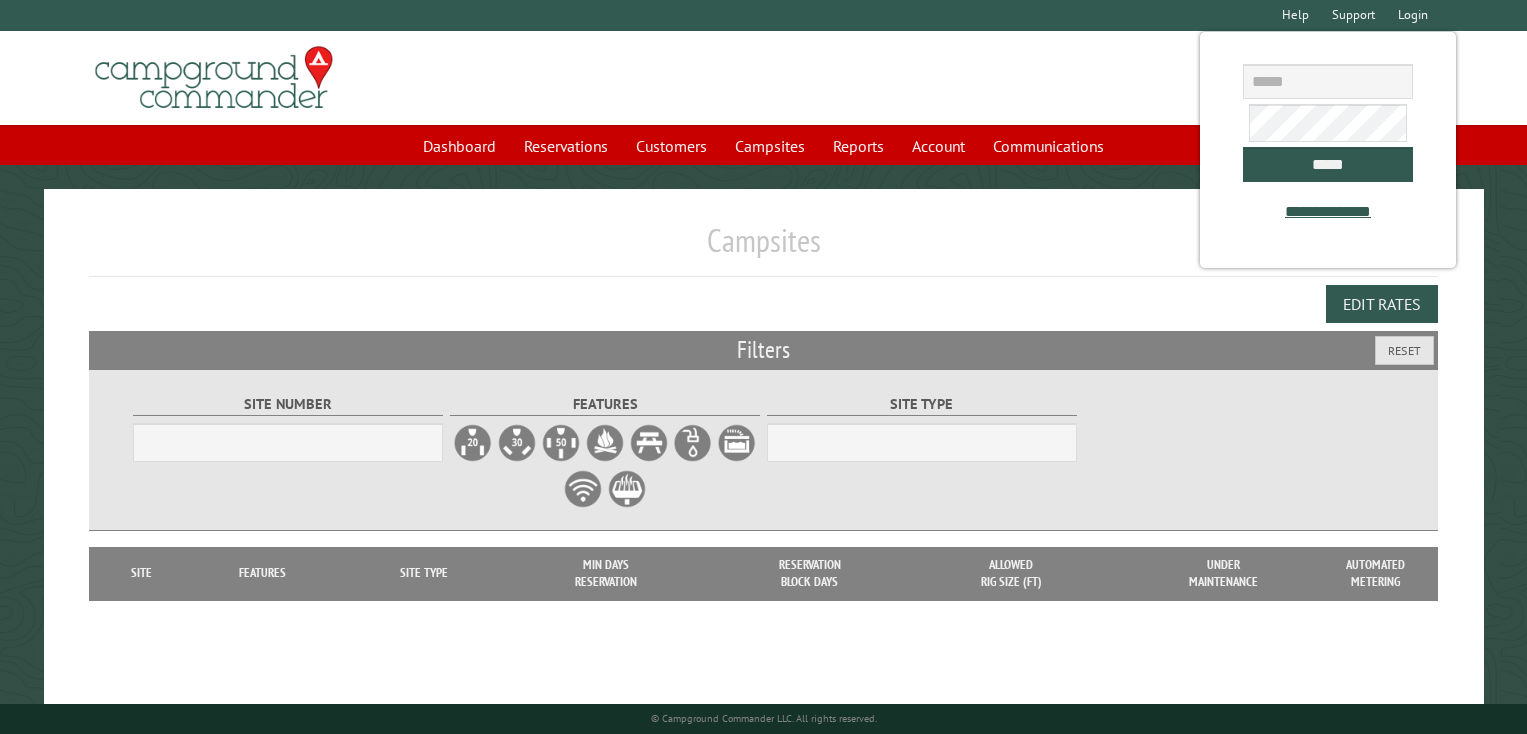 scroll, scrollTop: 0, scrollLeft: 0, axis: both 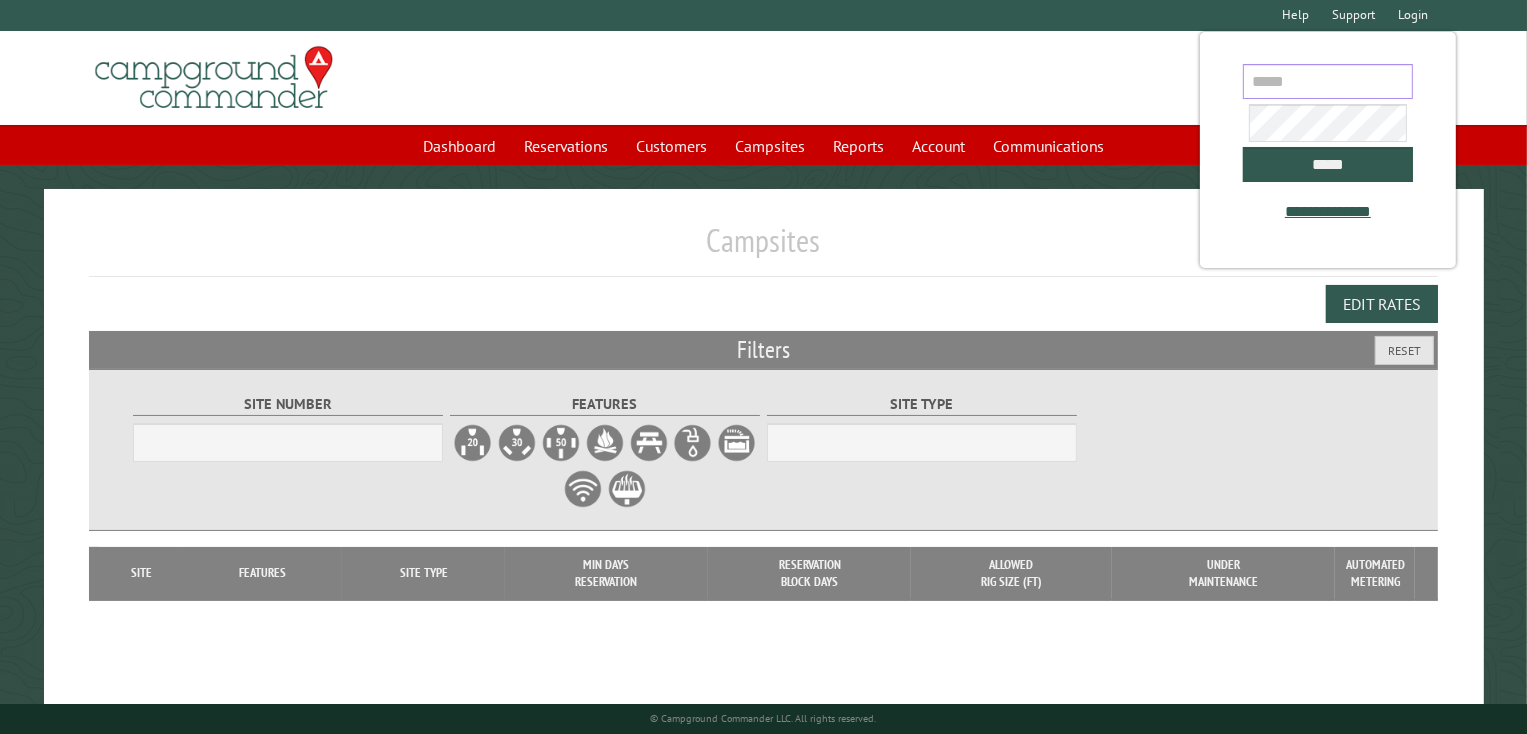 click at bounding box center [1328, 81] 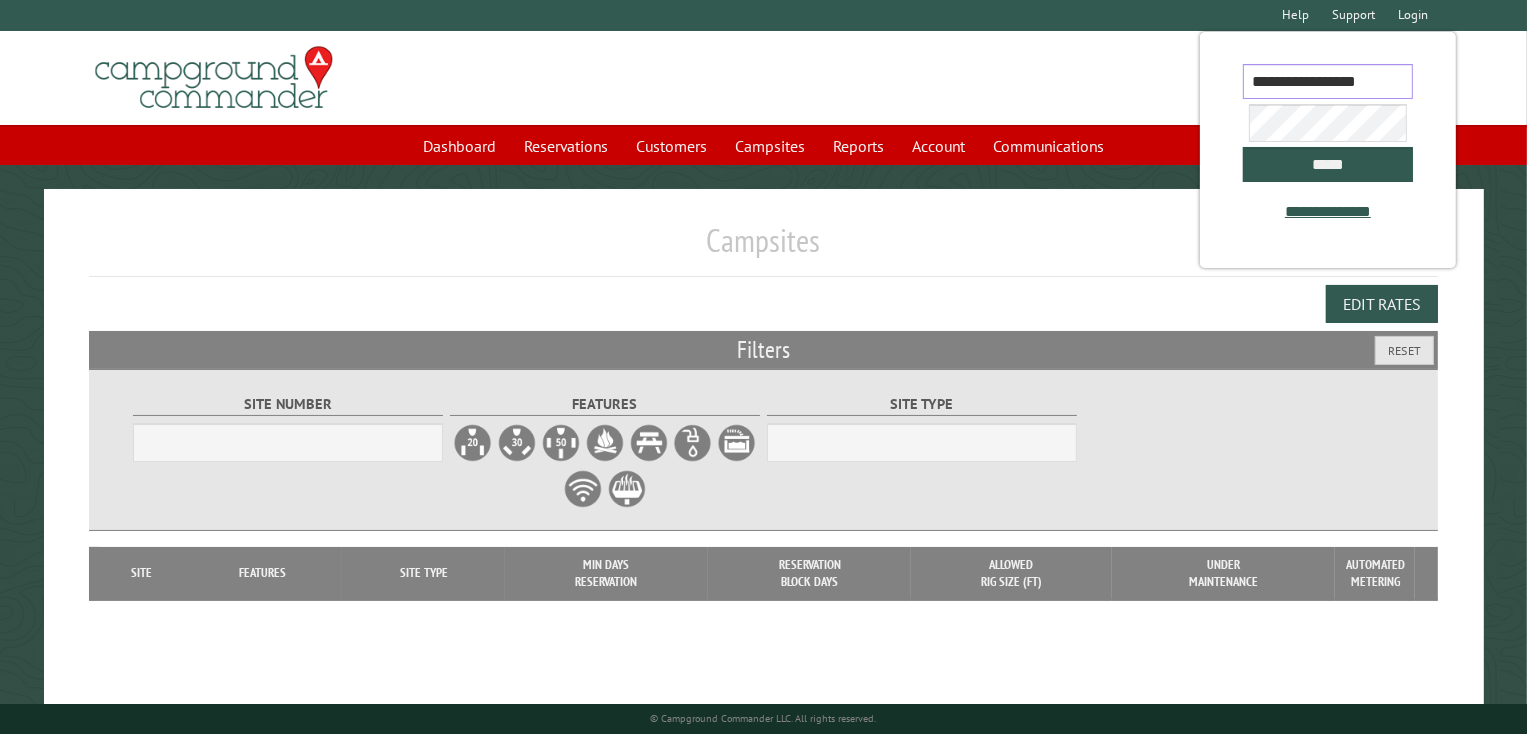 scroll, scrollTop: 0, scrollLeft: 3, axis: horizontal 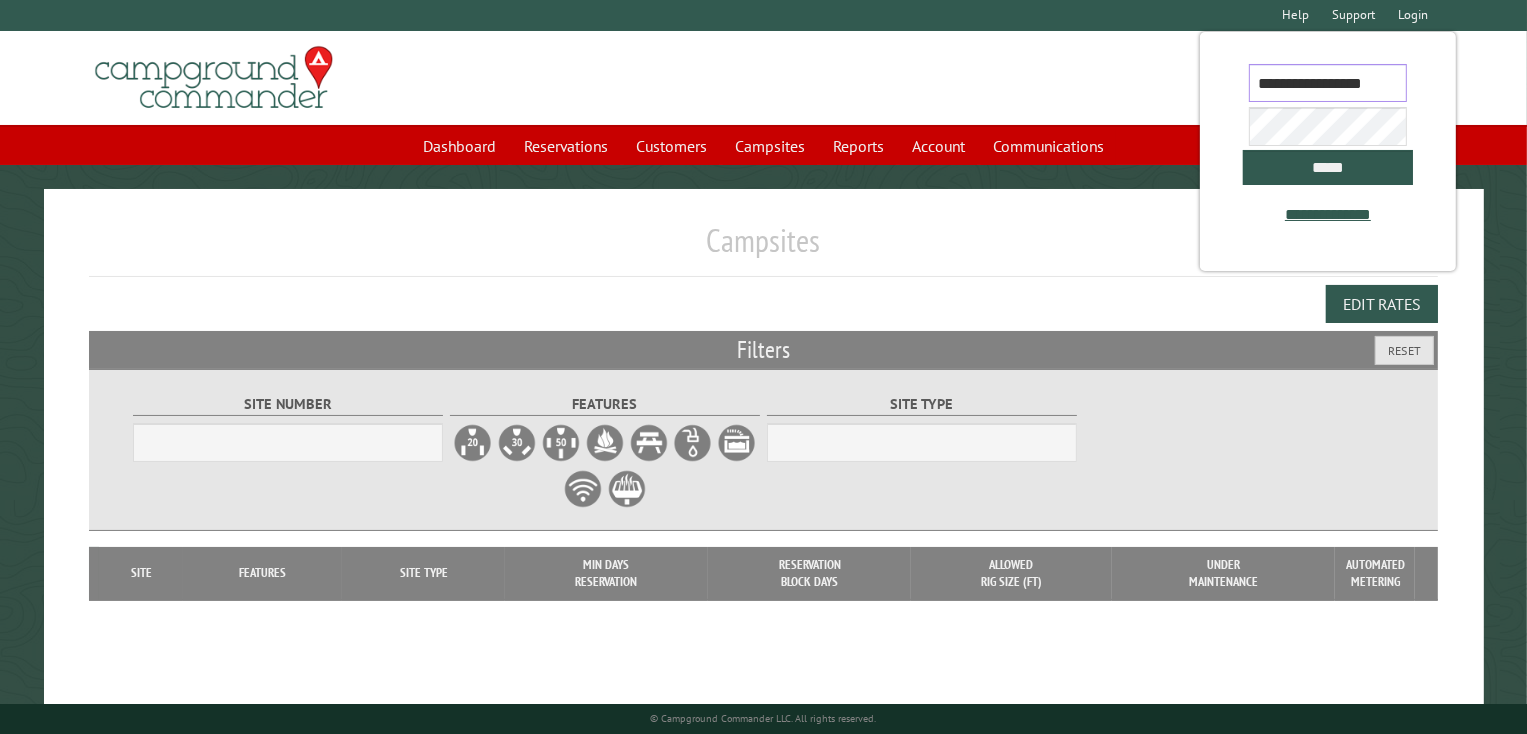 type on "**********" 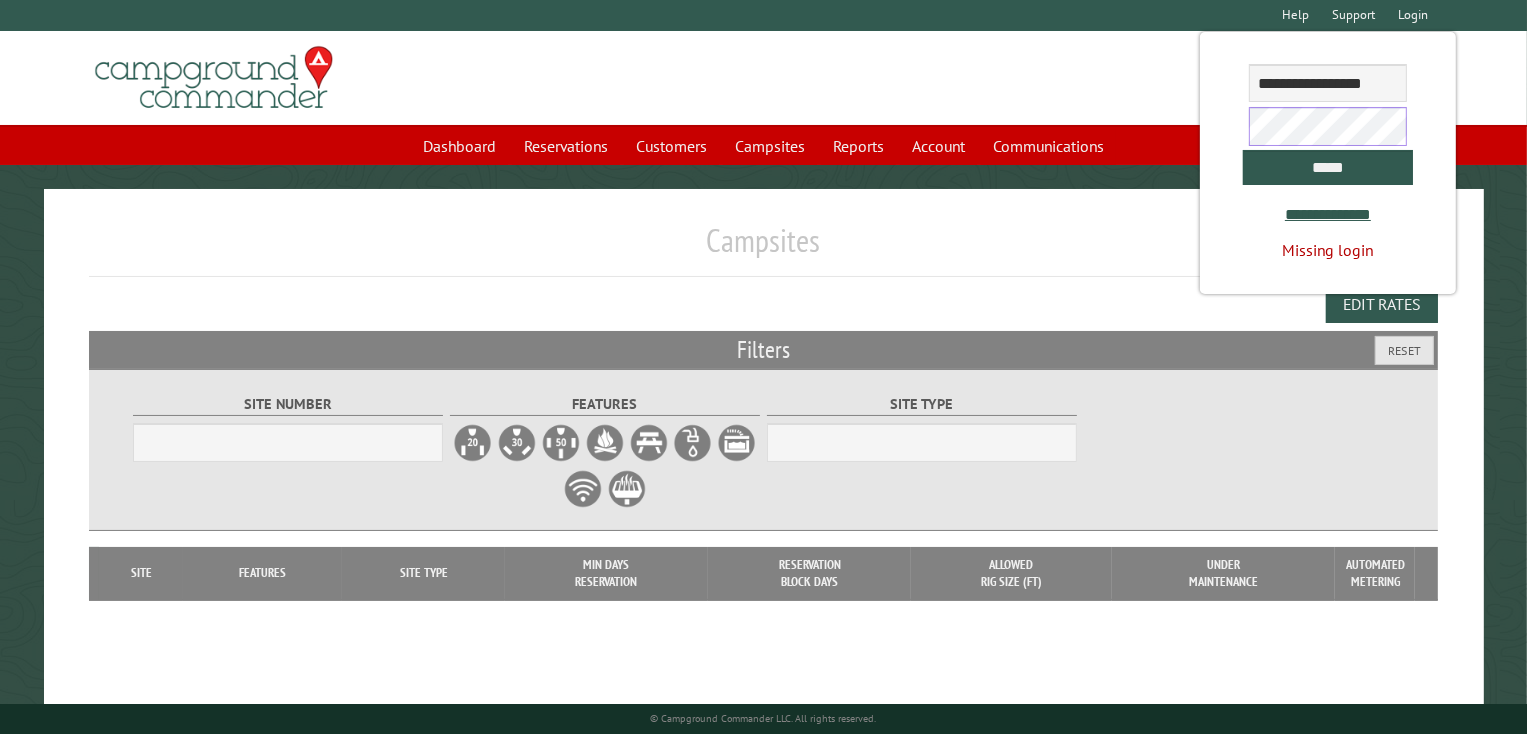 scroll, scrollTop: 0, scrollLeft: 0, axis: both 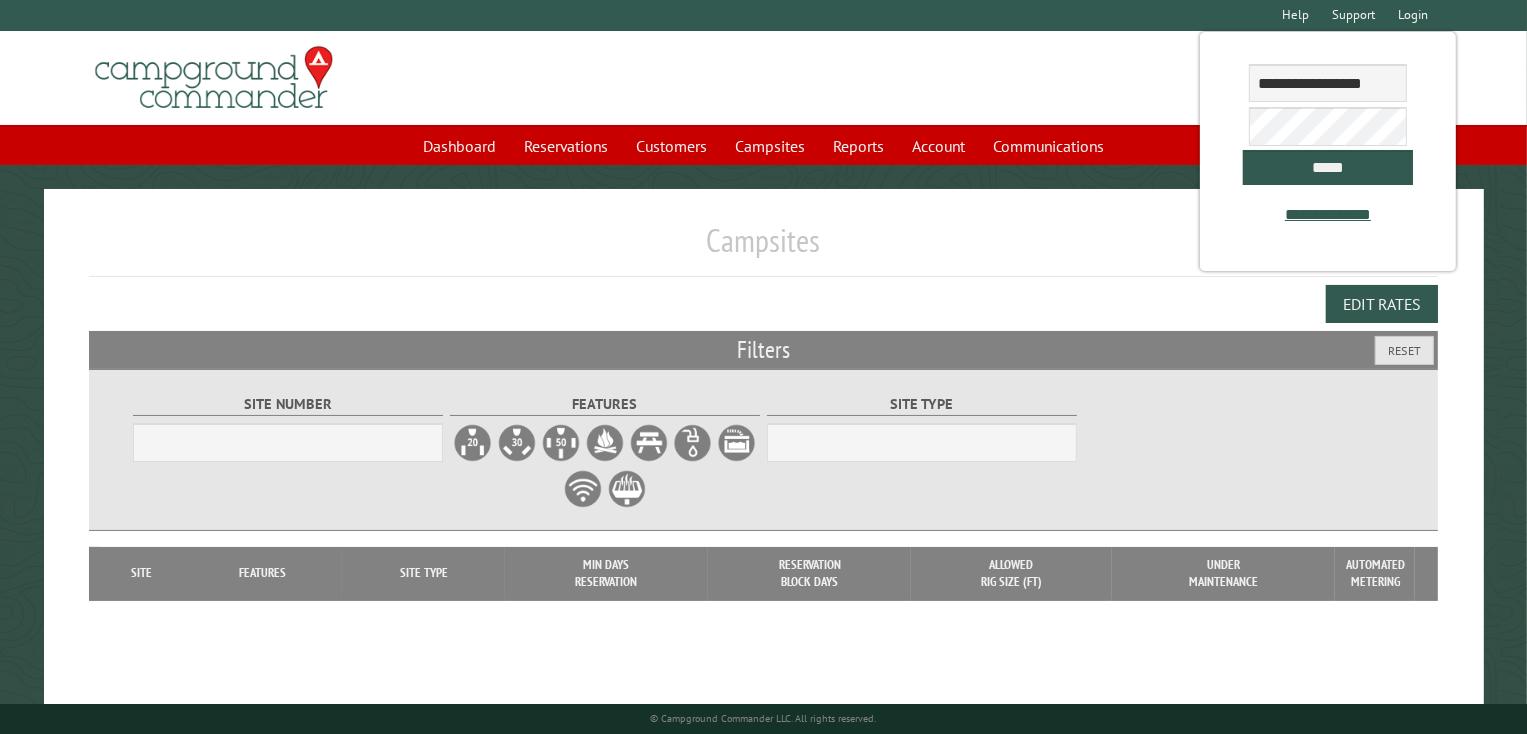 select on "***" 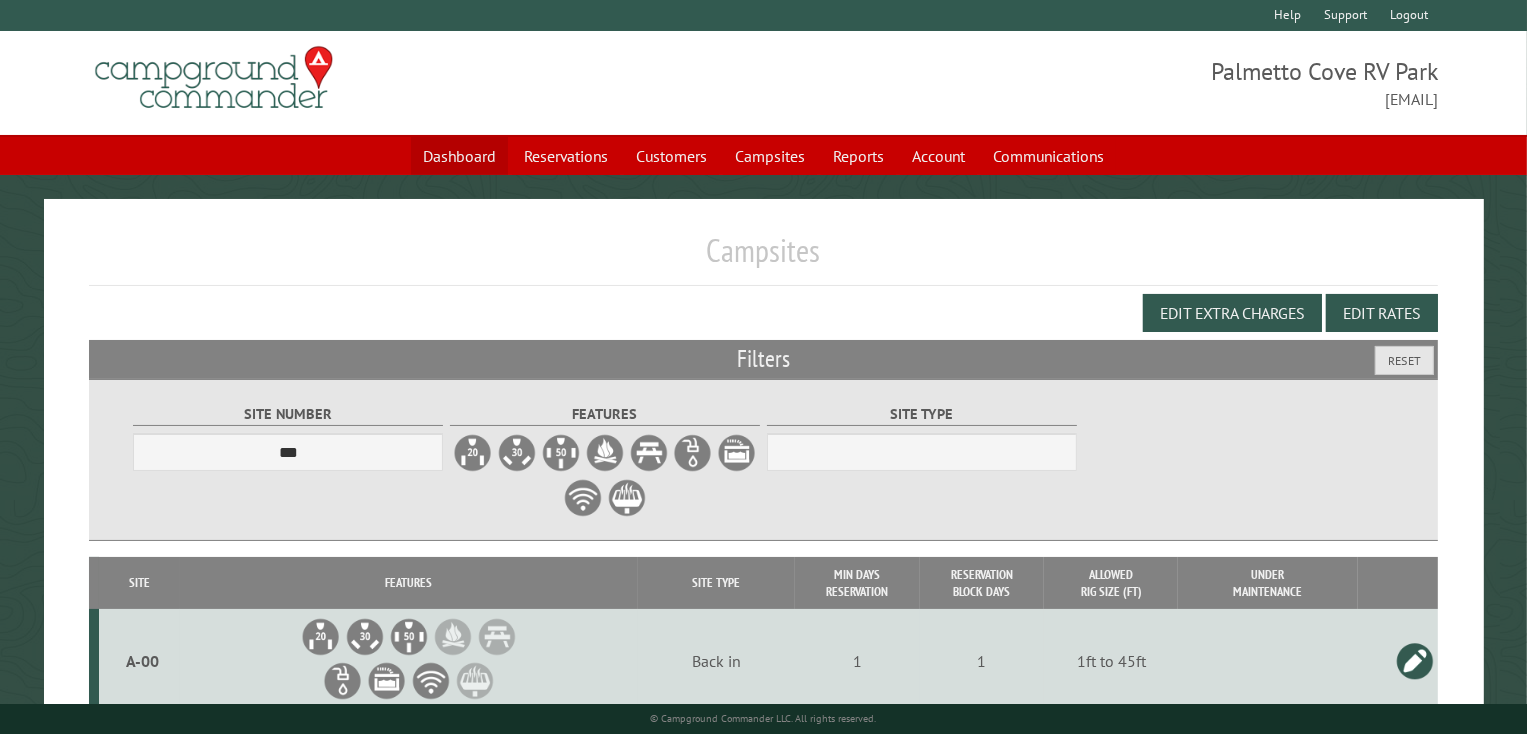 click on "Dashboard" at bounding box center [459, 156] 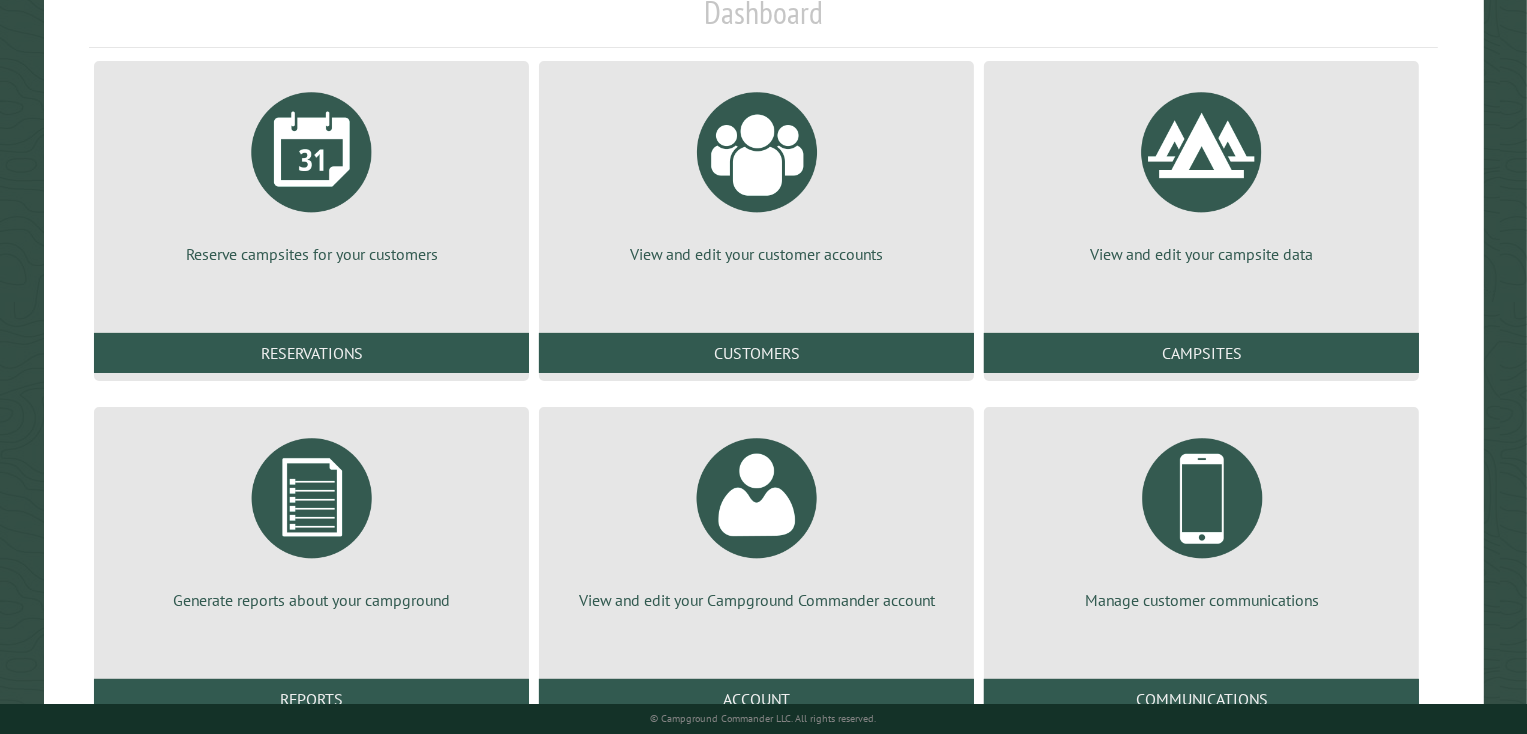 scroll, scrollTop: 240, scrollLeft: 0, axis: vertical 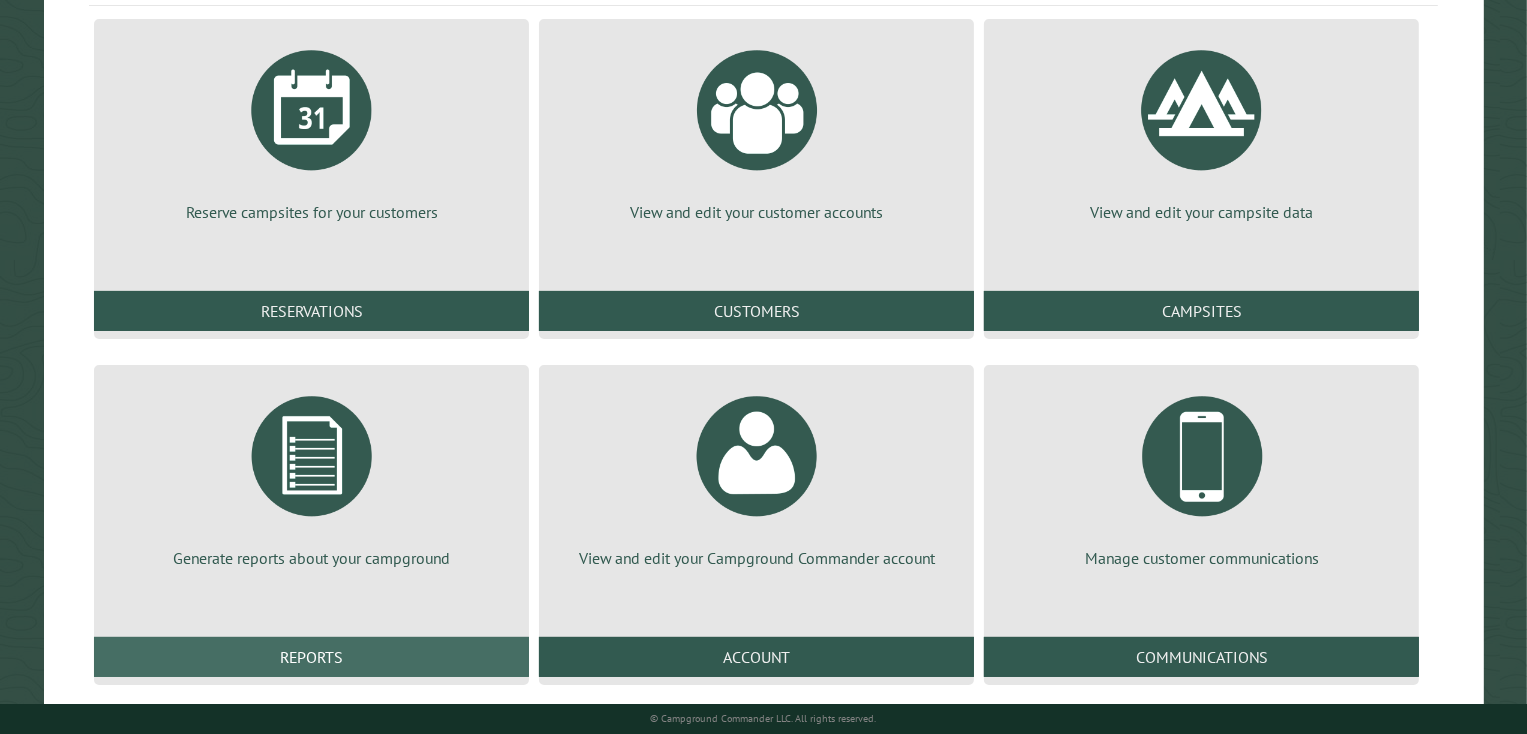 click on "Reports" at bounding box center (311, 657) 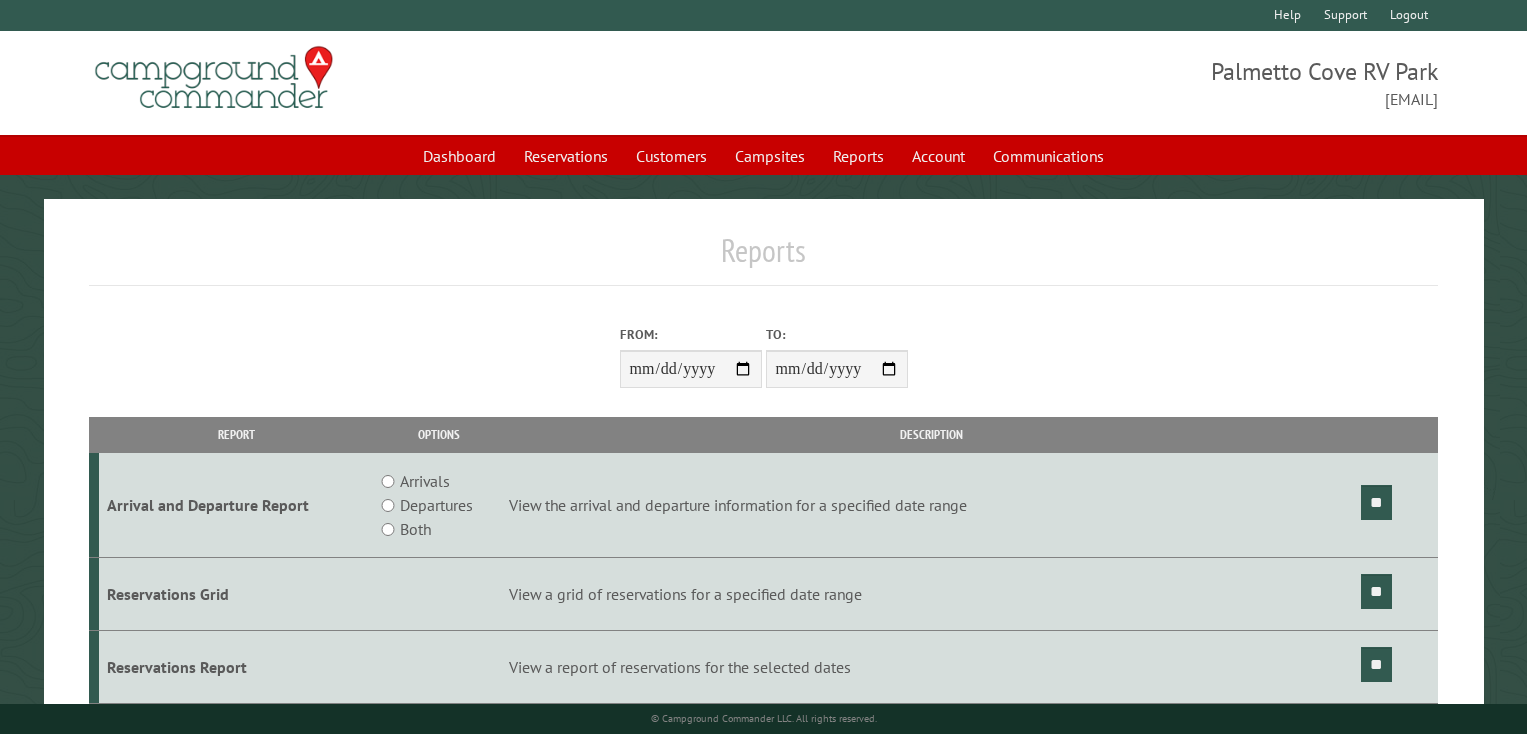 scroll, scrollTop: 0, scrollLeft: 0, axis: both 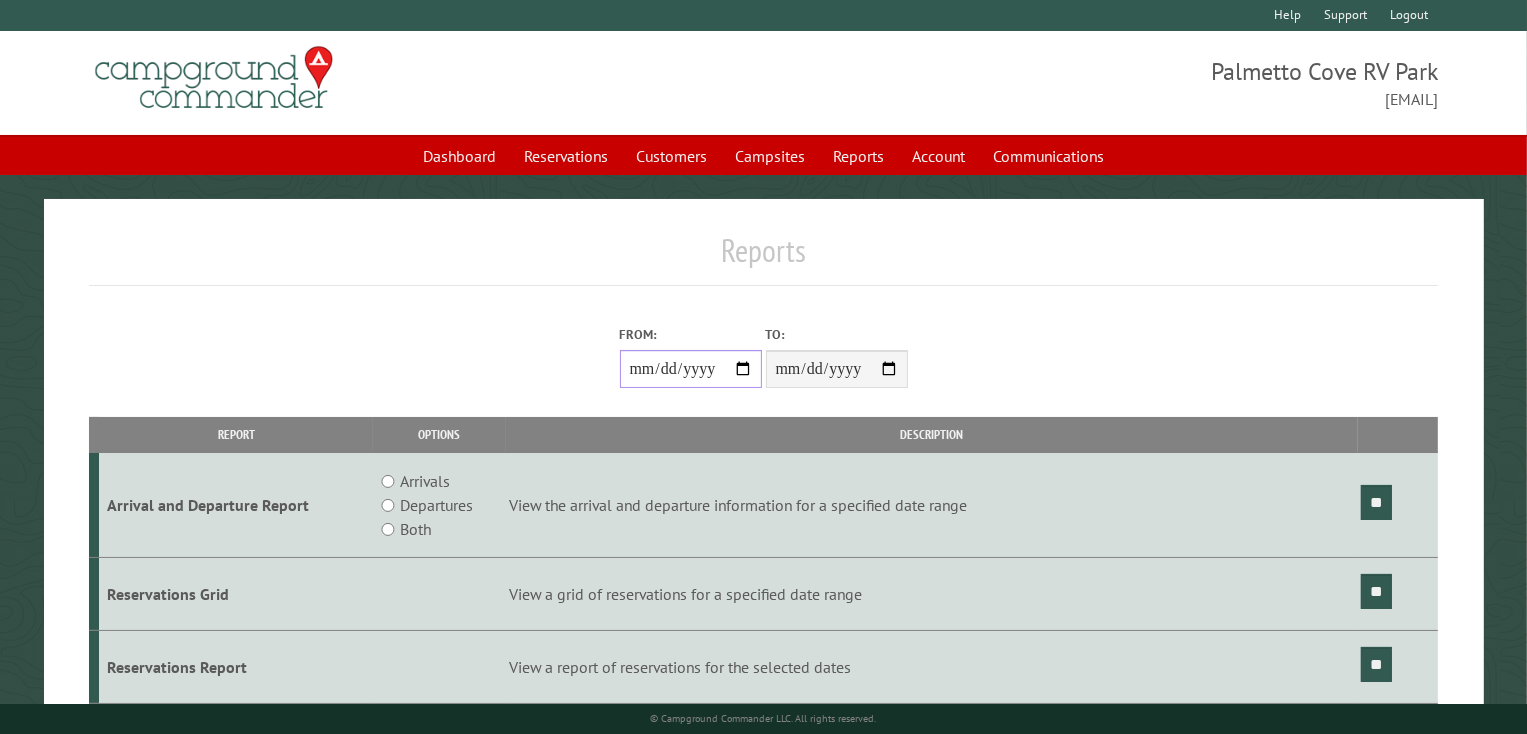 click on "From:" at bounding box center [691, 369] 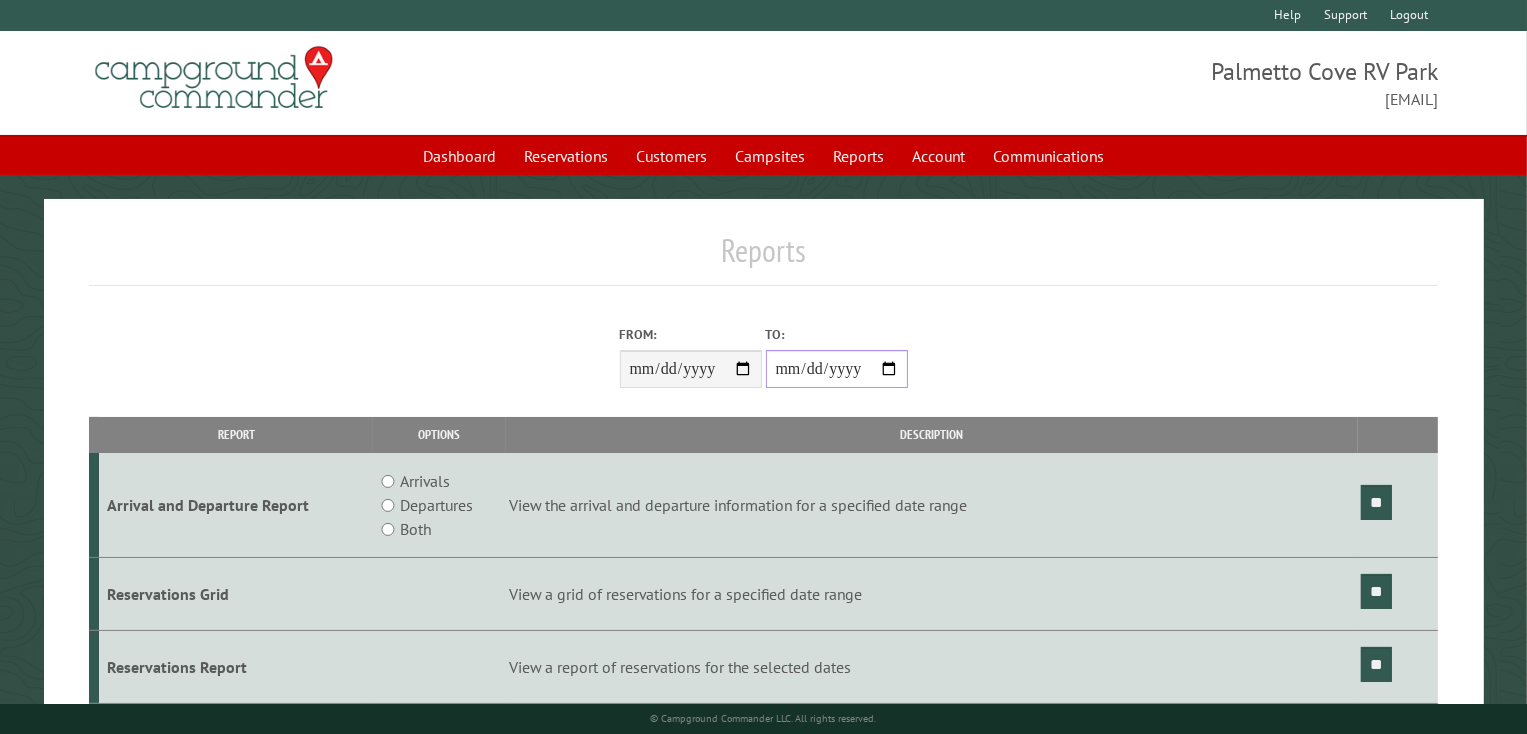 click on "**********" at bounding box center (837, 369) 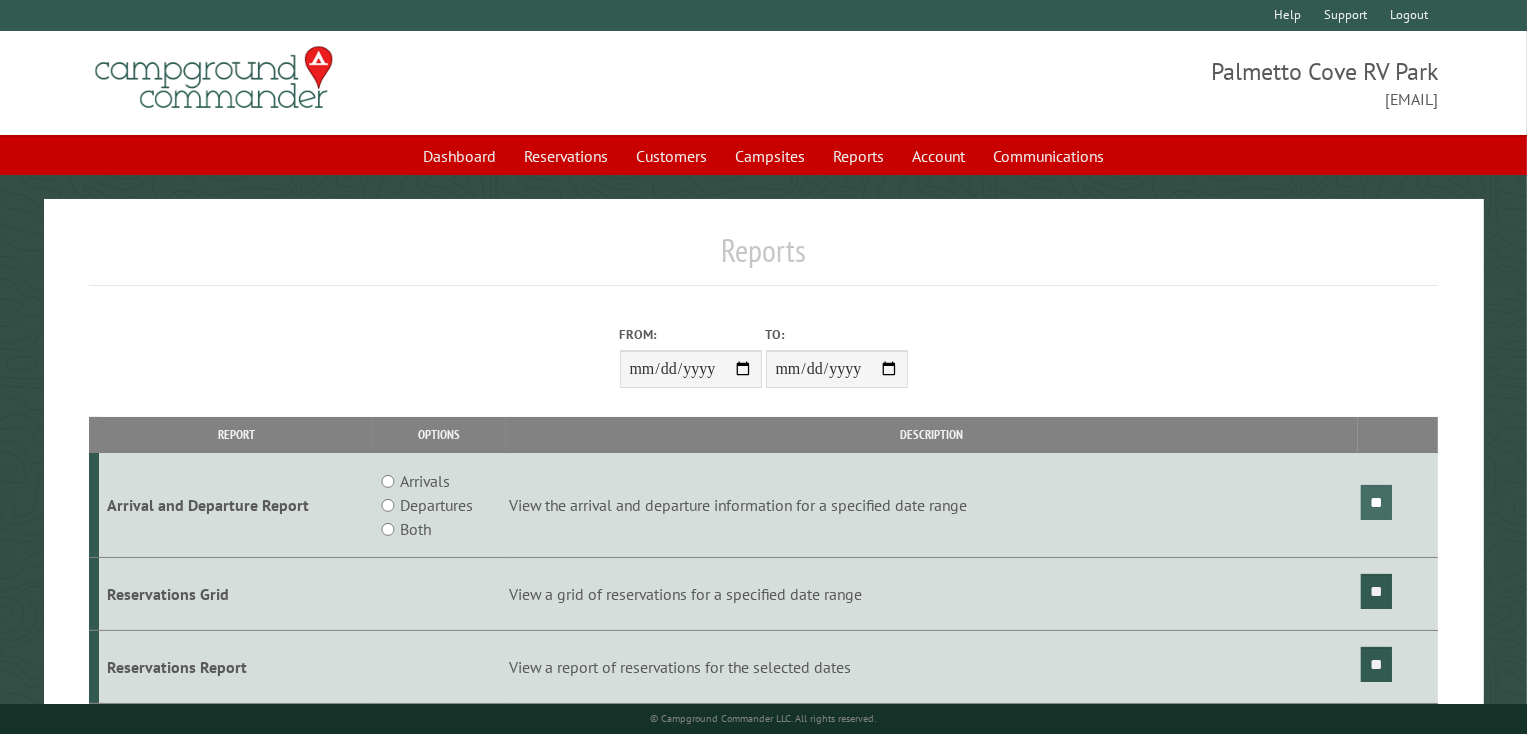 click on "**" at bounding box center [1376, 502] 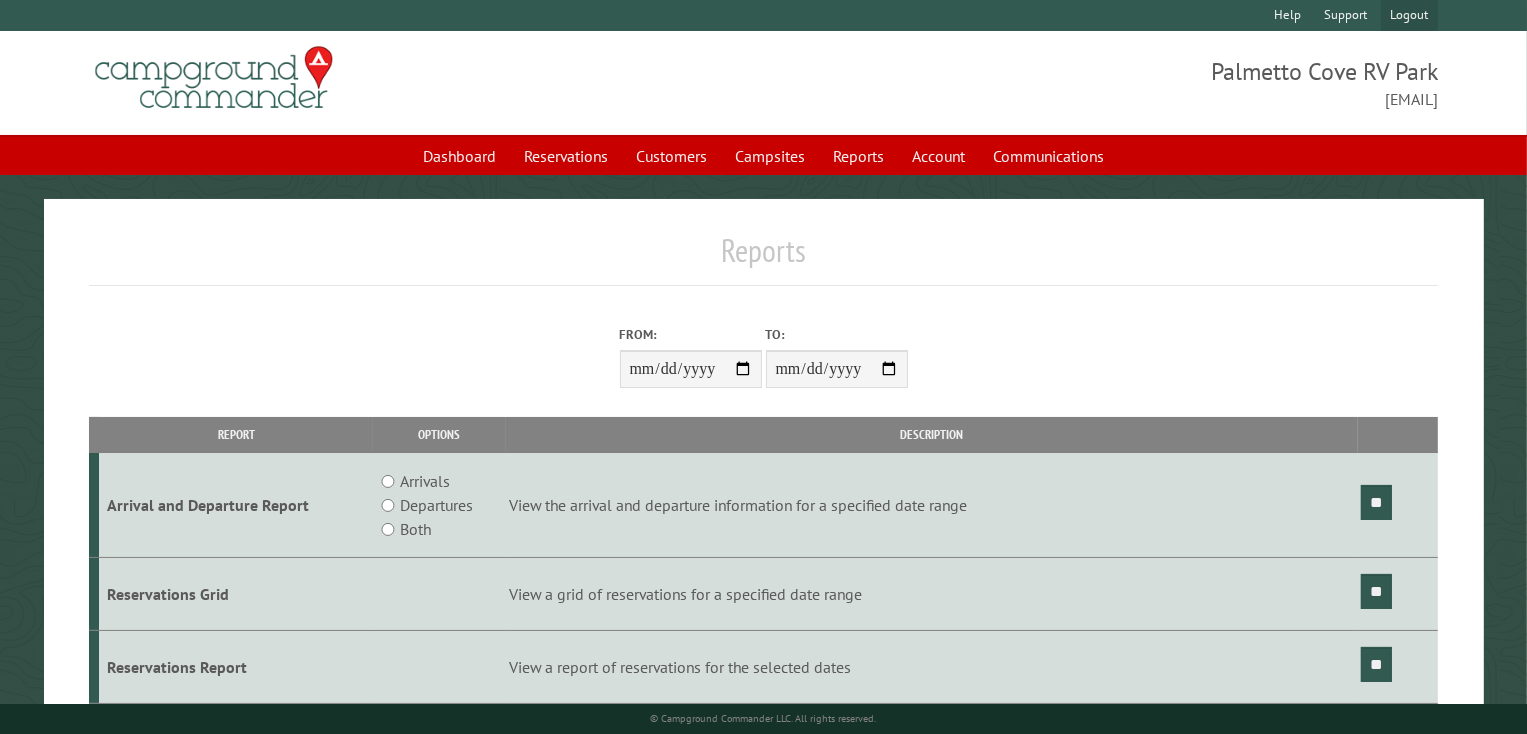click on "Logout" at bounding box center (1409, 15) 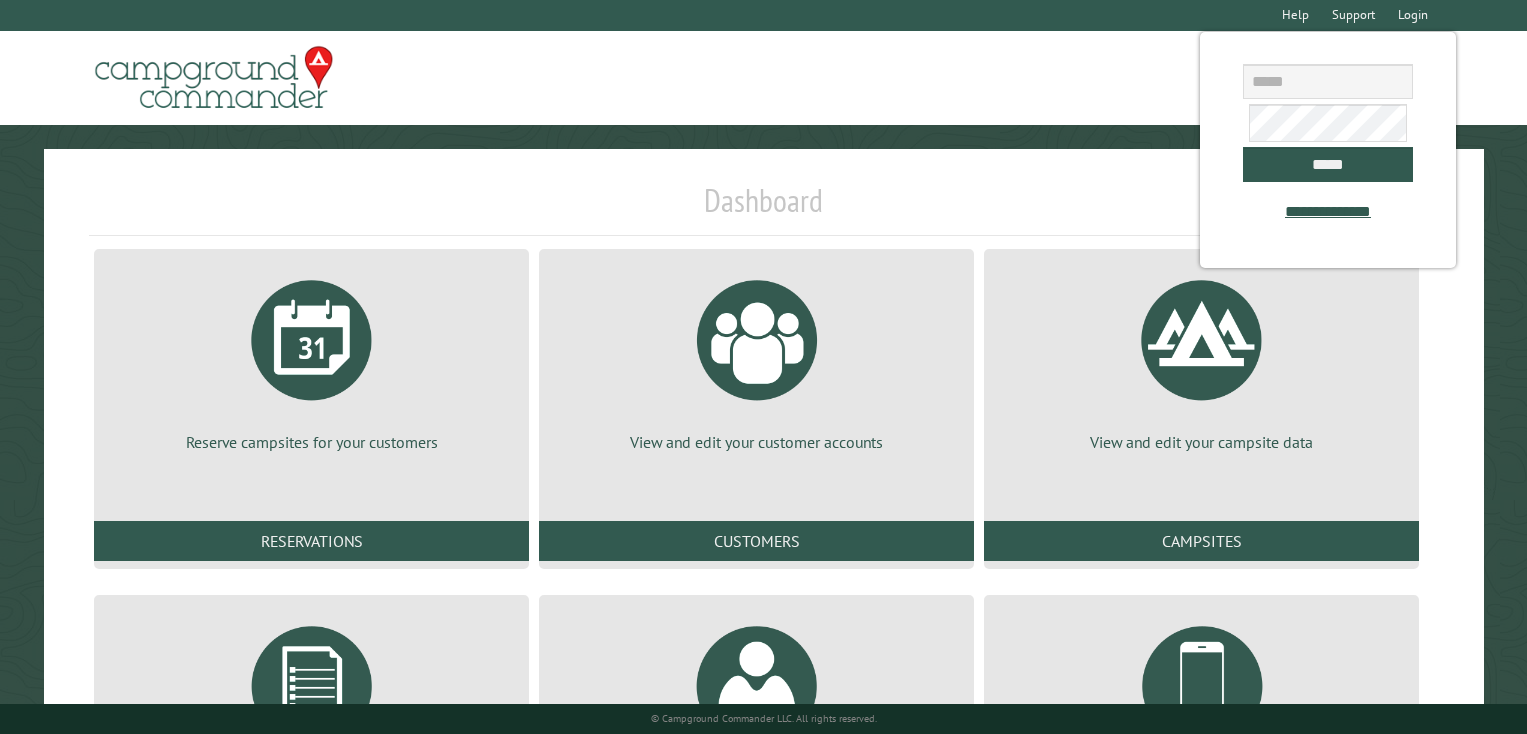 scroll, scrollTop: 0, scrollLeft: 0, axis: both 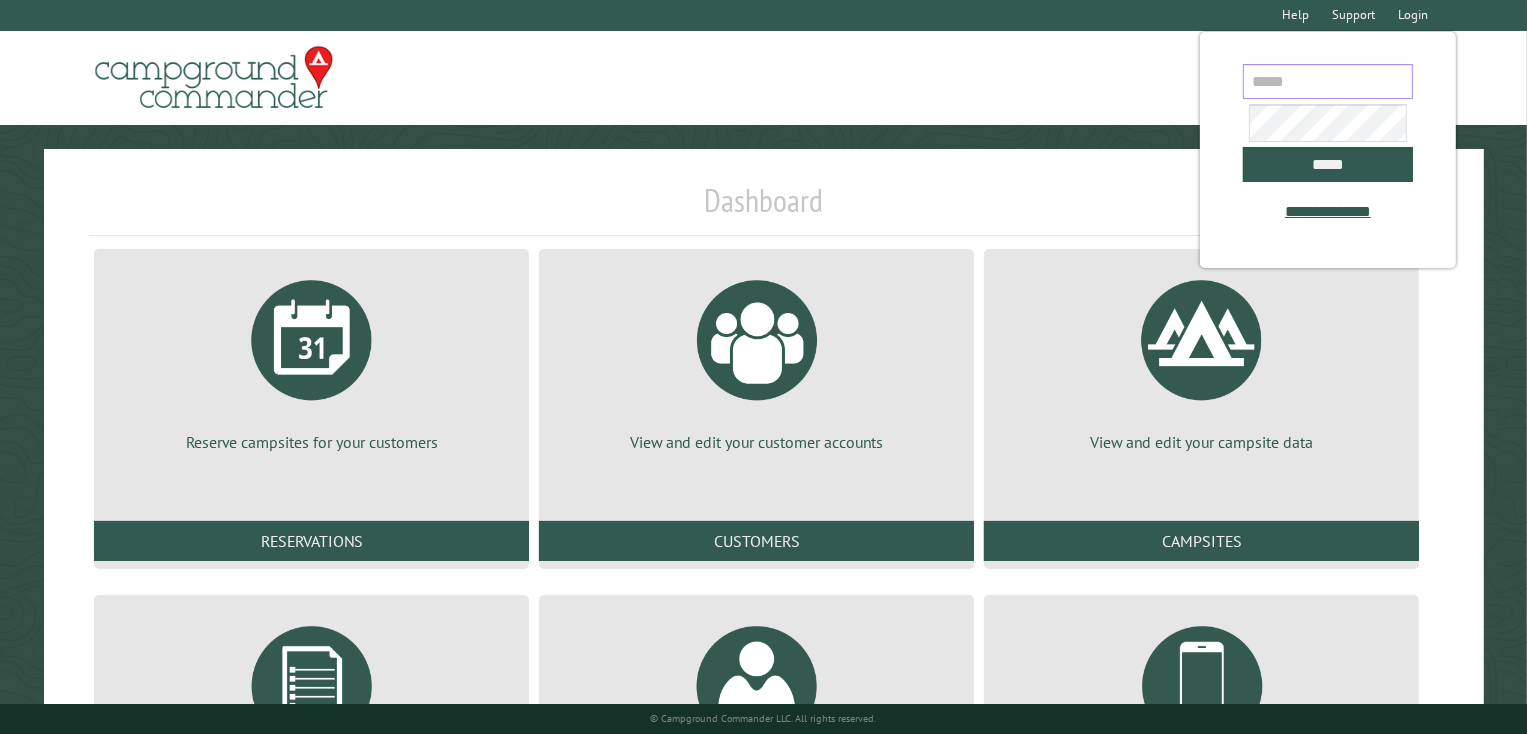 click at bounding box center (1328, 81) 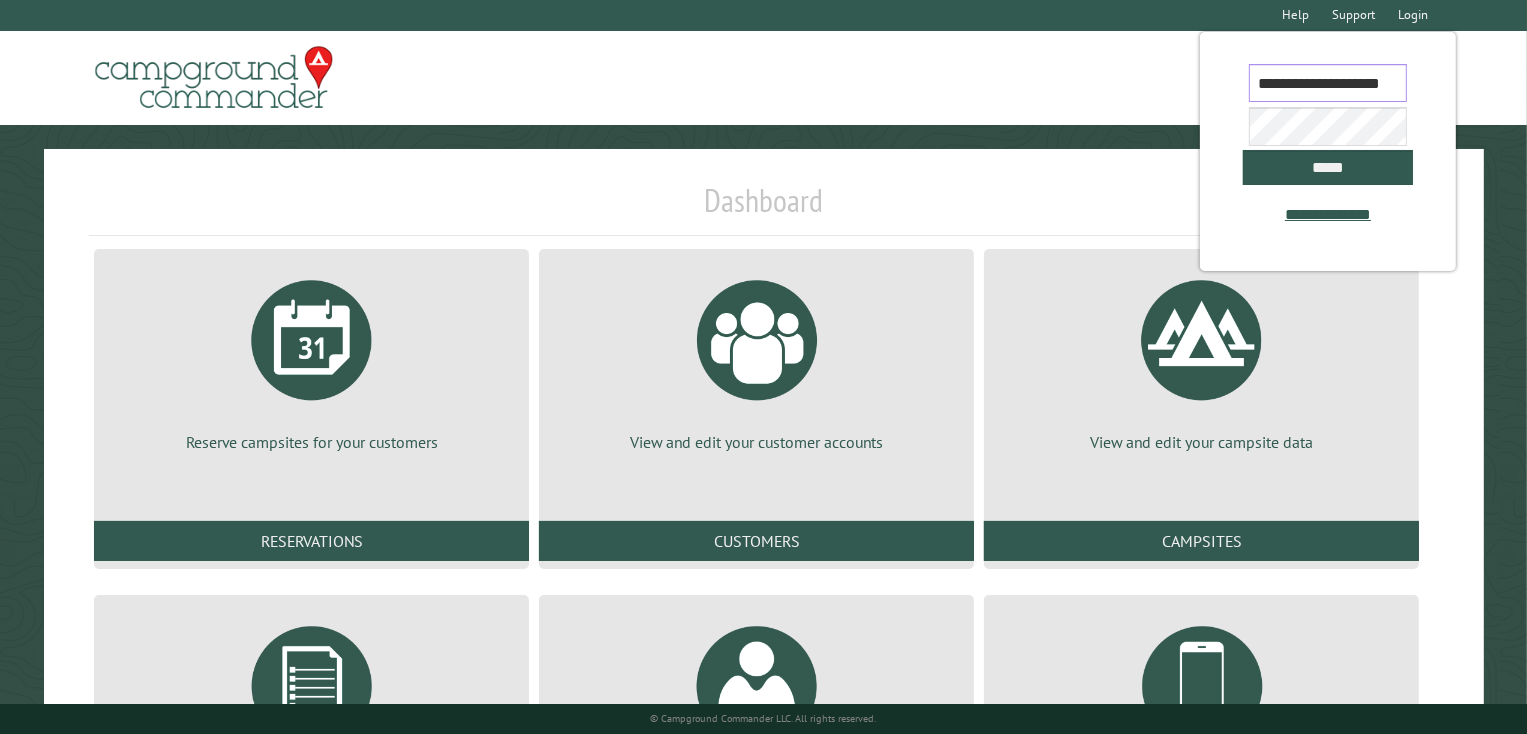 scroll, scrollTop: 0, scrollLeft: 28, axis: horizontal 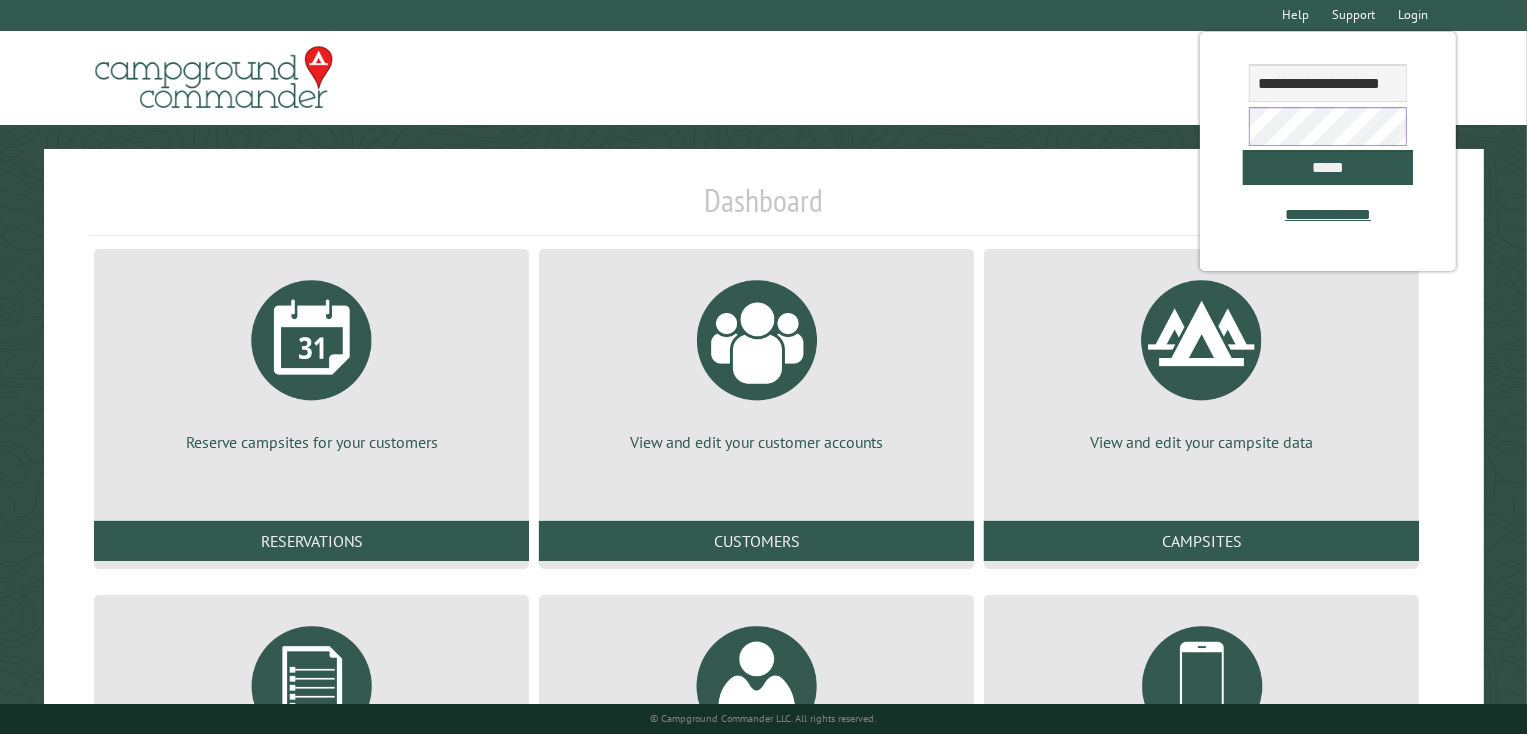 click on "*****" at bounding box center (1328, 167) 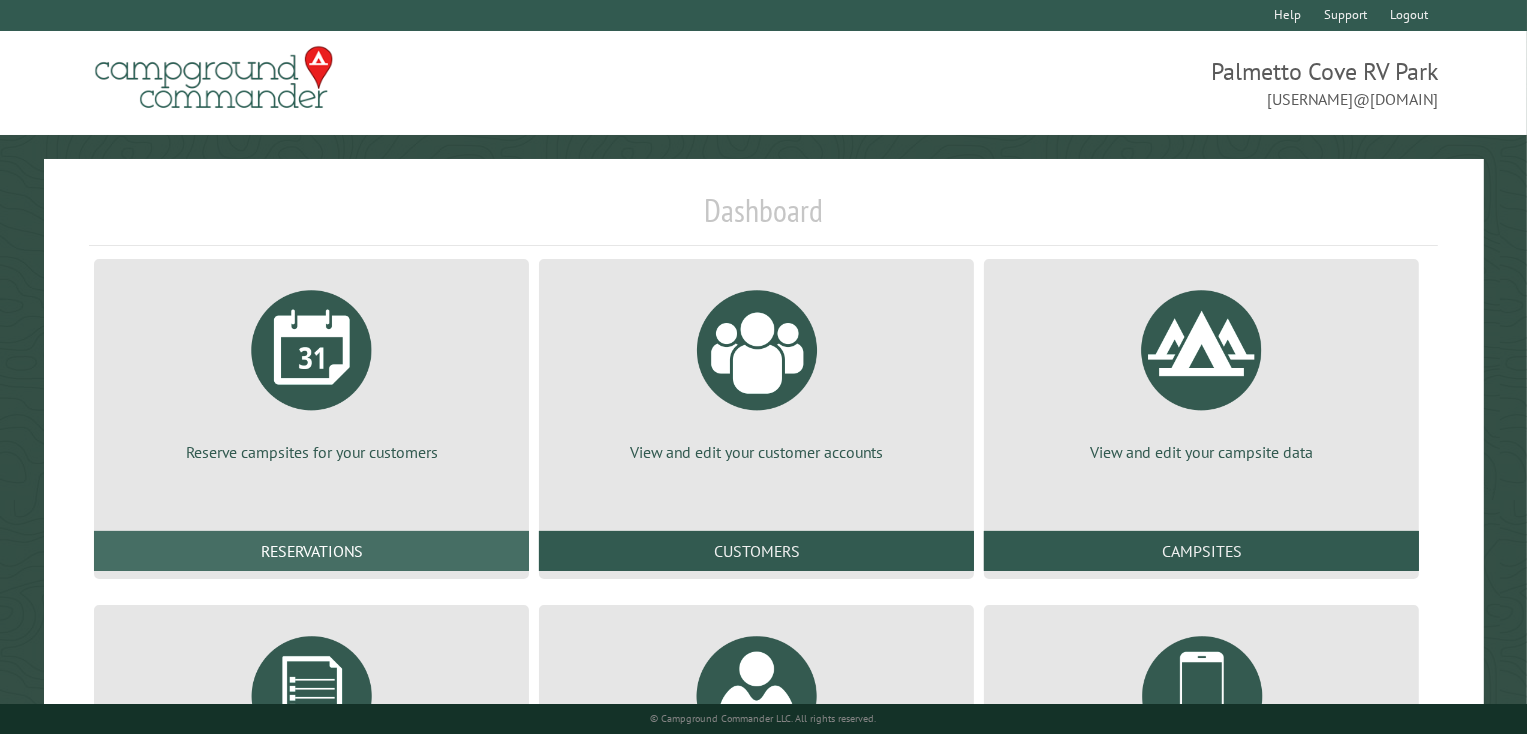 click on "Reservations" at bounding box center [311, 551] 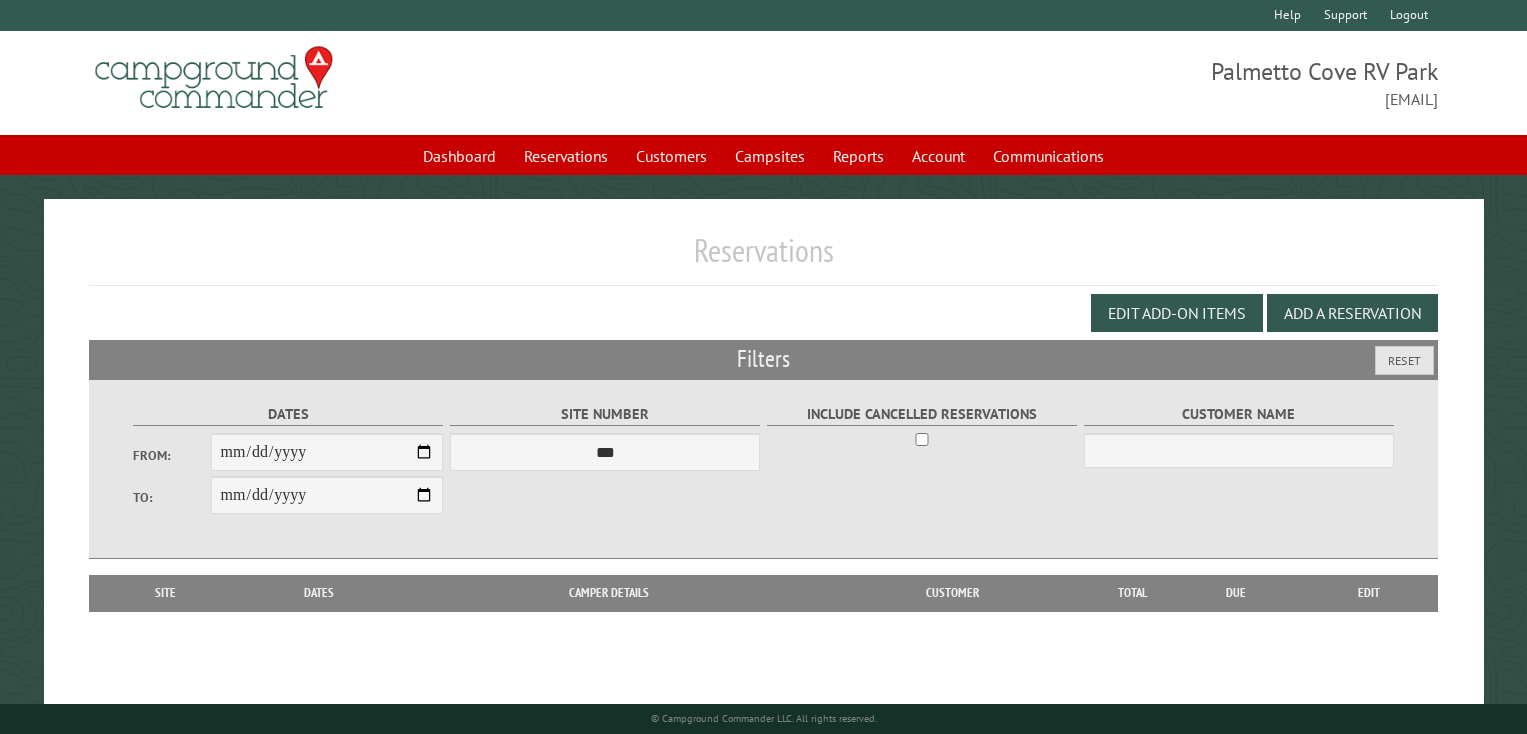 scroll, scrollTop: 0, scrollLeft: 0, axis: both 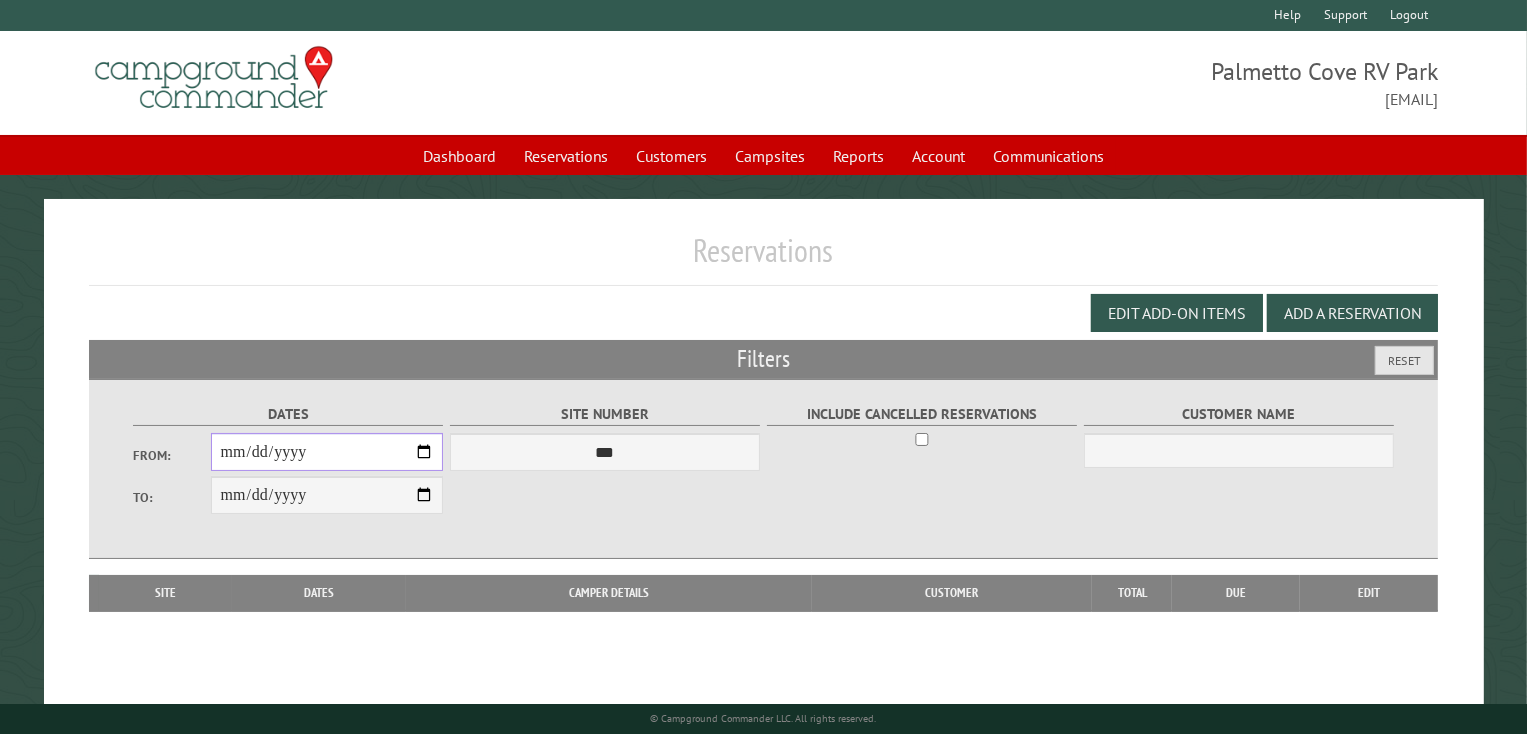 click on "From:" at bounding box center (327, 452) 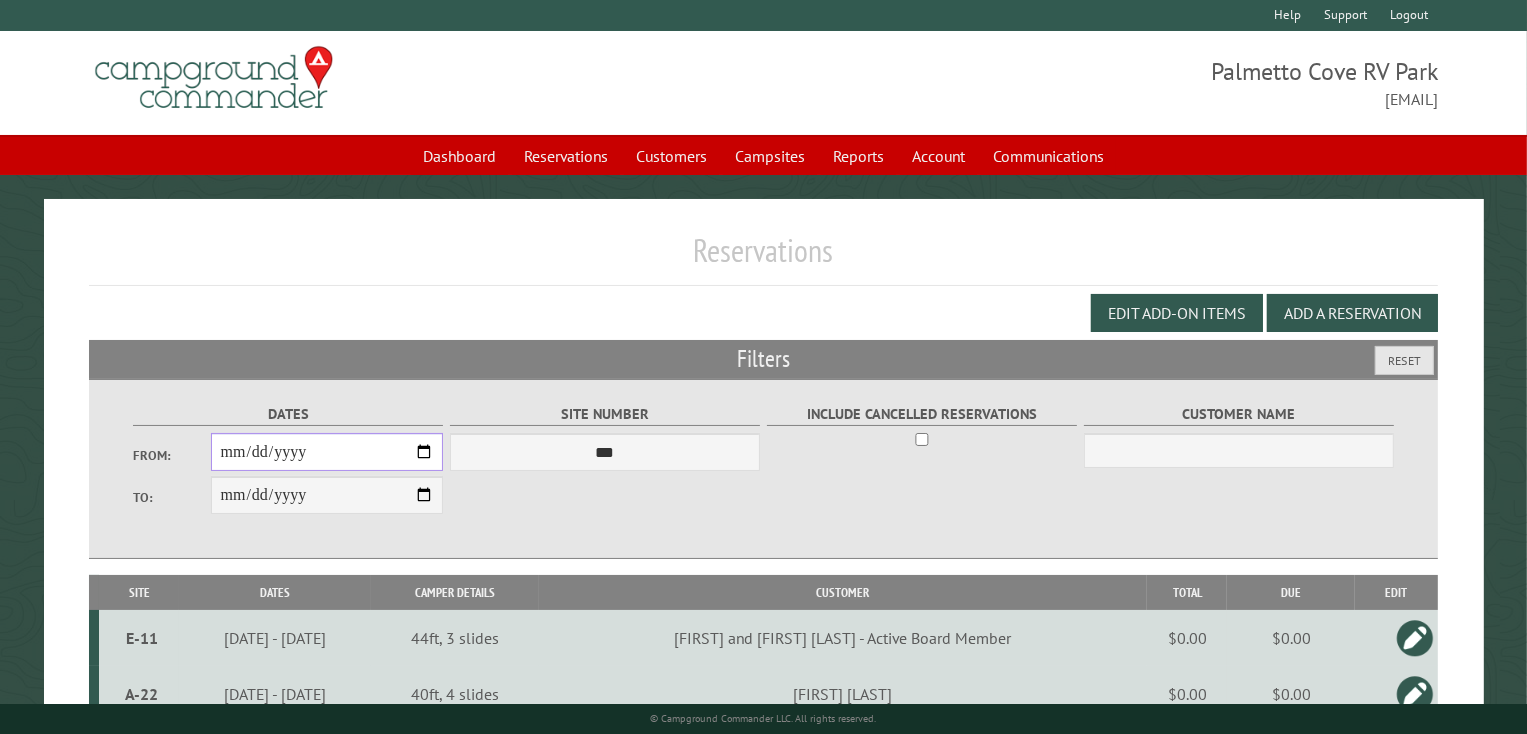 type on "**********" 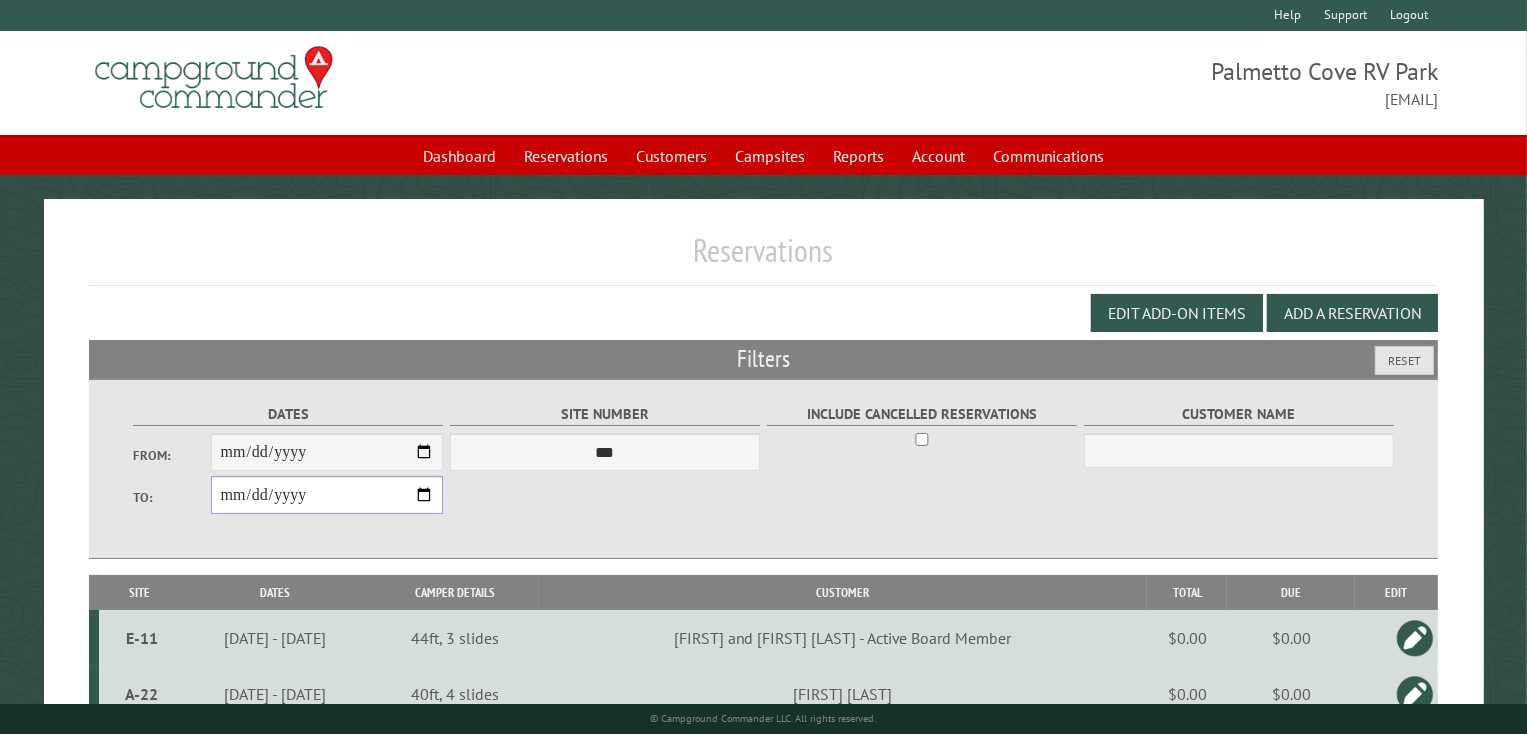 click on "**********" at bounding box center (327, 495) 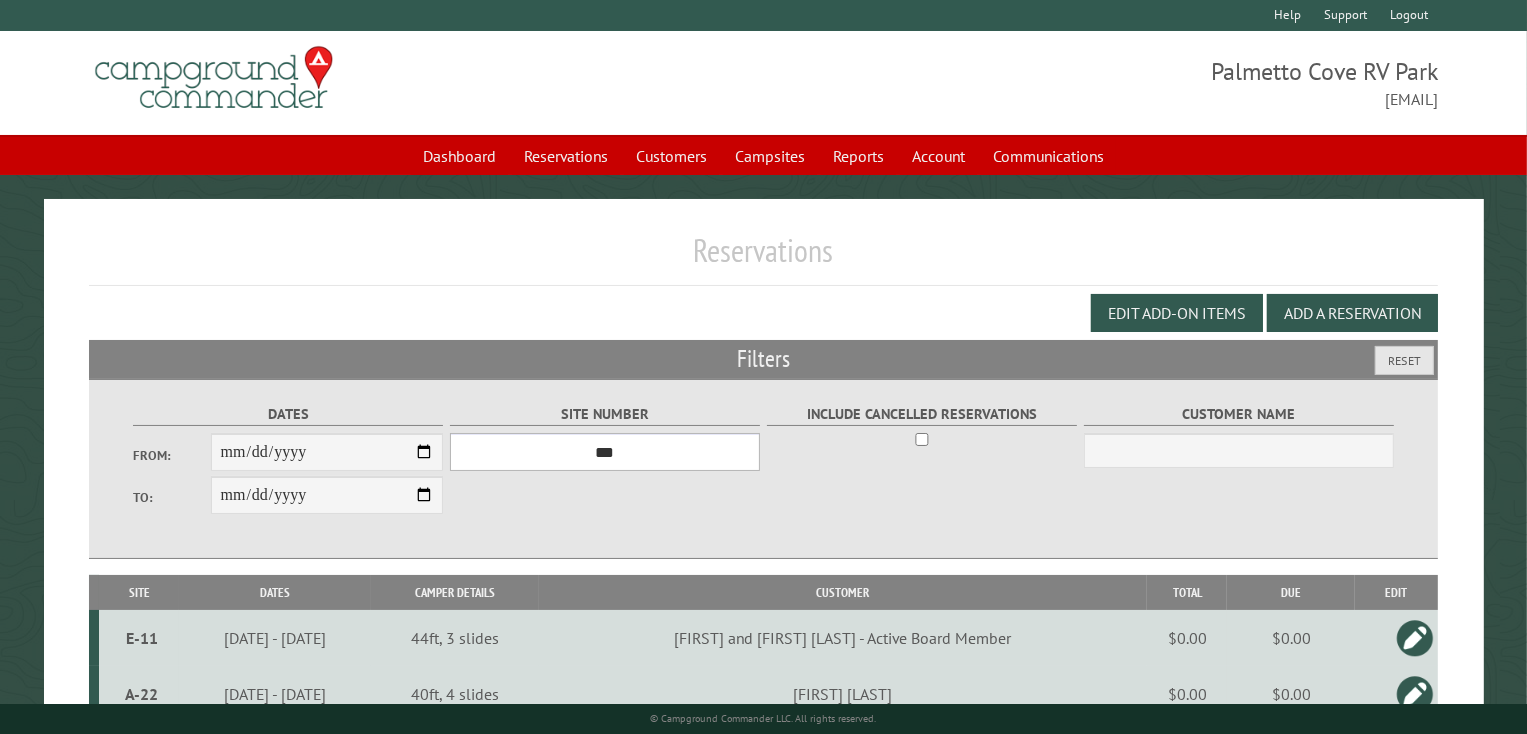 click on "*** **** **** **** **** **** **** **** **** **** **** **** **** **** **** **** **** **** **** **** **** **** **** **** **** **** **** **** **** **** **** **** **** **** **** **** **** **** **** **** **** **** **** **** **** **** **** **** **** **** **** **** **** **** **** **** **** **** **** **** **** **** **** **** **** **** **** **** **** **** **** **** **** **** **** **** **** **** **** **** **** **** **** **** **** **** **** **** **** **** **** **** **** **** **** **** **** **** **** **** **** **** **** **** **** **** **** **** **** **** **** **** **** **** **** **** **** **** **** **** **** **** **** **** **** **** **** **** **** **** **** **** **** **** **** **** **** **** **** **** **** **** **** **** **** **** ****" at bounding box center (605, 452) 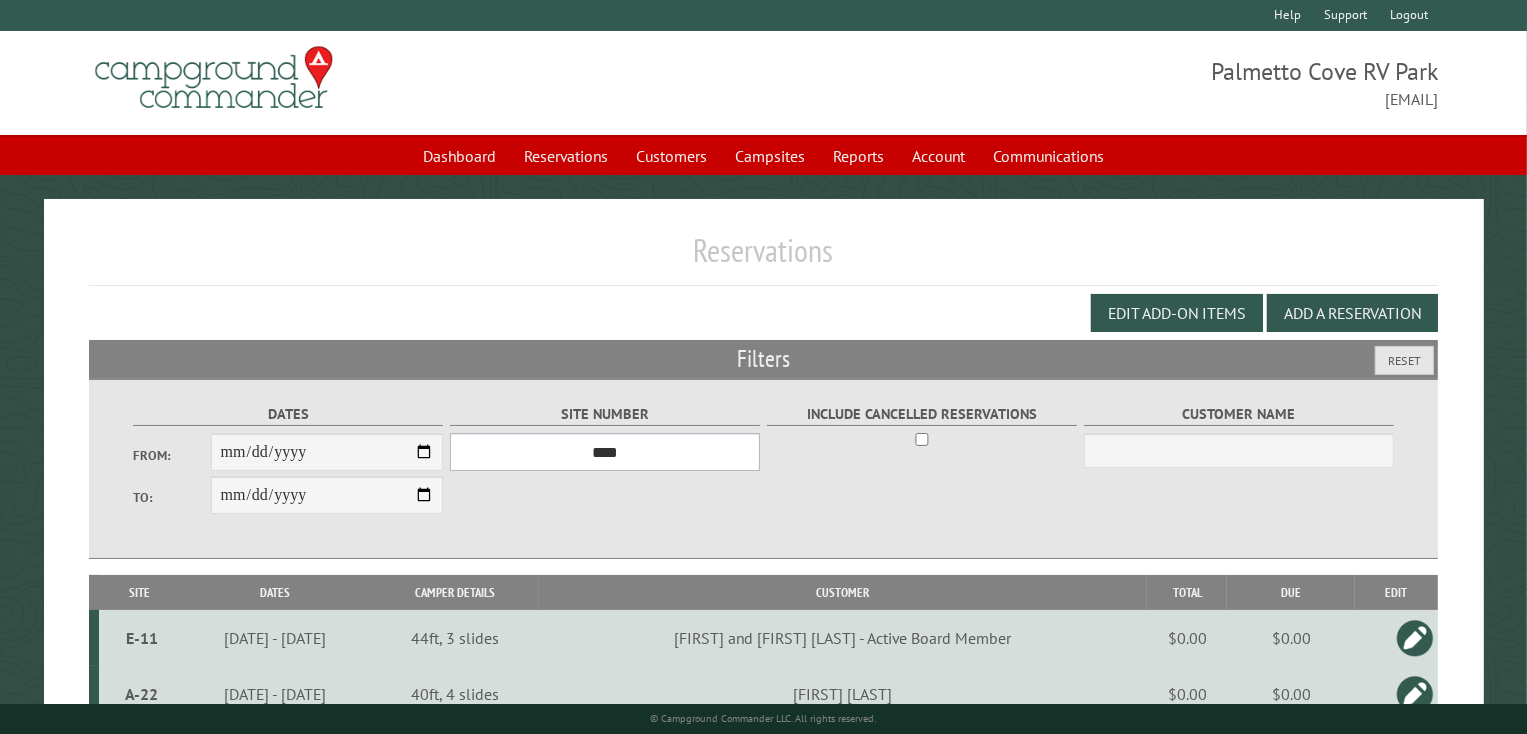 click on "*** **** **** **** **** **** **** **** **** **** **** **** **** **** **** **** **** **** **** **** **** **** **** **** **** **** **** **** **** **** **** **** **** **** **** **** **** **** **** **** **** **** **** **** **** **** **** **** **** **** **** **** **** **** **** **** **** **** **** **** **** **** **** **** **** **** **** **** **** **** **** **** **** **** **** **** **** **** **** **** **** **** **** **** **** **** **** **** **** **** **** **** **** **** **** **** **** **** **** **** **** **** **** **** **** **** **** **** **** **** **** **** **** **** **** **** **** **** **** **** **** **** **** **** **** **** **** **** **** **** **** **** **** **** **** **** **** **** **** **** **** **** **** **** **** **** ****" at bounding box center (605, 452) 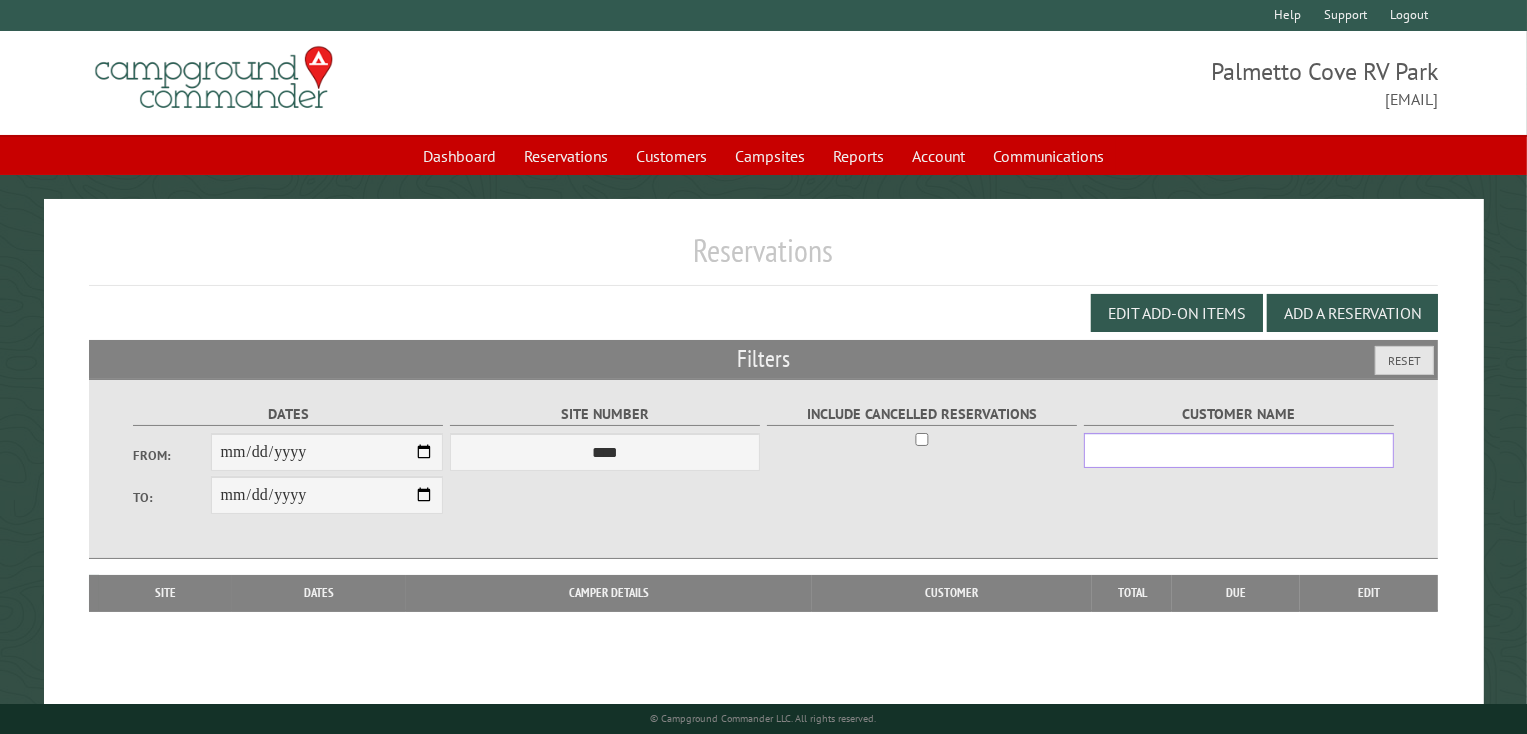 click on "Customer Name" at bounding box center (1239, 450) 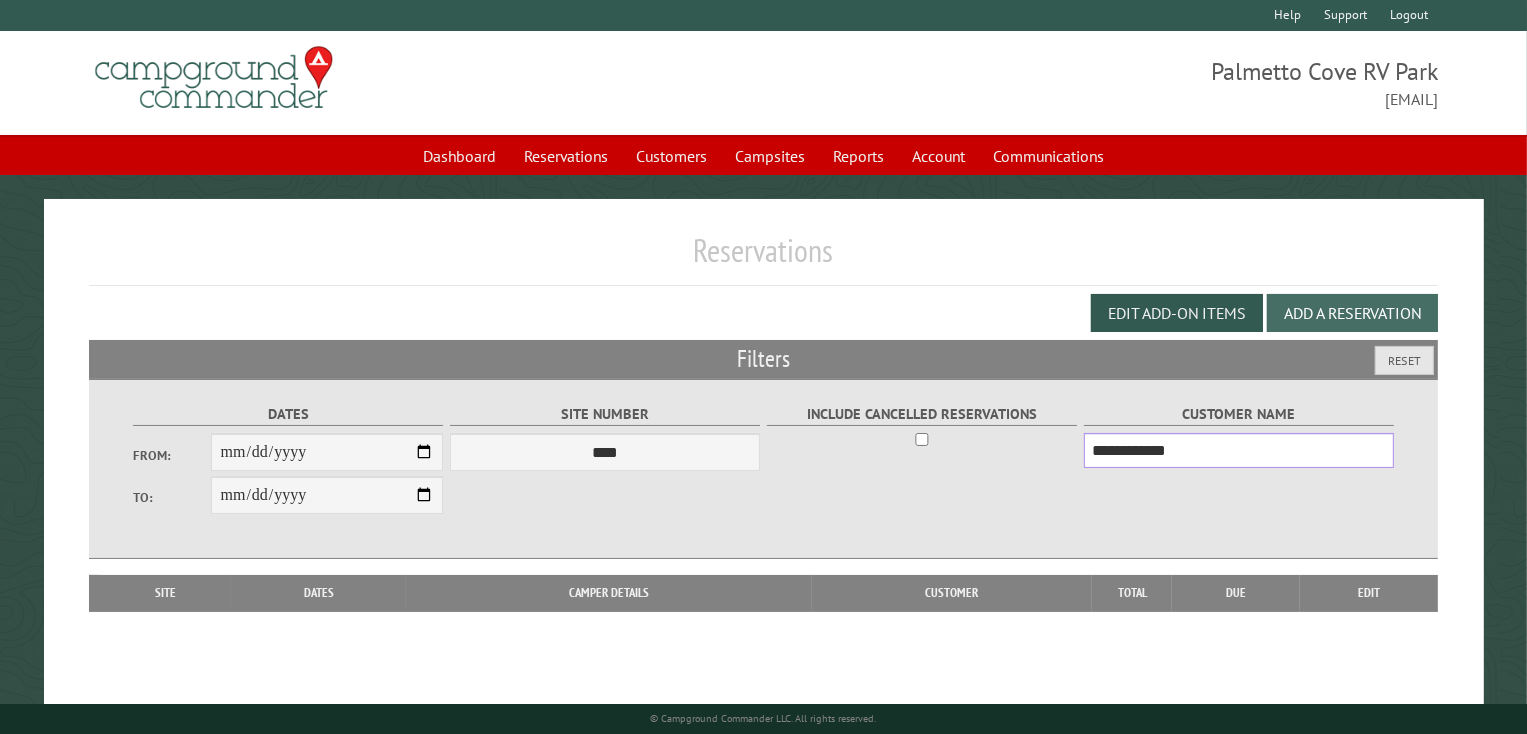 type on "**********" 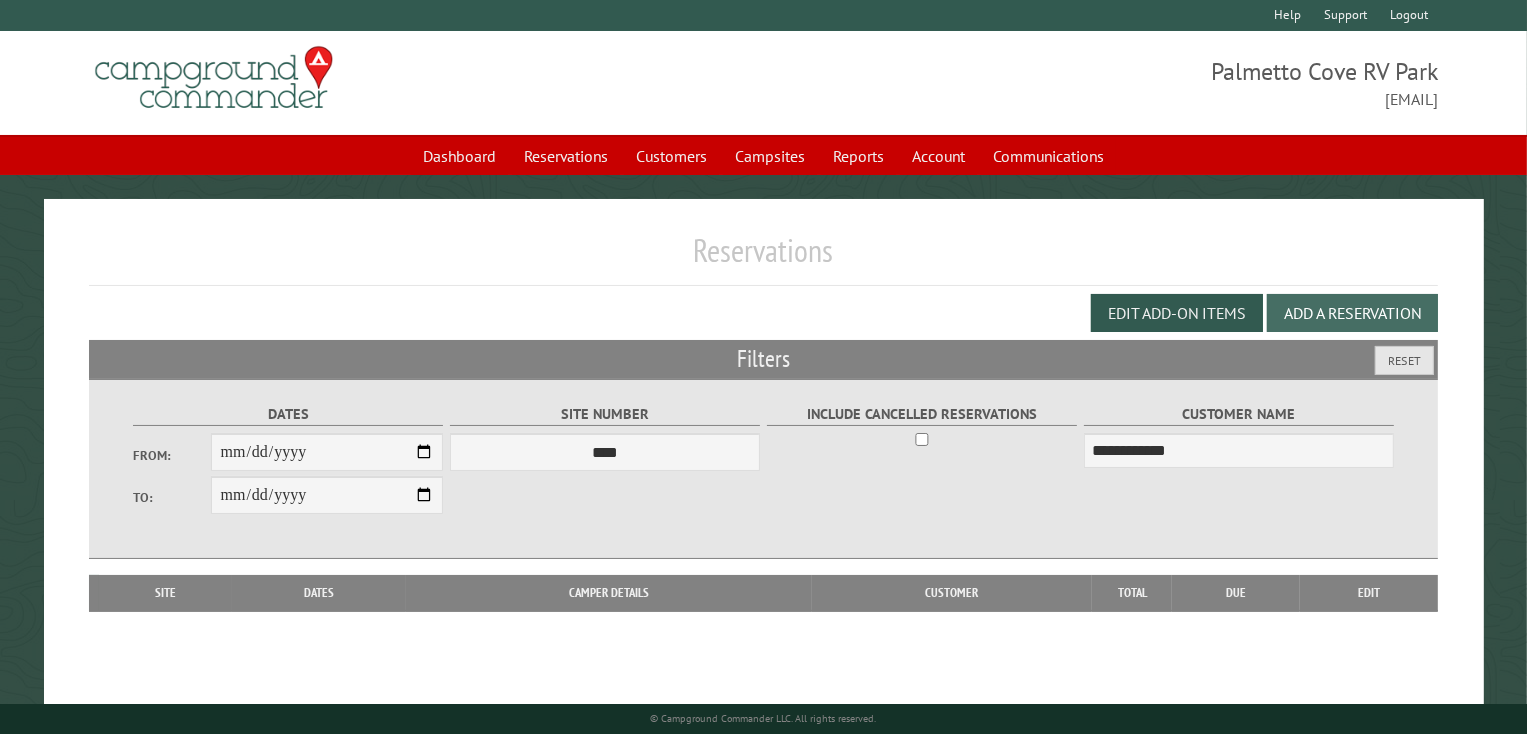 click on "Add a Reservation" at bounding box center [1352, 313] 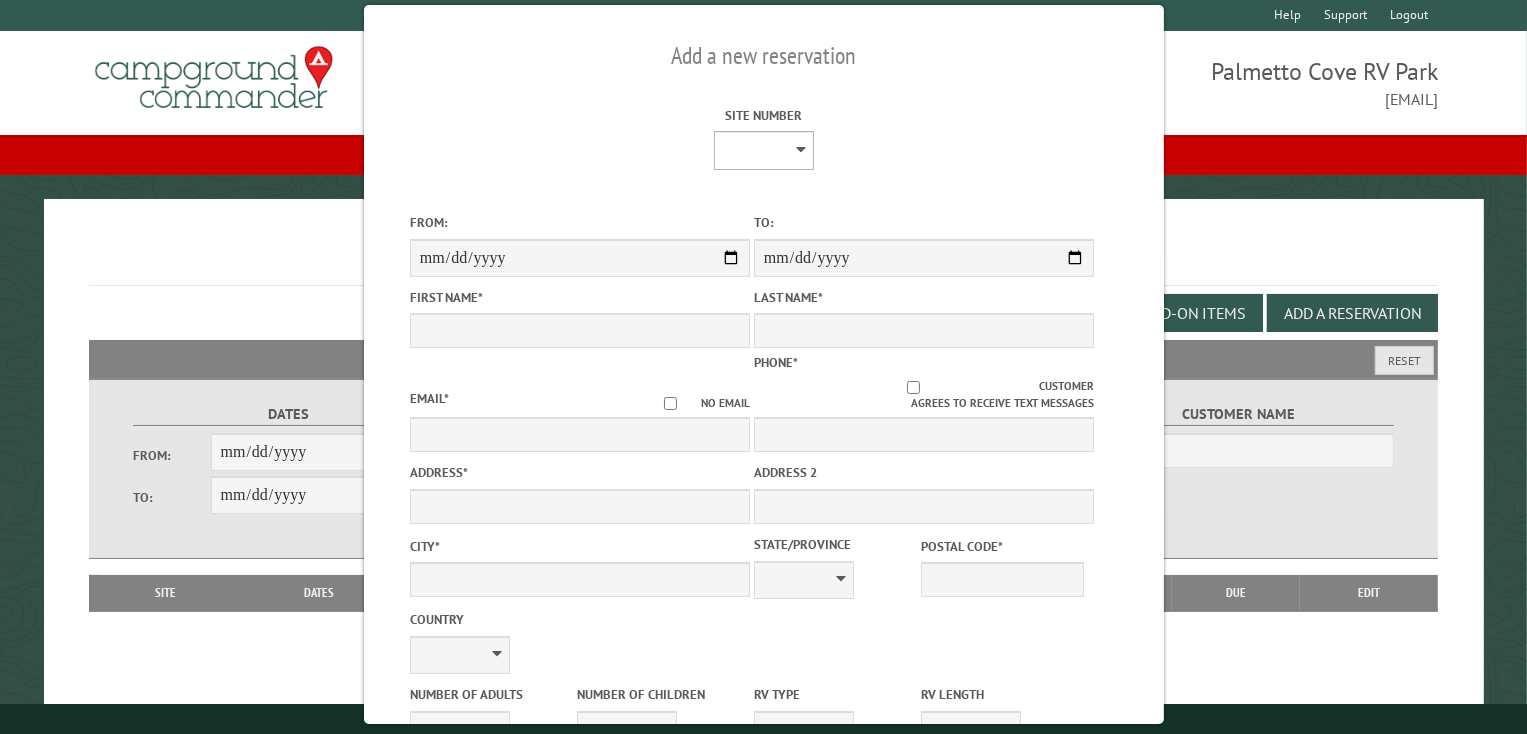 click on "**** **** **** **** **** **** **** **** **** **** **** **** **** **** **** **** **** **** **** **** **** **** **** **** **** **** **** **** **** **** **** **** **** **** **** **** **** **** **** **** **** **** **** **** **** **** **** **** **** **** **** **** **** **** **** **** **** **** **** **** **** **** **** **** **** **** **** **** **** **** **** **** **** **** **** **** **** **** **** **** **** **** **** **** **** **** **** **** **** **** **** **** **** **** **** **** **** **** **** **** **** **** **** **** **** **** **** **** **** **** **** **** **** **** **** **** **** **** **** **** **** **** **** **** **** **** **** **** **** **** **** **** **** **** **** **** **** **** **** **** **** **** **** **** **** ****" at bounding box center (764, 150) 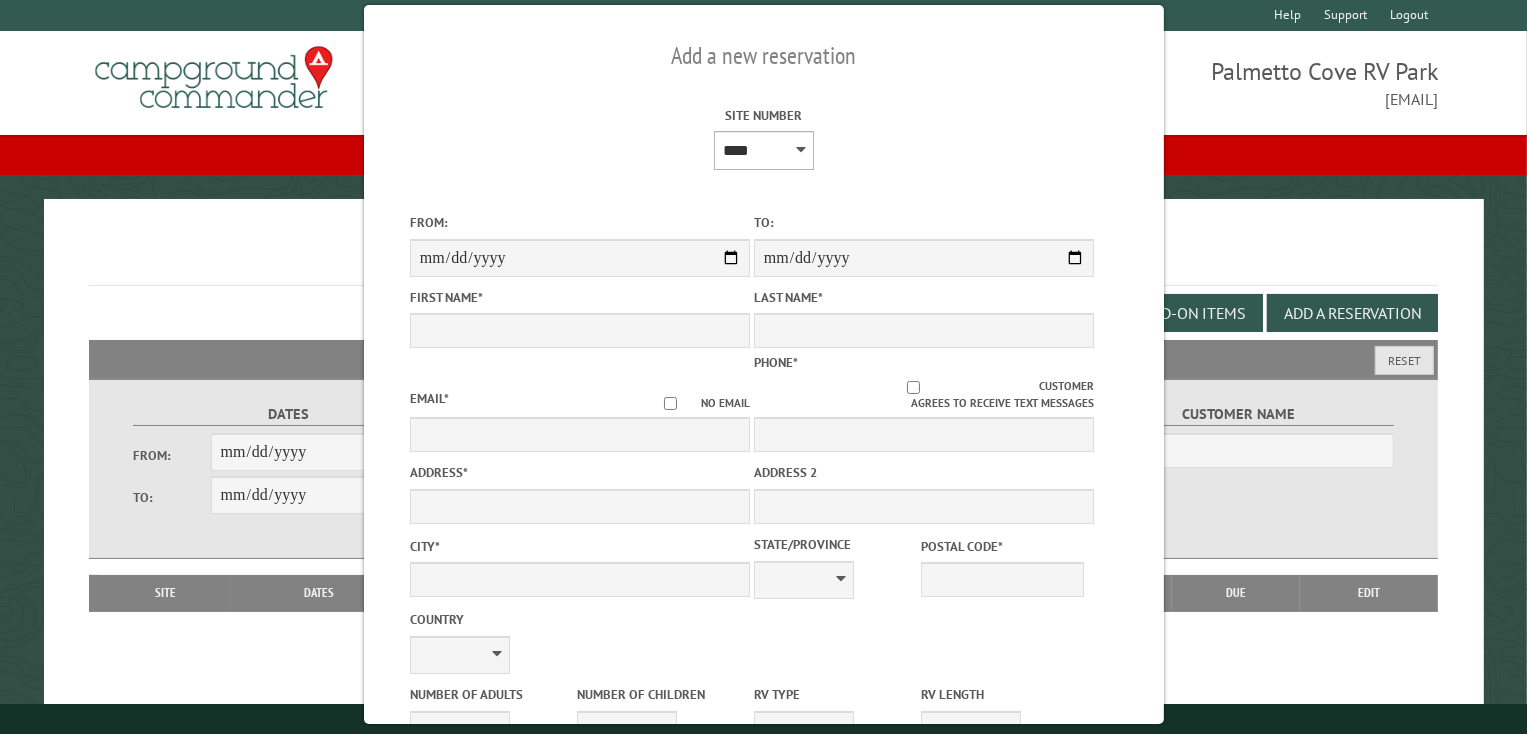 click on "**** **** **** **** **** **** **** **** **** **** **** **** **** **** **** **** **** **** **** **** **** **** **** **** **** **** **** **** **** **** **** **** **** **** **** **** **** **** **** **** **** **** **** **** **** **** **** **** **** **** **** **** **** **** **** **** **** **** **** **** **** **** **** **** **** **** **** **** **** **** **** **** **** **** **** **** **** **** **** **** **** **** **** **** **** **** **** **** **** **** **** **** **** **** **** **** **** **** **** **** **** **** **** **** **** **** **** **** **** **** **** **** **** **** **** **** **** **** **** **** **** **** **** **** **** **** **** **** **** **** **** **** **** **** **** **** **** **** **** **** **** **** **** **** **** ****" at bounding box center [764, 150] 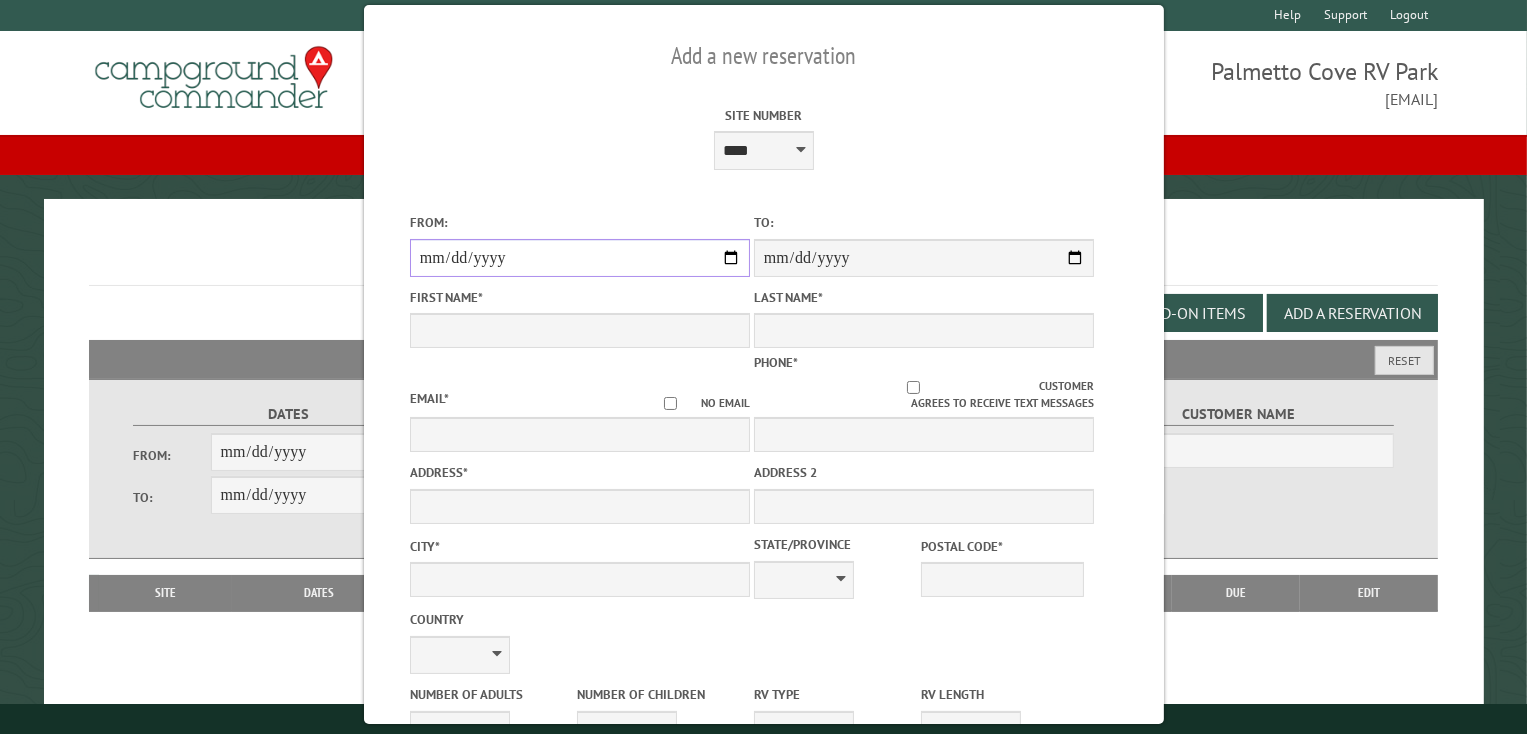 click on "From:" at bounding box center (579, 258) 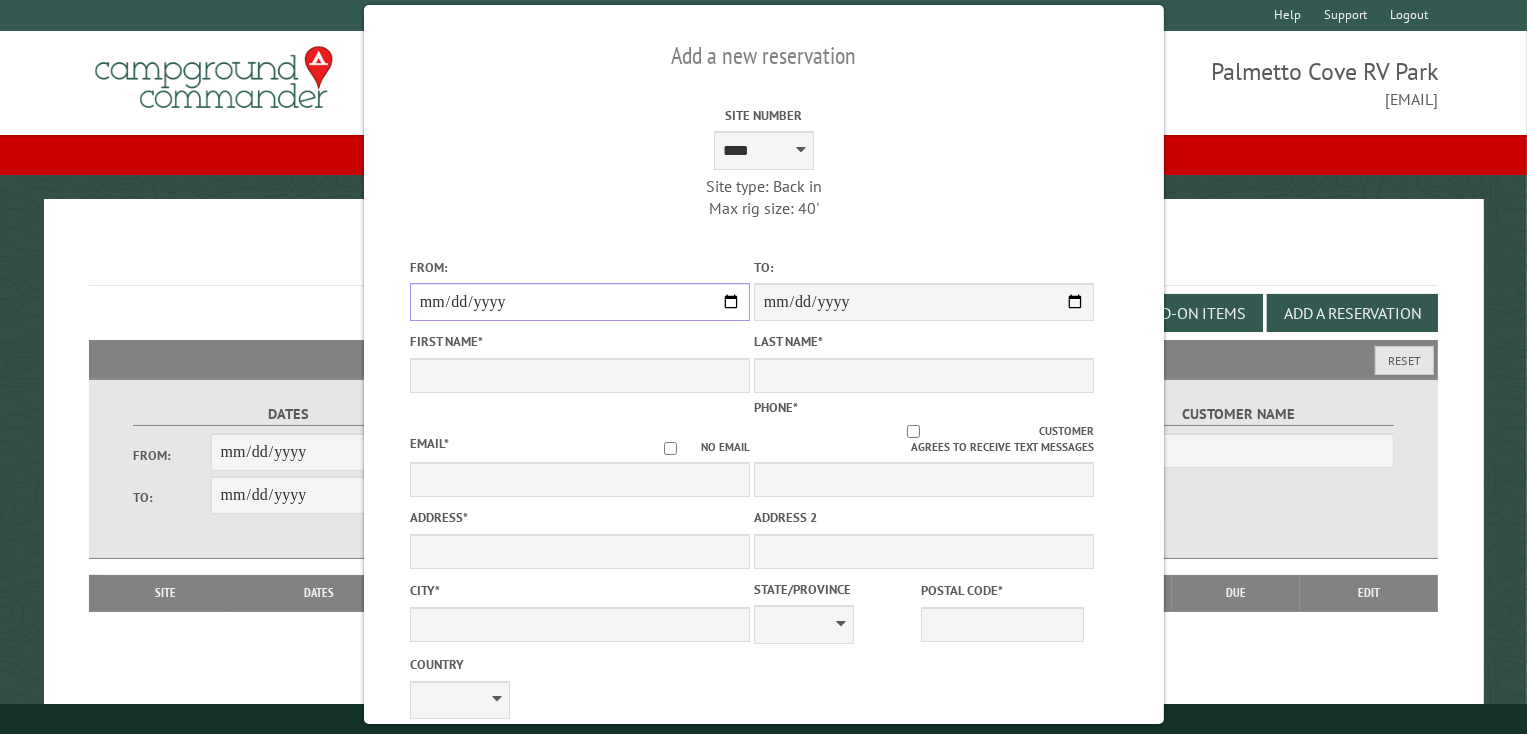 type on "**********" 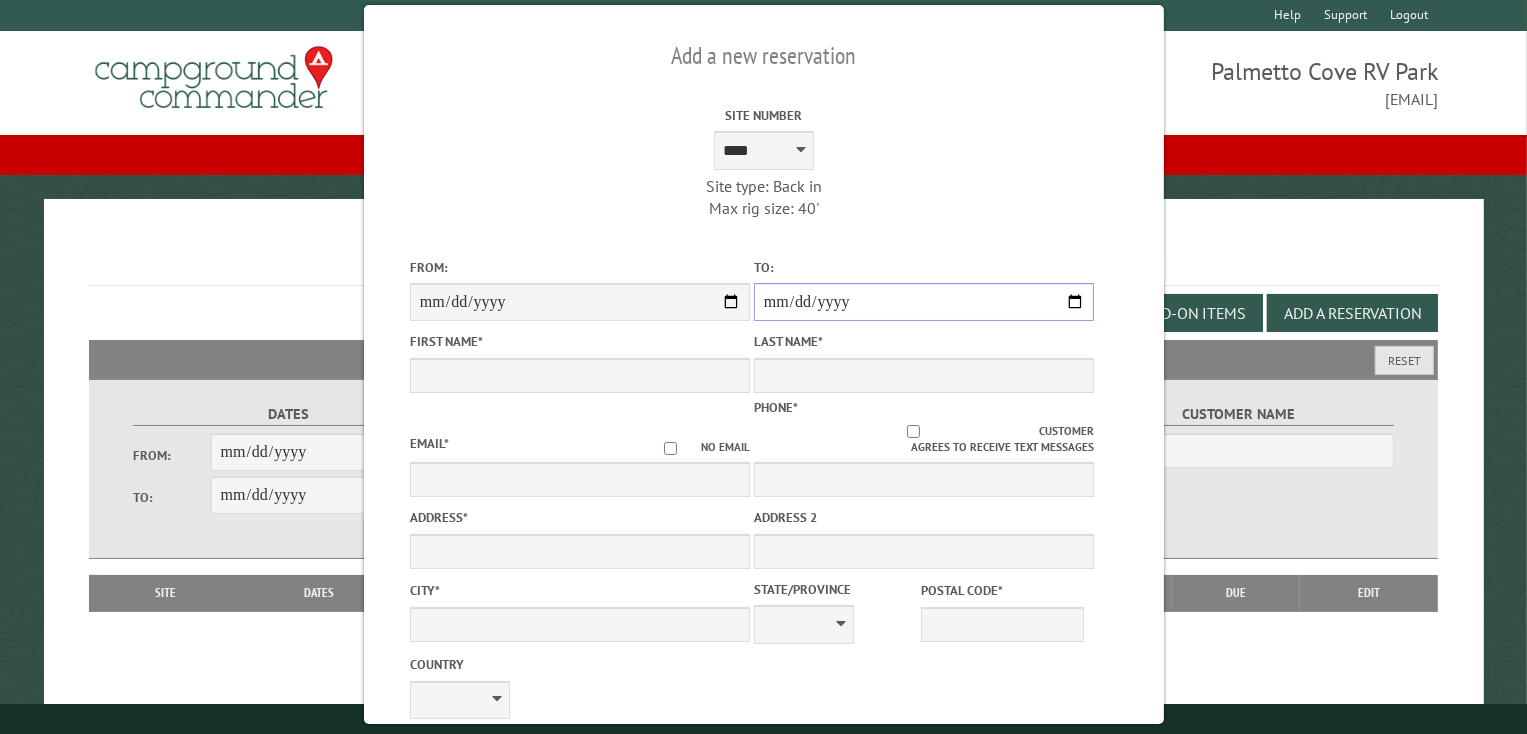 click on "**********" at bounding box center (923, 302) 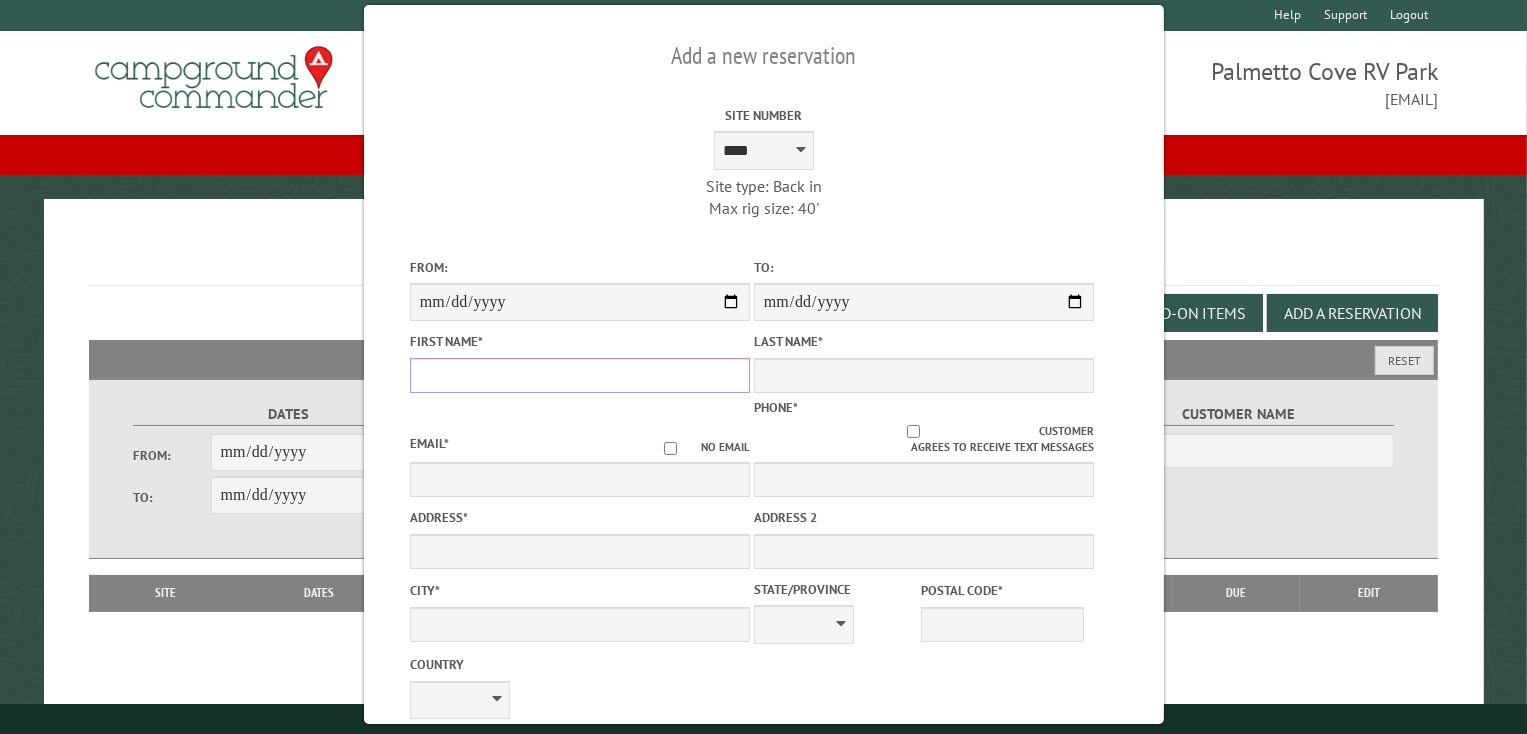 click on "First Name *" at bounding box center (579, 375) 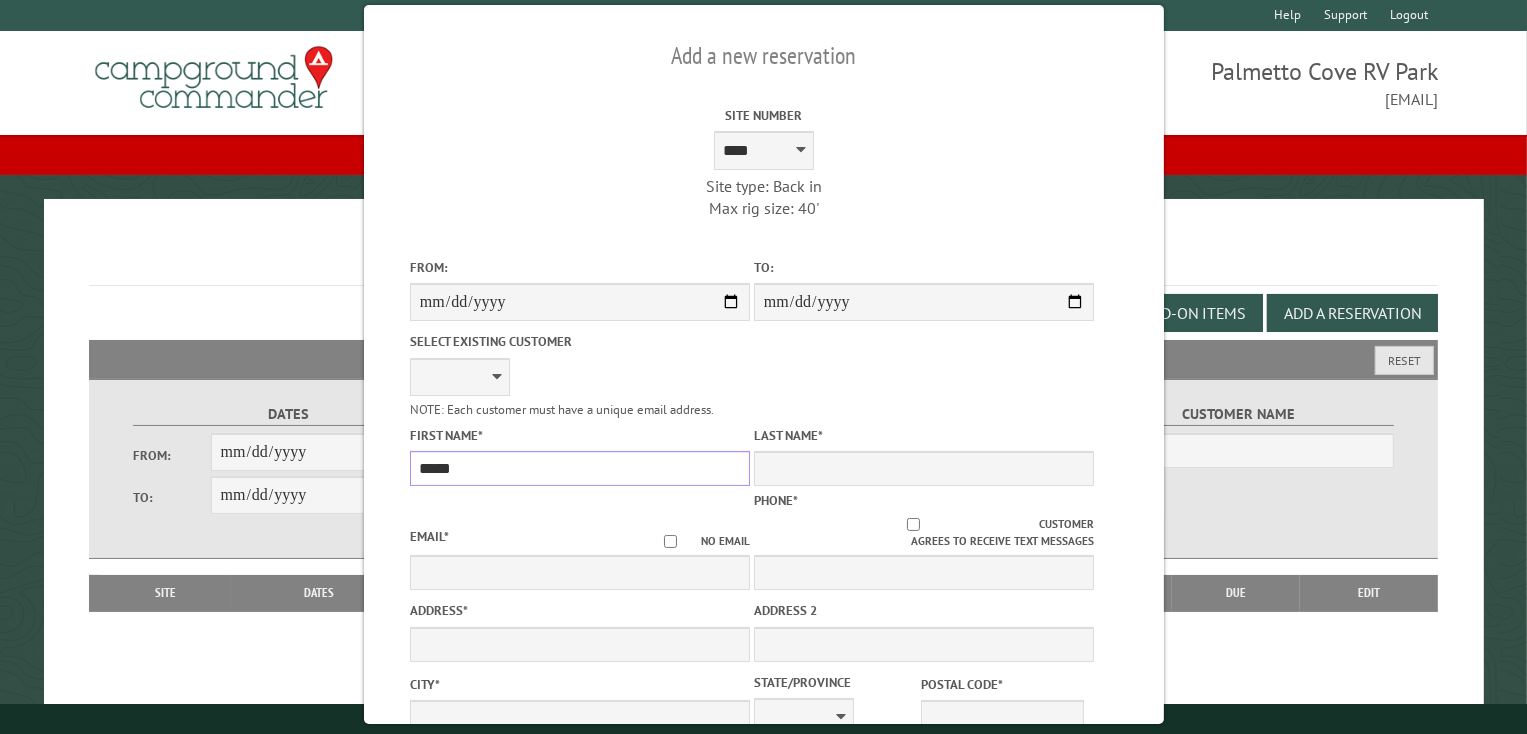 type on "*****" 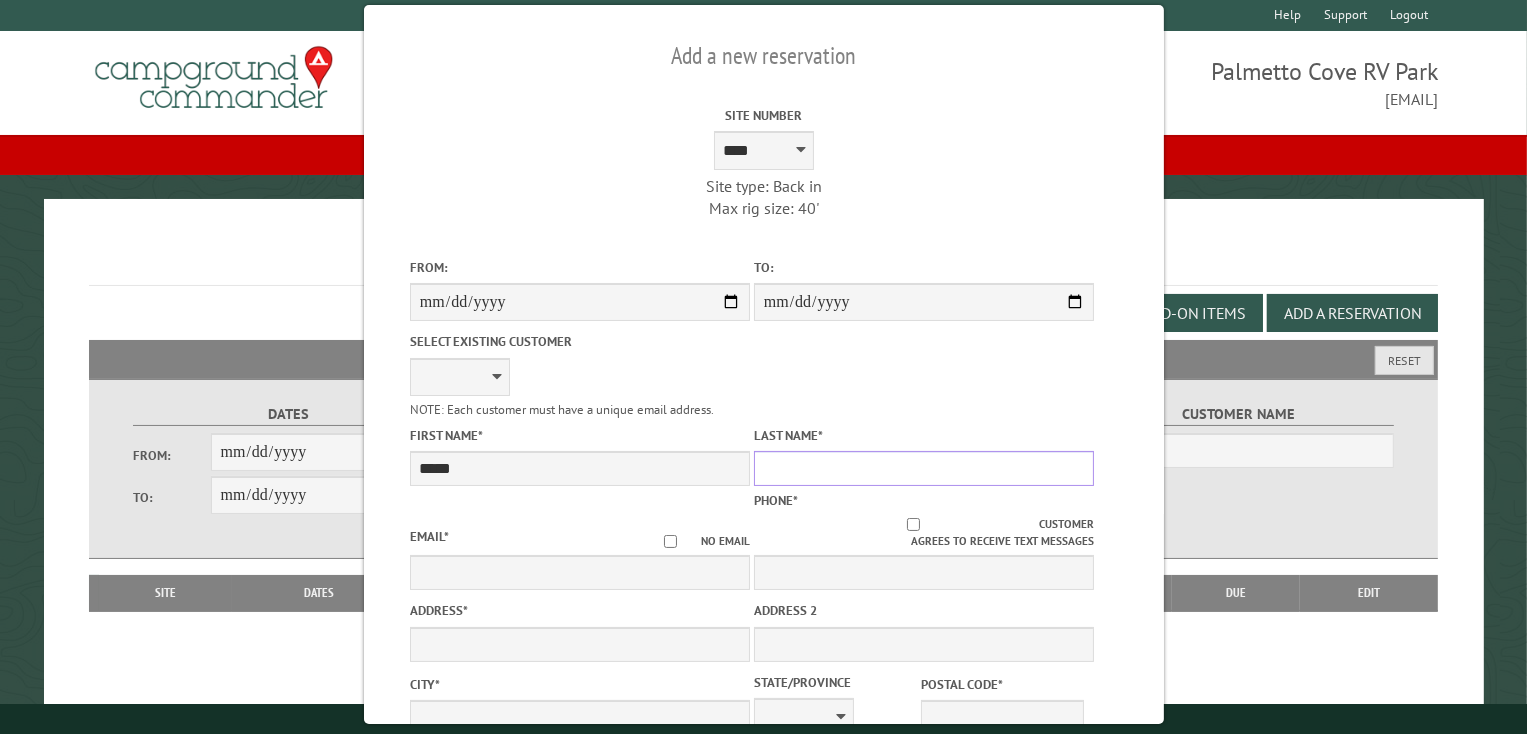click on "Last Name *" at bounding box center [923, 468] 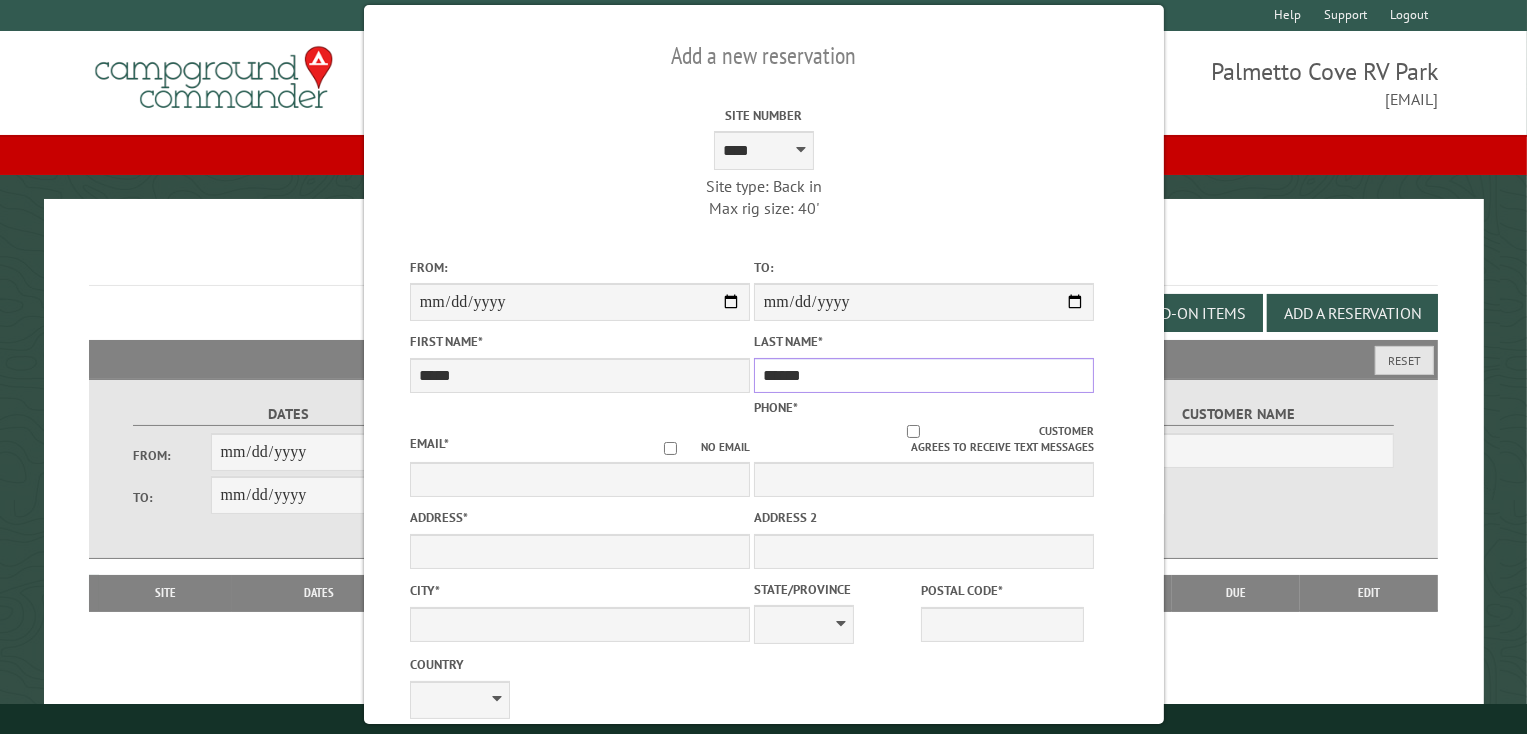 type on "******" 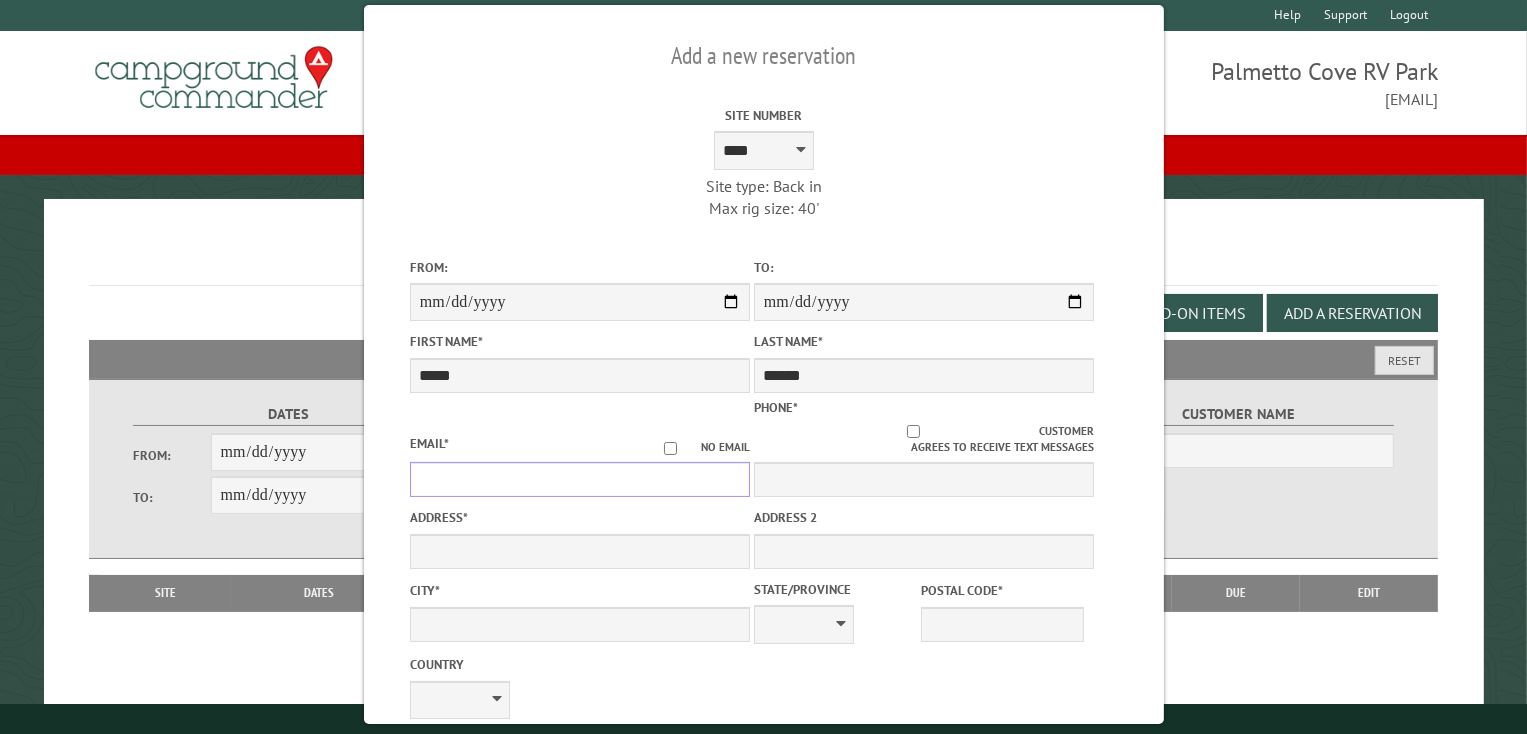 click on "Email *" at bounding box center (579, 479) 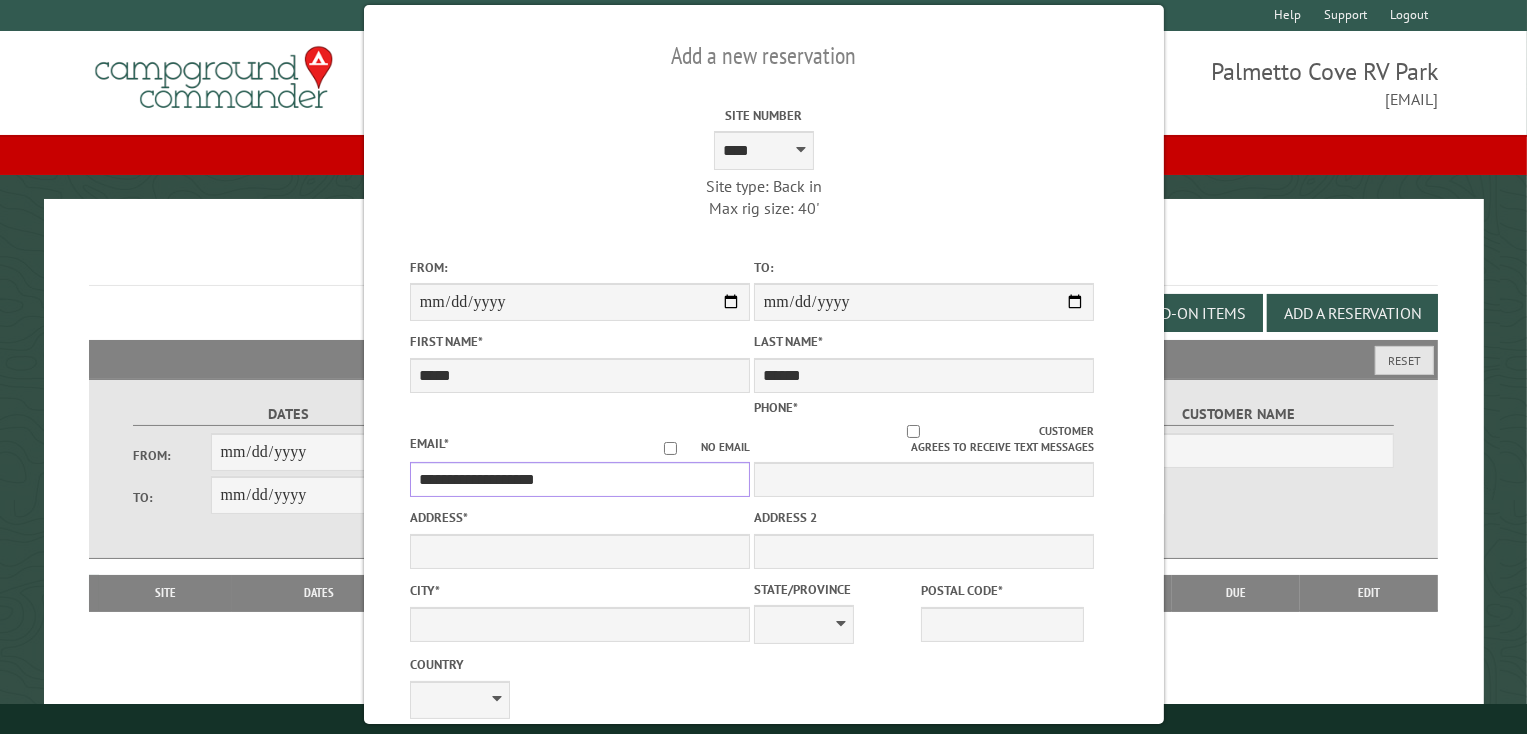 type on "**********" 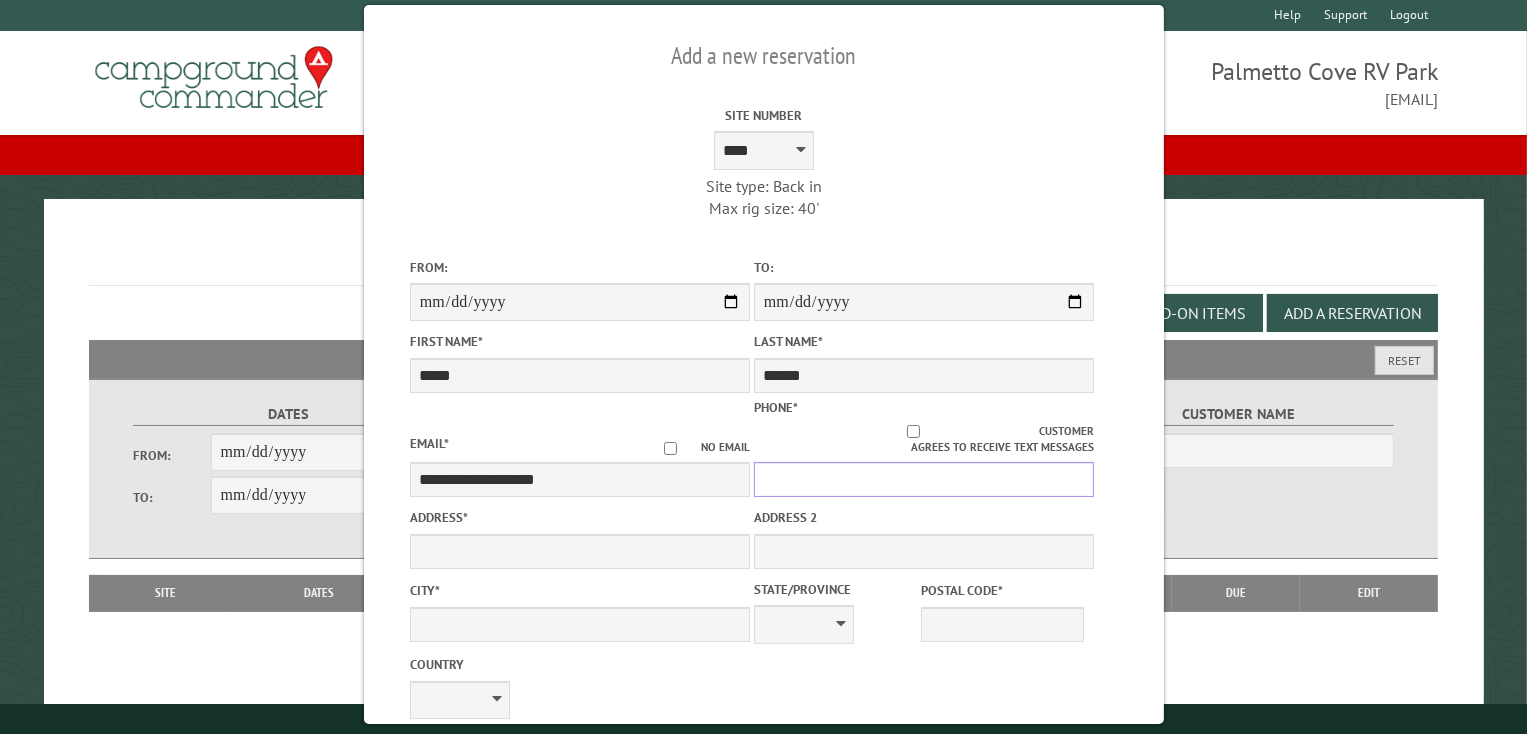 click on "Phone *" at bounding box center [923, 479] 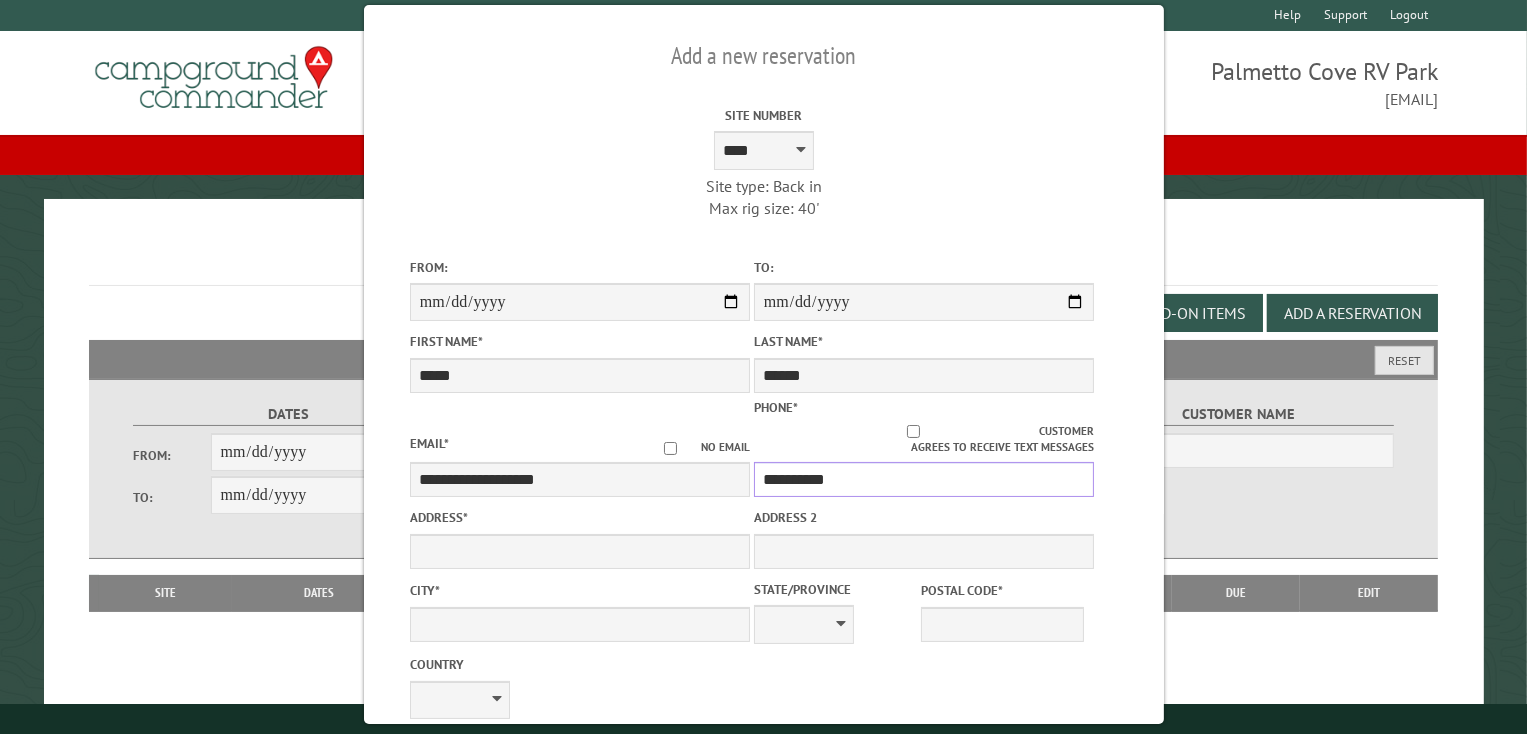 click on "**********" at bounding box center (923, 479) 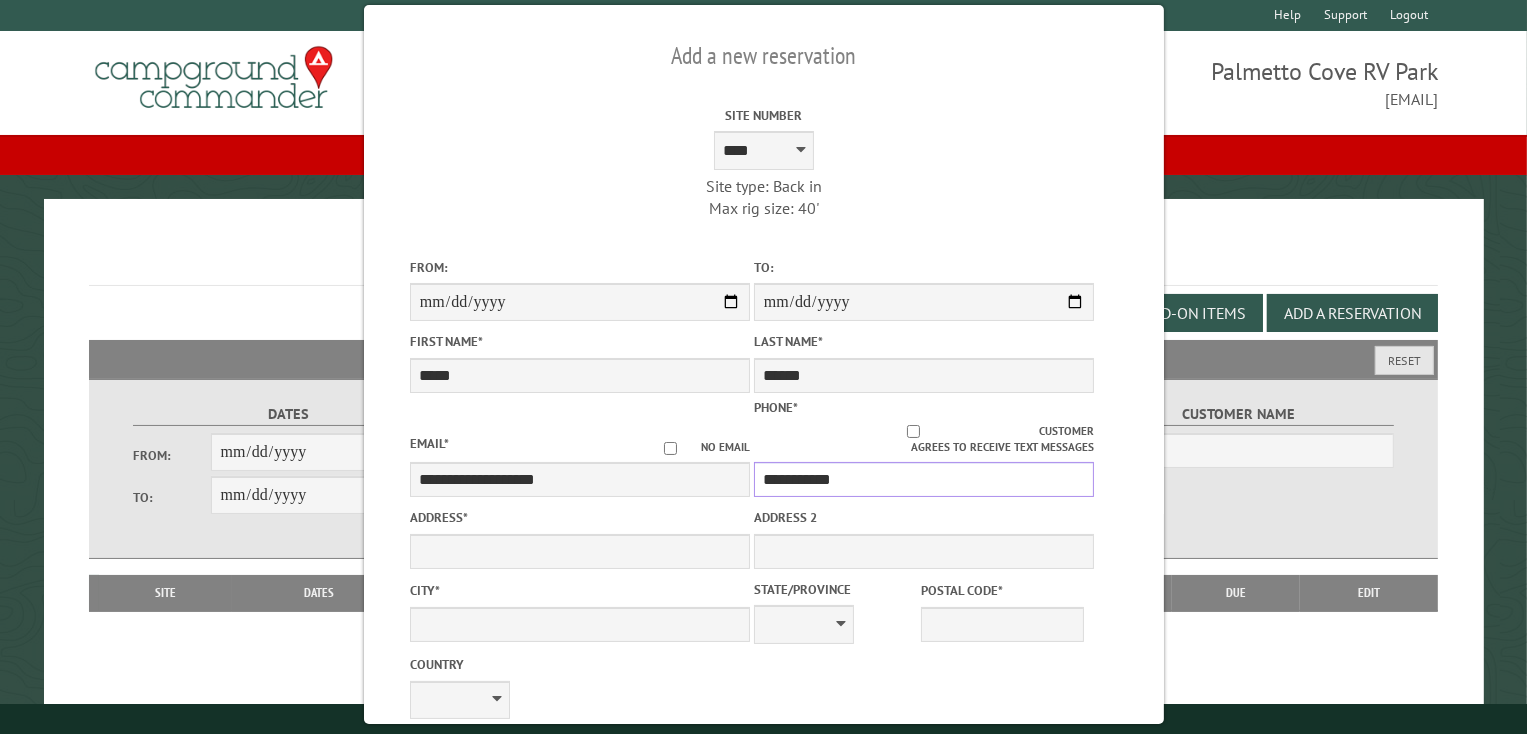 click on "**********" at bounding box center (923, 479) 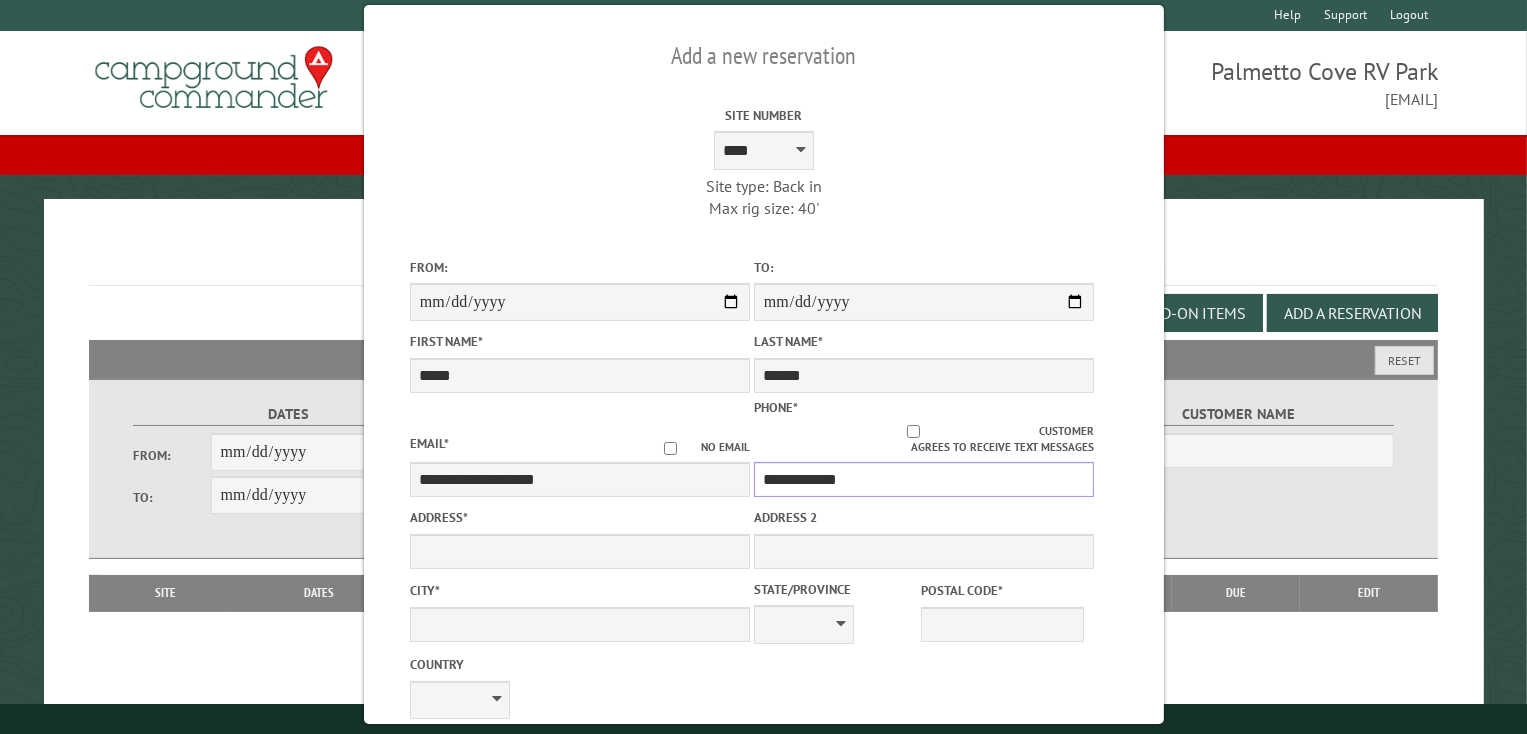 type on "**********" 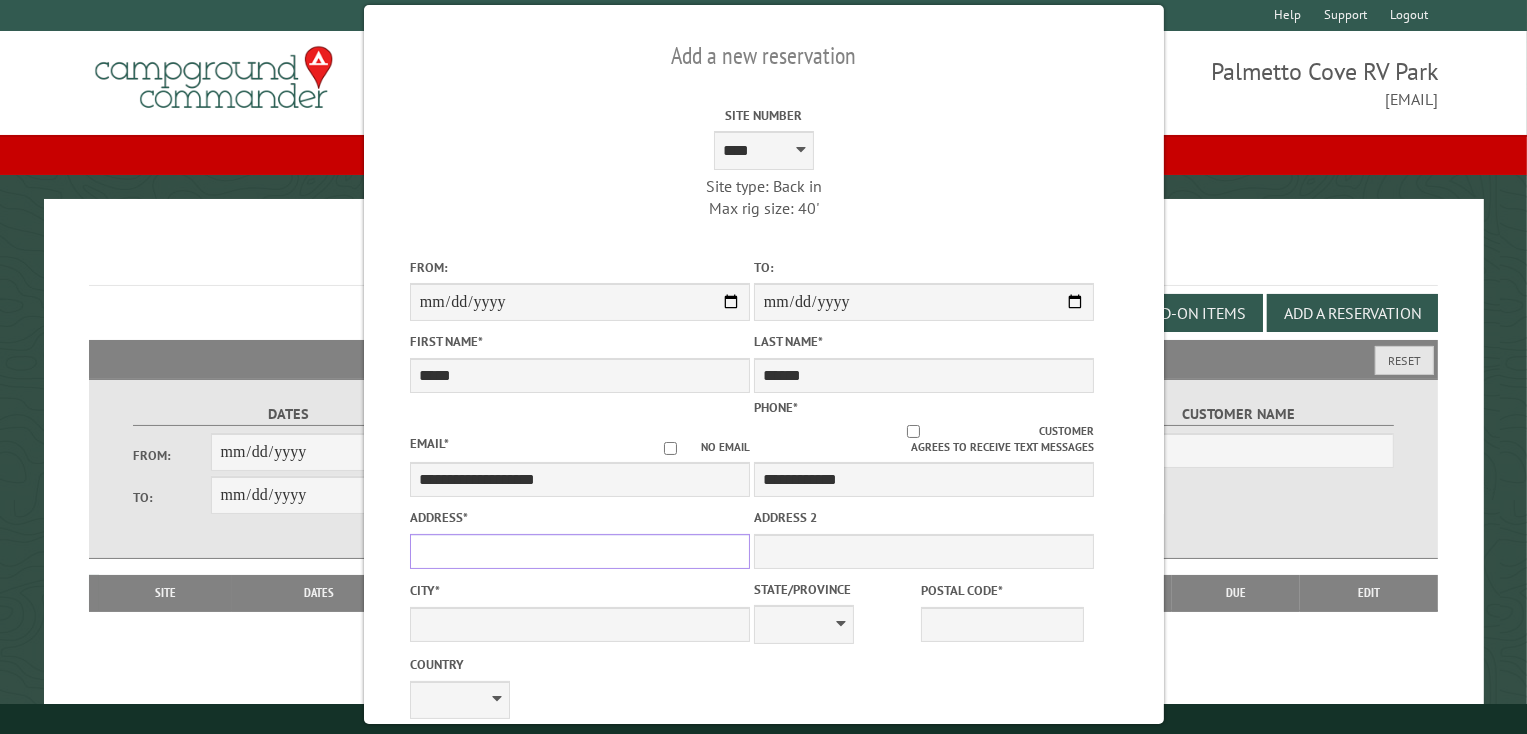 click on "Address *" at bounding box center [579, 551] 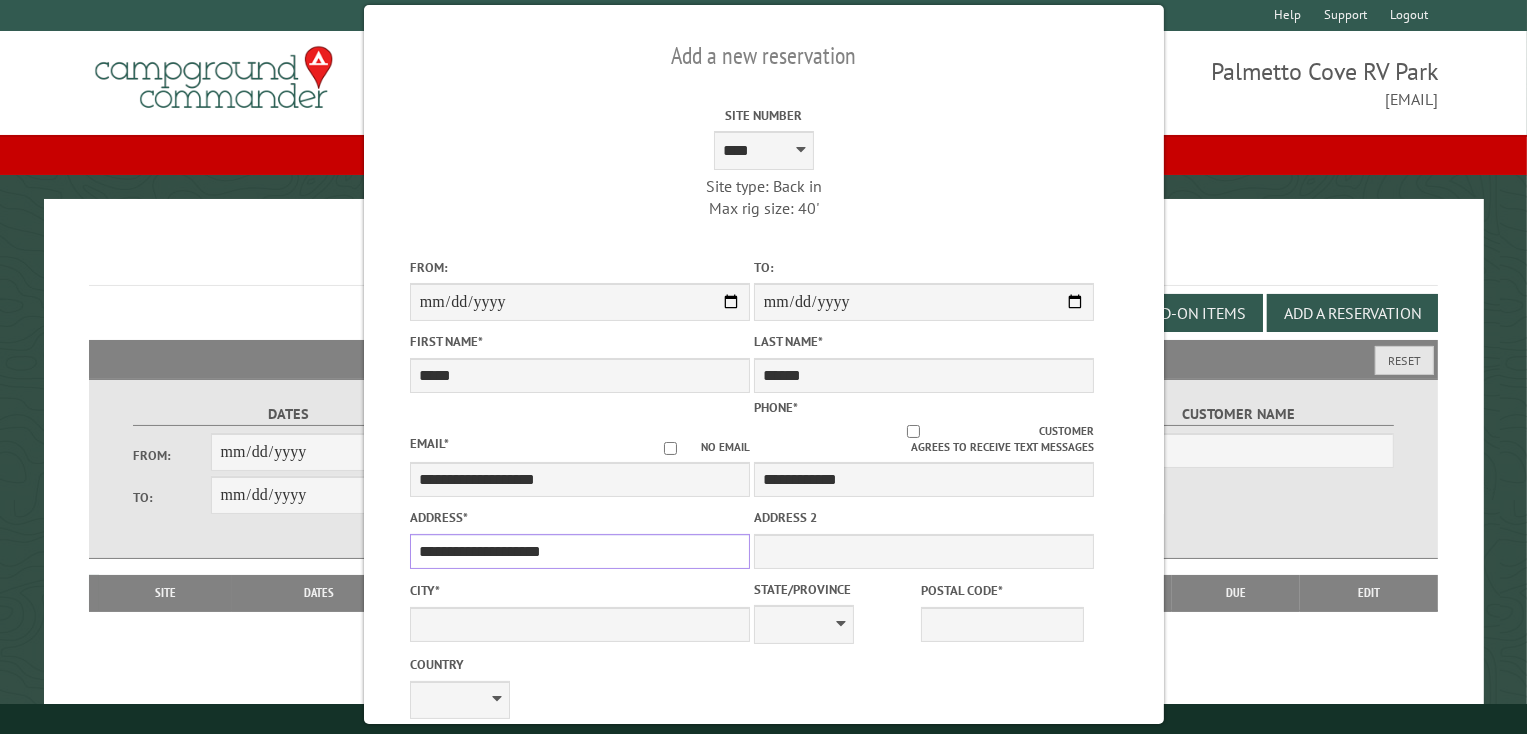 type on "**********" 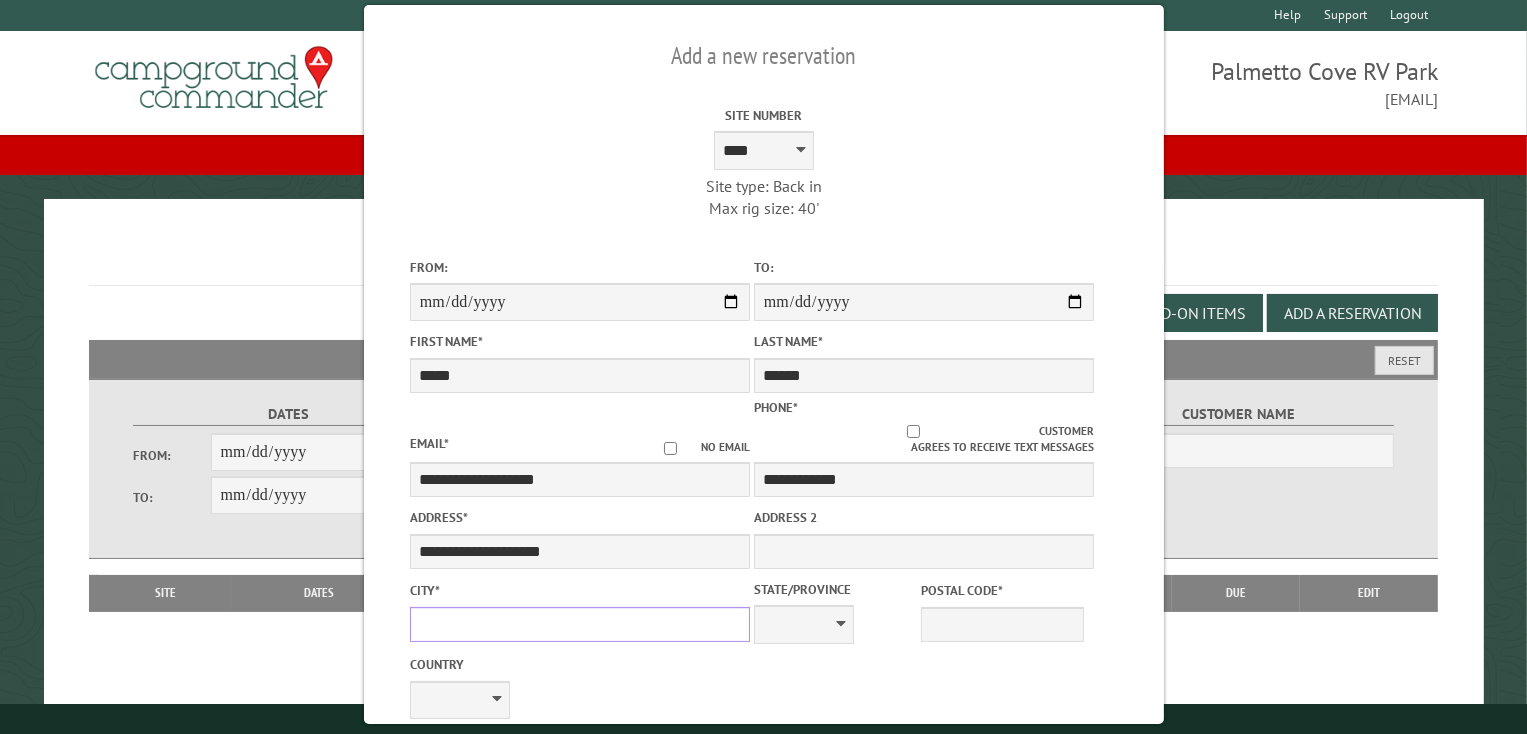 click on "City *" at bounding box center [579, 624] 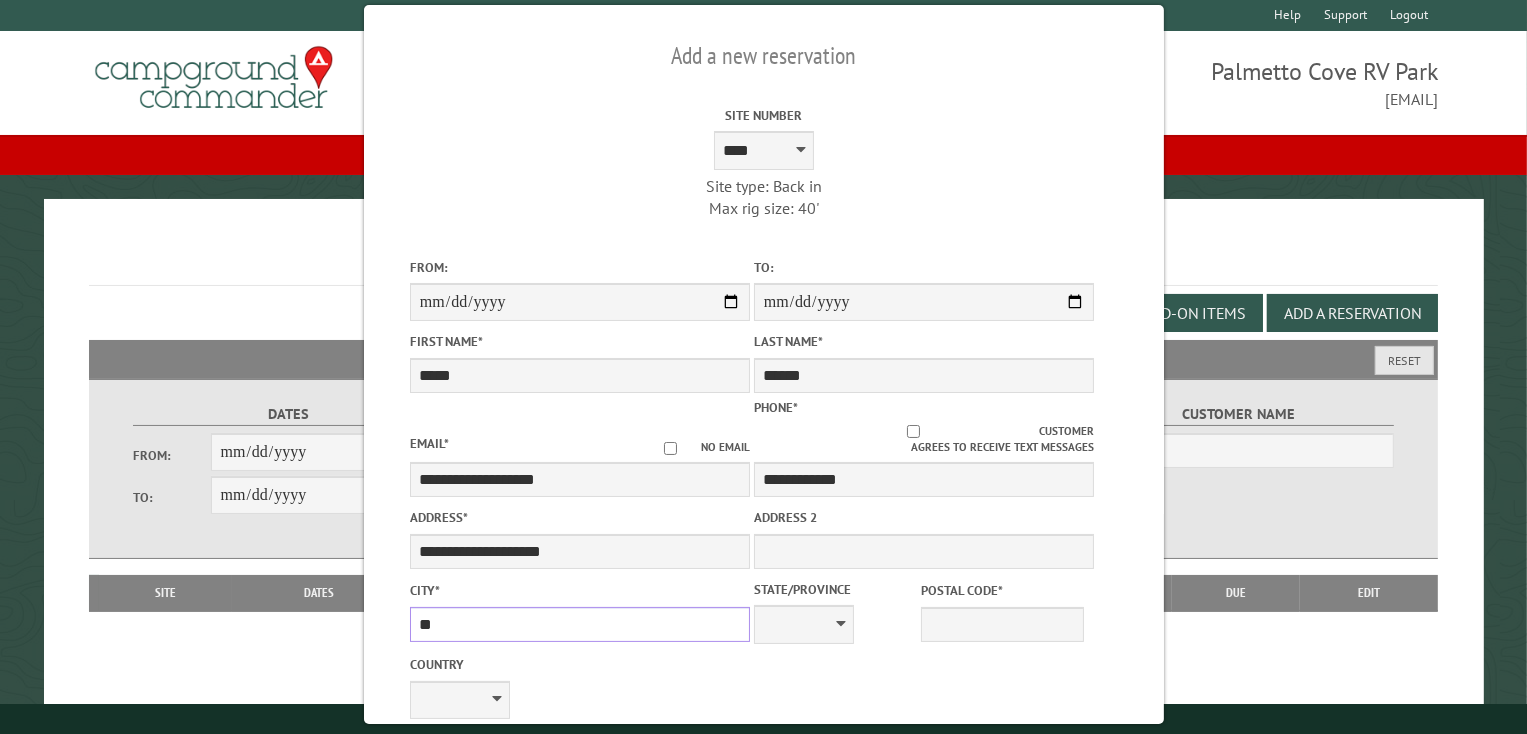 type on "*" 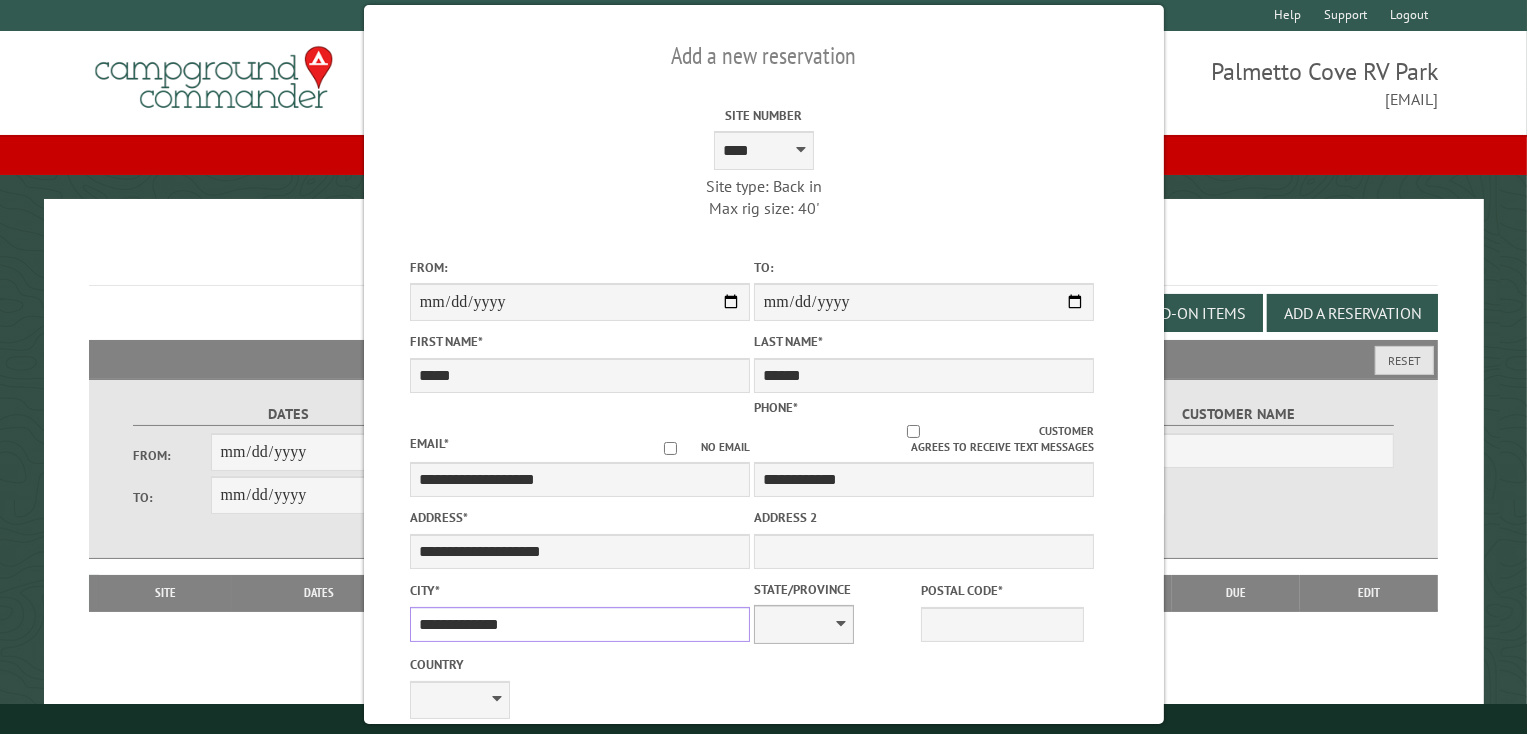 type on "**********" 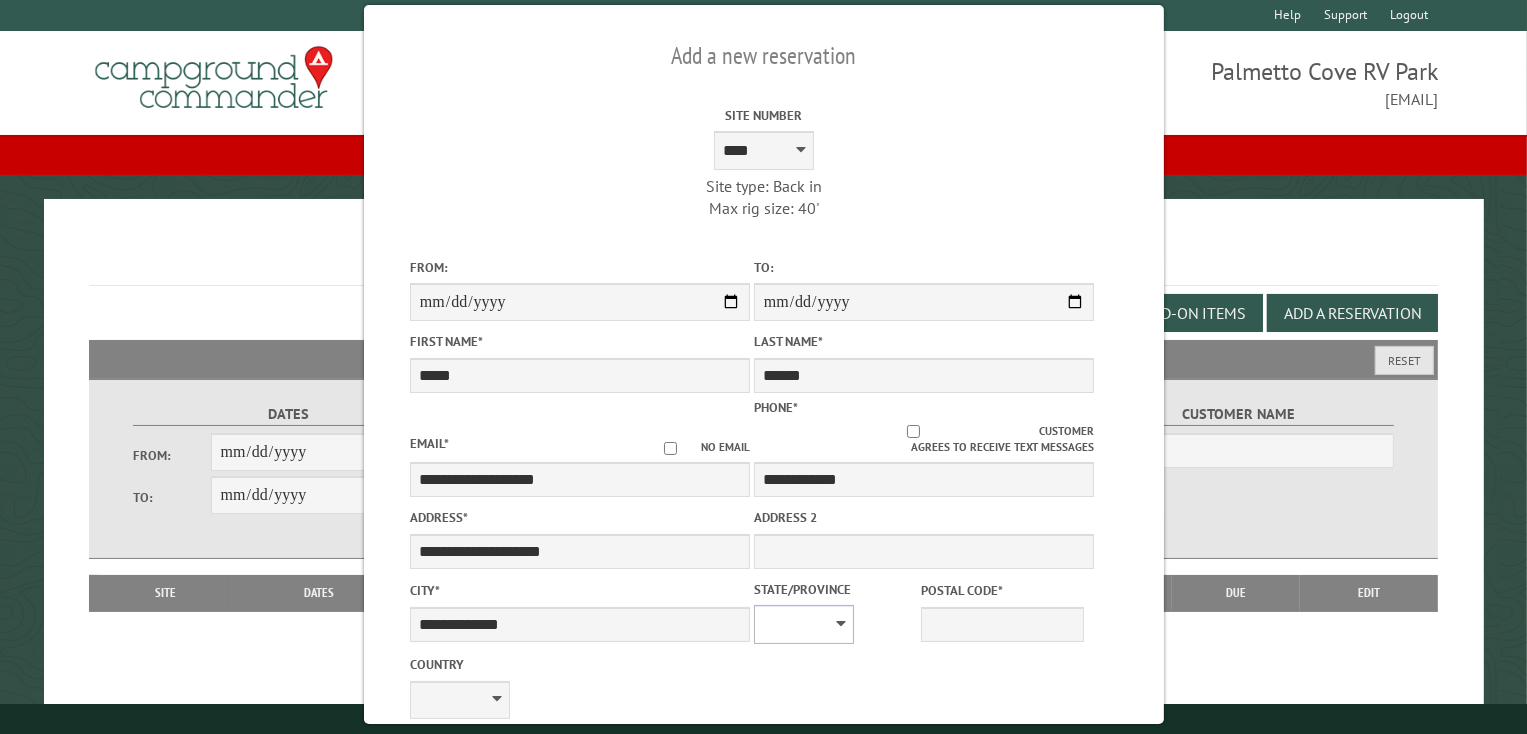 click on "** ** ** ** ** ** ** ** ** ** ** ** ** ** ** ** ** ** ** ** ** ** ** ** ** ** ** ** ** ** ** ** ** ** ** ** ** ** ** ** ** ** ** ** ** ** ** ** ** ** ** ** ** ** ** ** ** ** ** ** ** ** ** **" at bounding box center [803, 624] 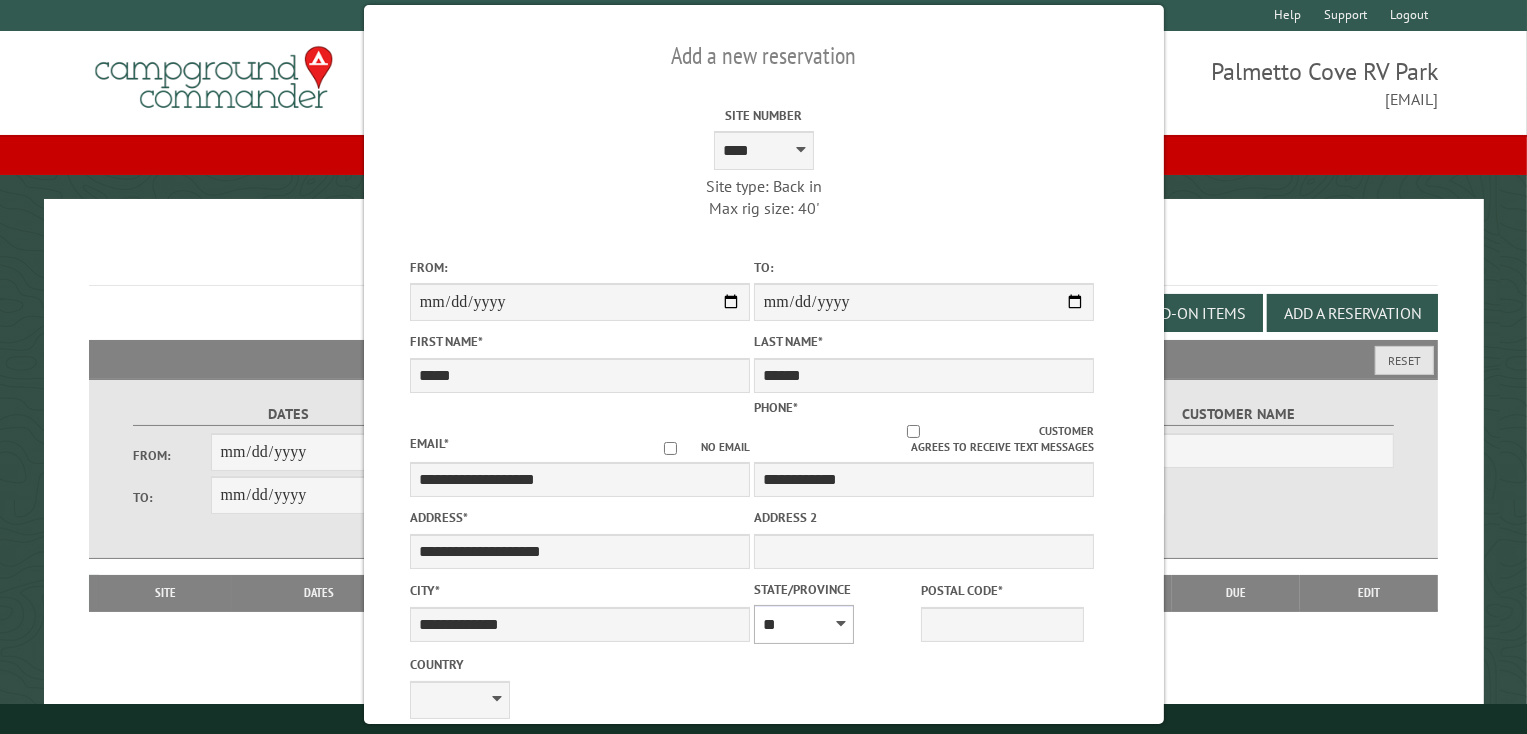 click on "** ** ** ** ** ** ** ** ** ** ** ** ** ** ** ** ** ** ** ** ** ** ** ** ** ** ** ** ** ** ** ** ** ** ** ** ** ** ** ** ** ** ** ** ** ** ** ** ** ** ** ** ** ** ** ** ** ** ** ** ** ** ** **" at bounding box center [803, 624] 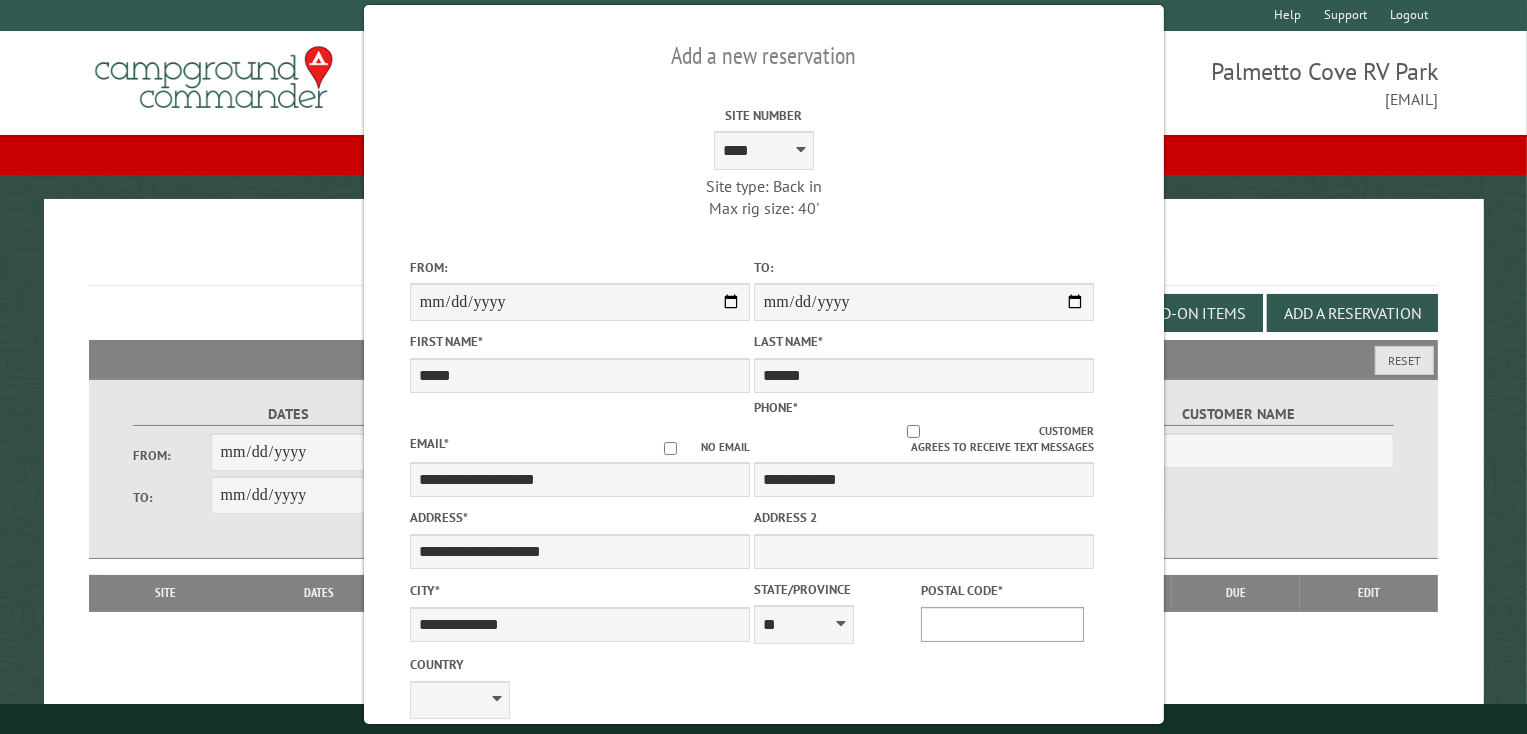 click on "Postal Code *" at bounding box center (1002, 624) 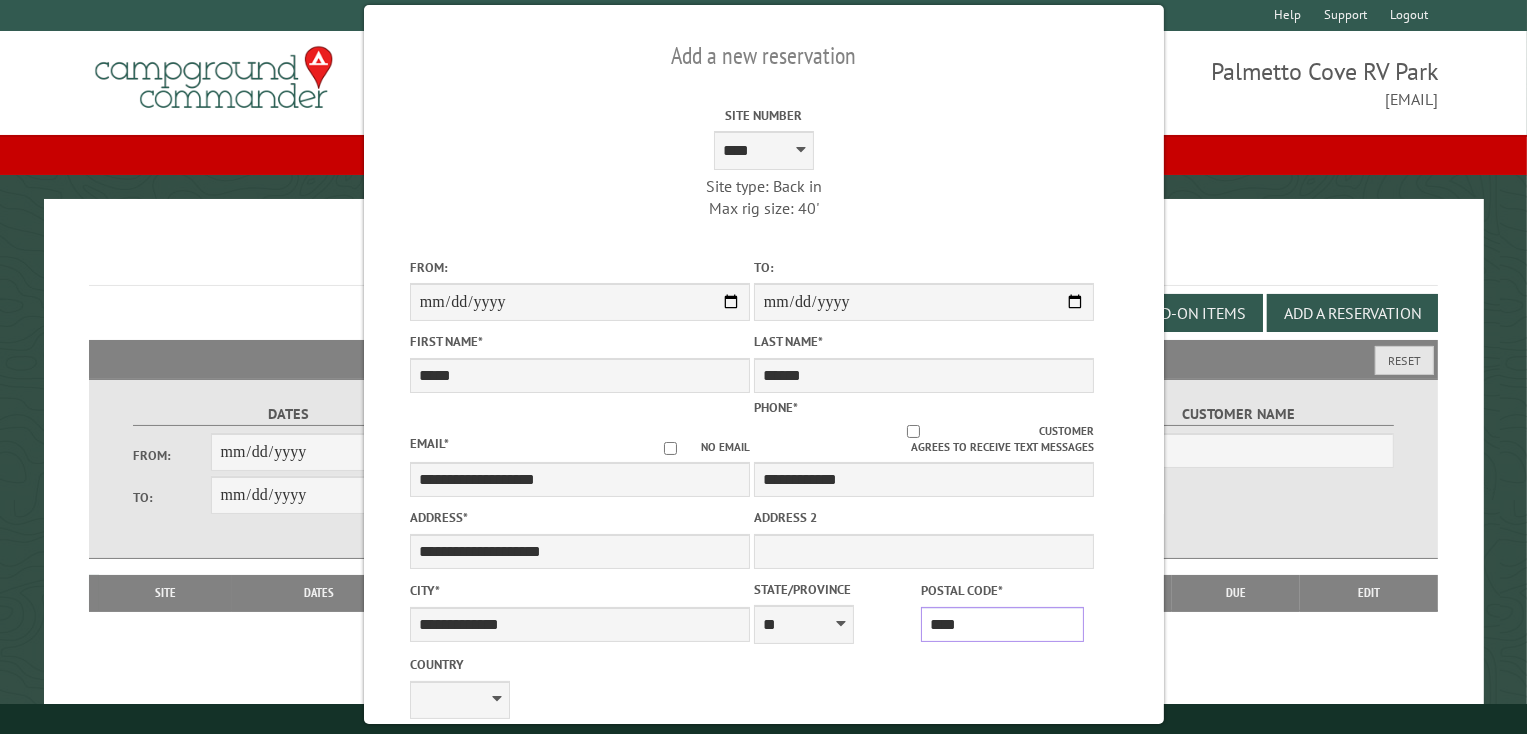 type on "*****" 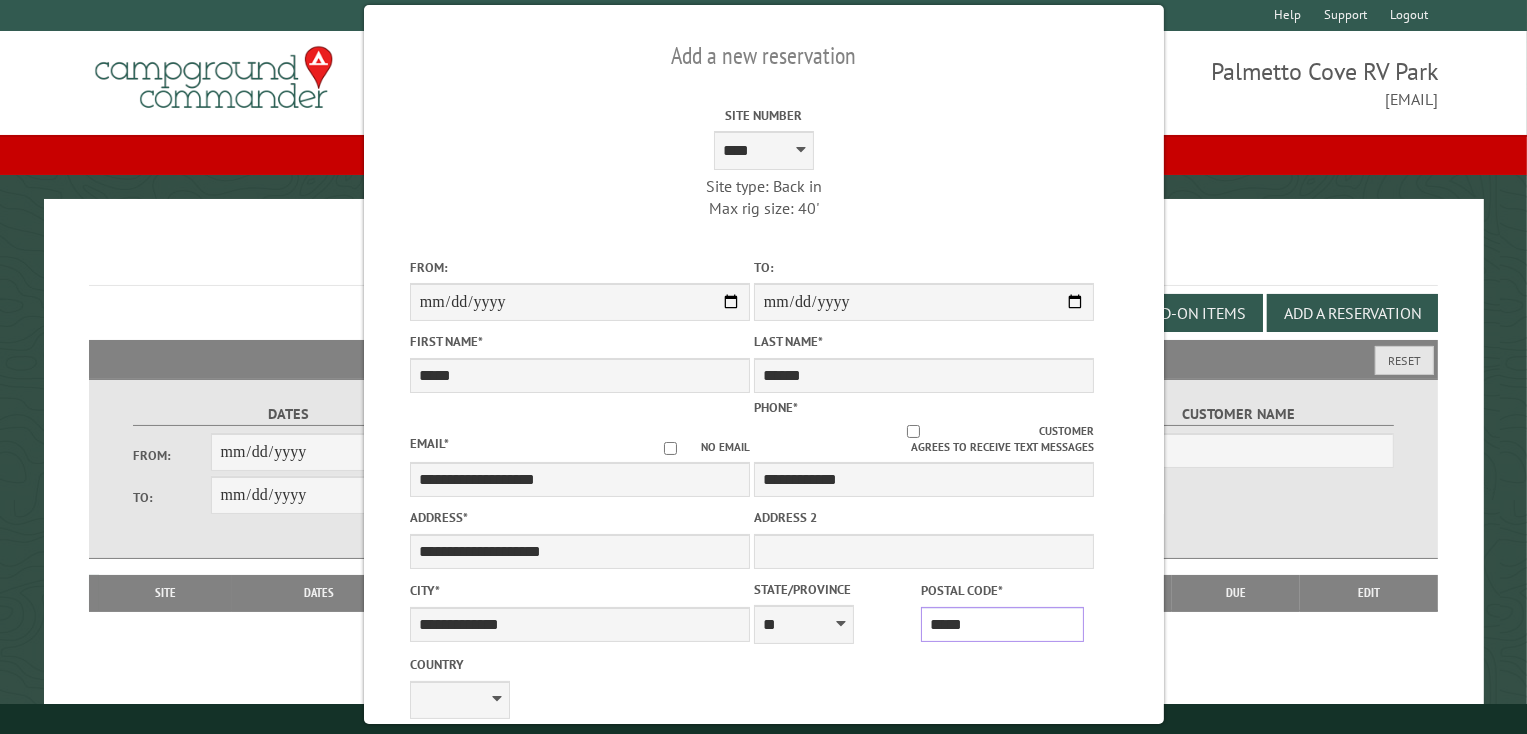 type on "**********" 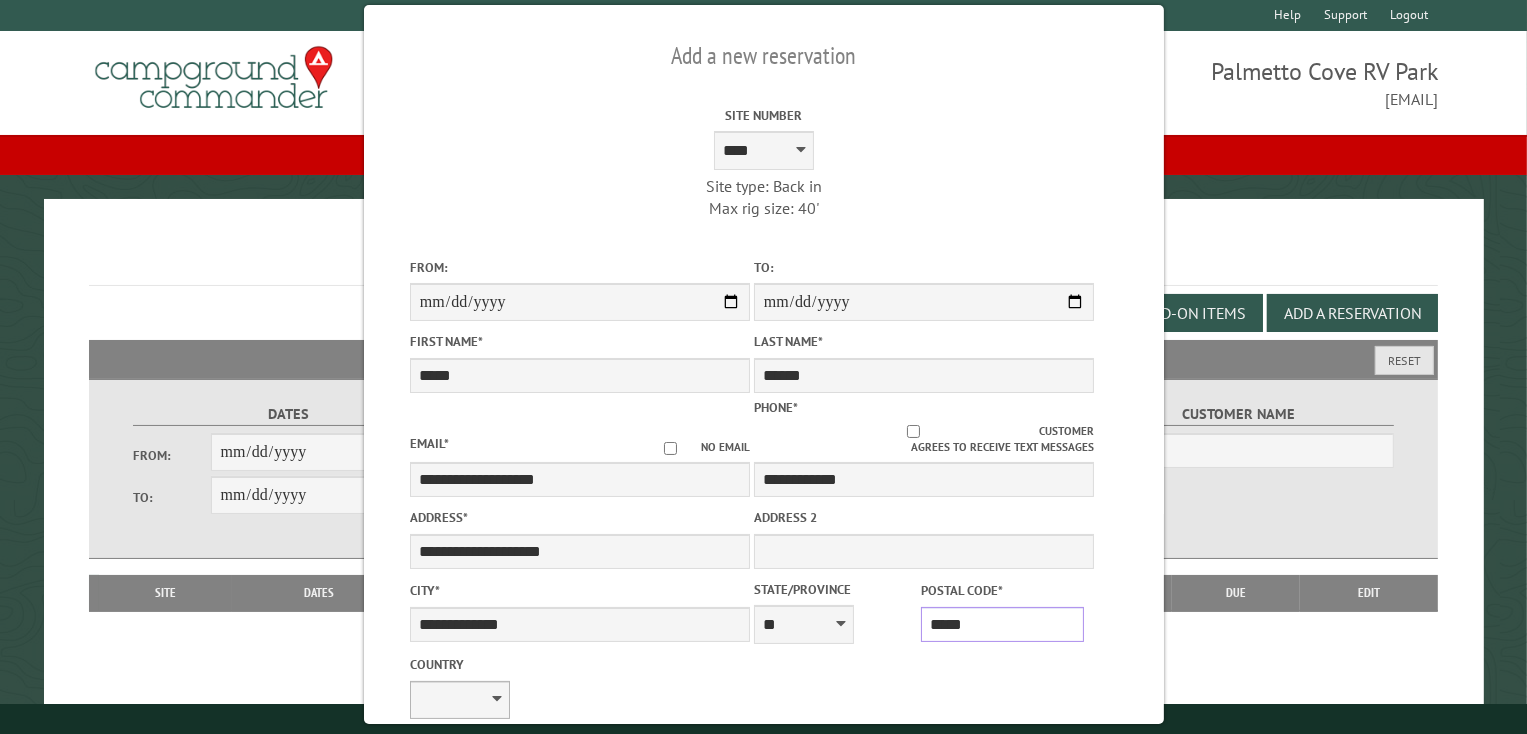 type on "*****" 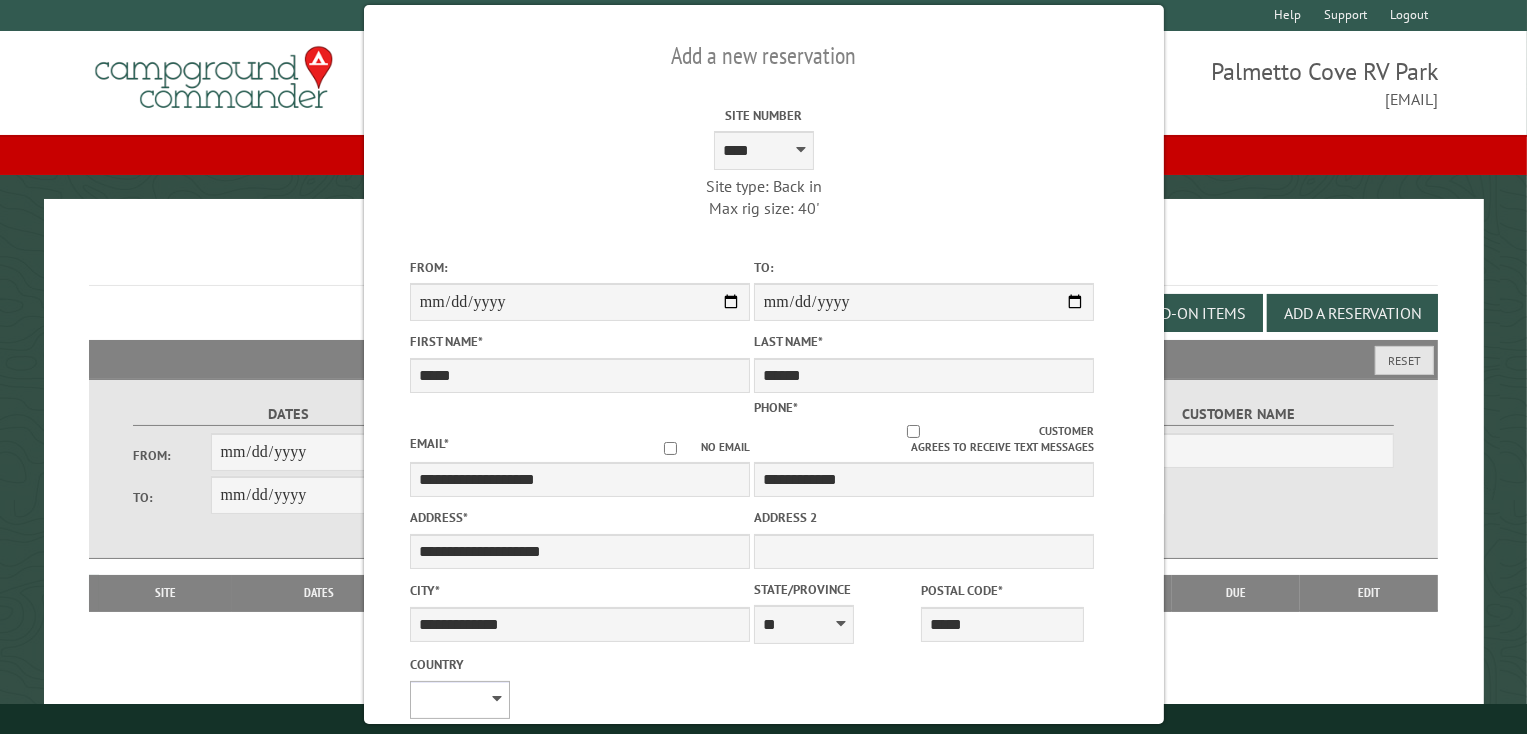 click on "**********" at bounding box center [459, 700] 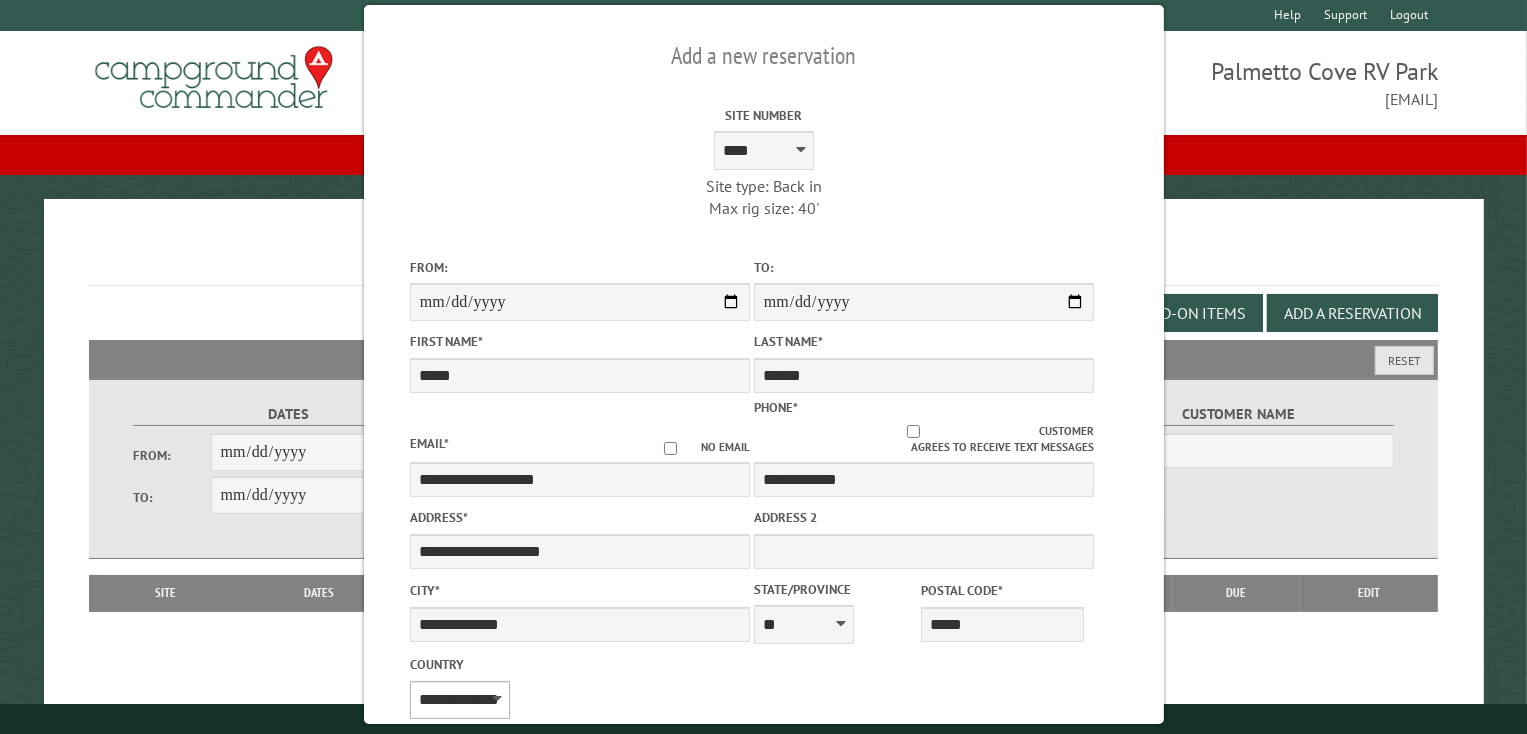click on "**********" at bounding box center (459, 700) 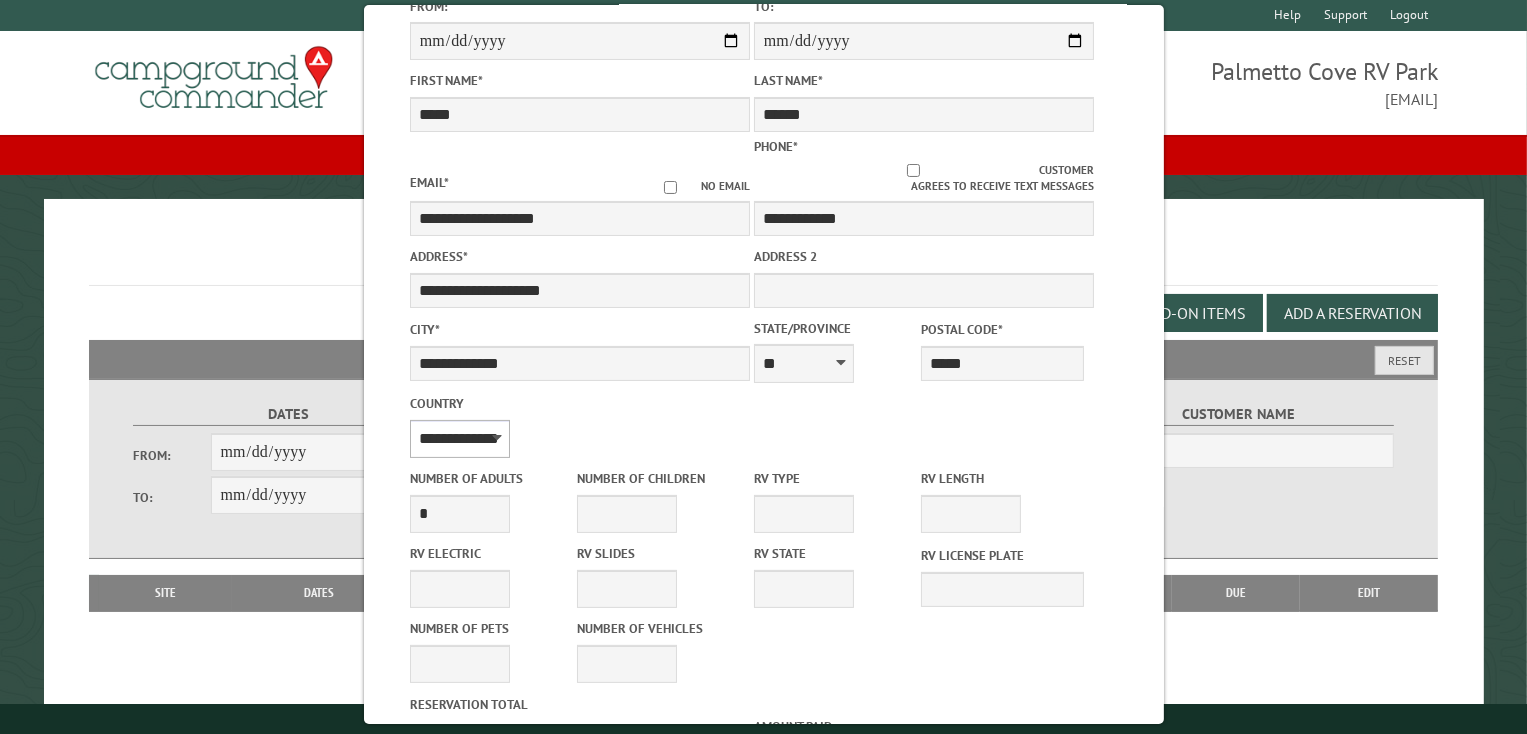scroll, scrollTop: 320, scrollLeft: 0, axis: vertical 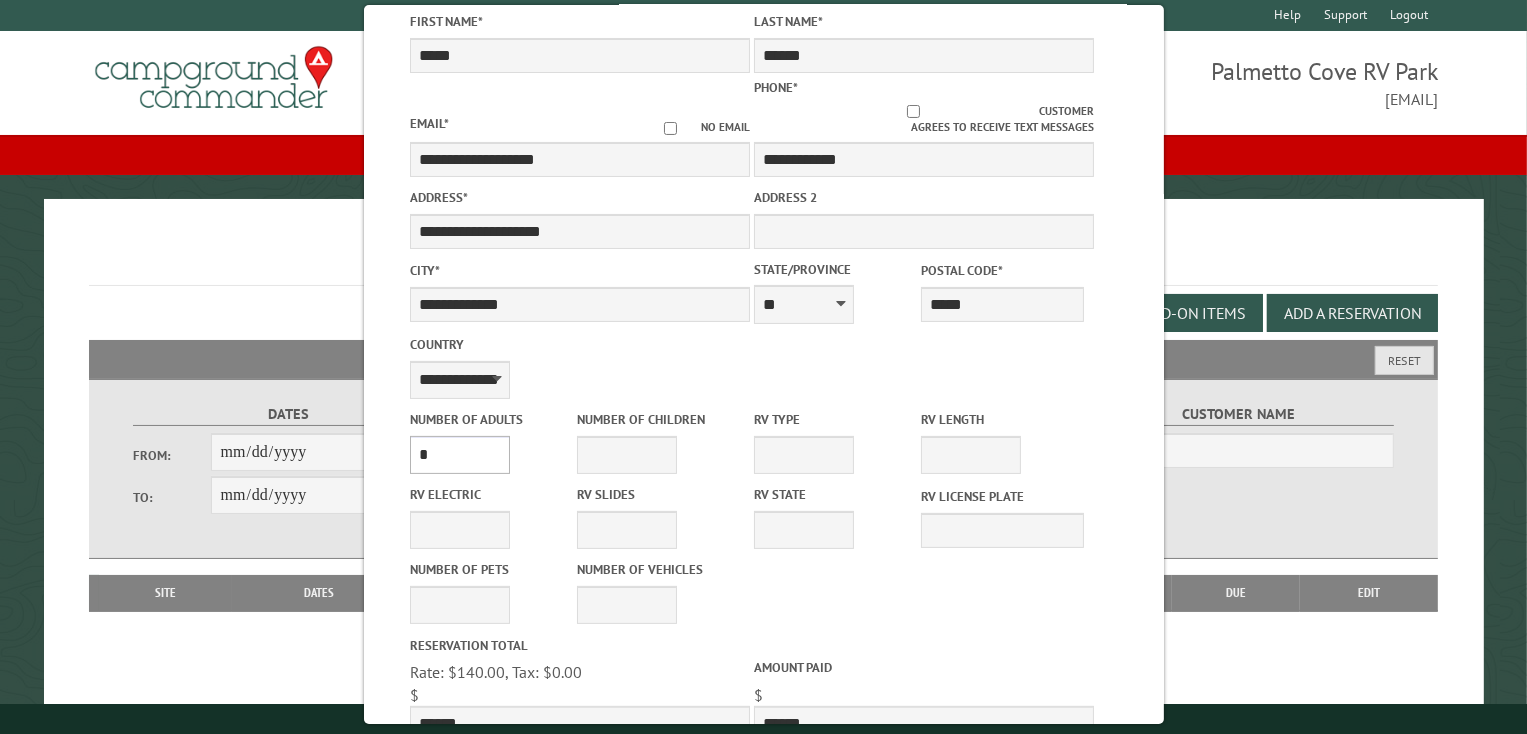 click on "* * * * * * * * * * **" at bounding box center (459, 455) 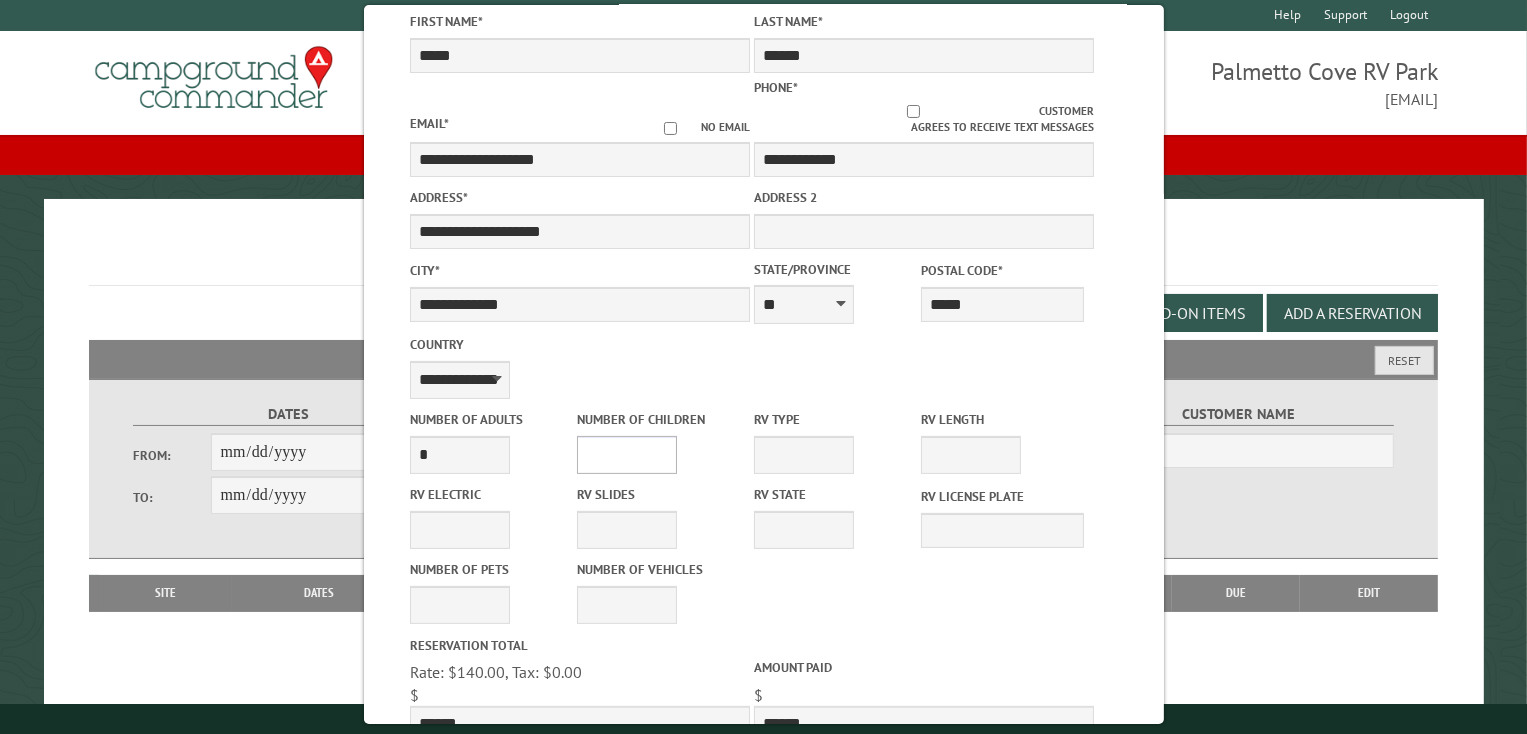 click on "* * * * * * * * * * **" at bounding box center (627, 455) 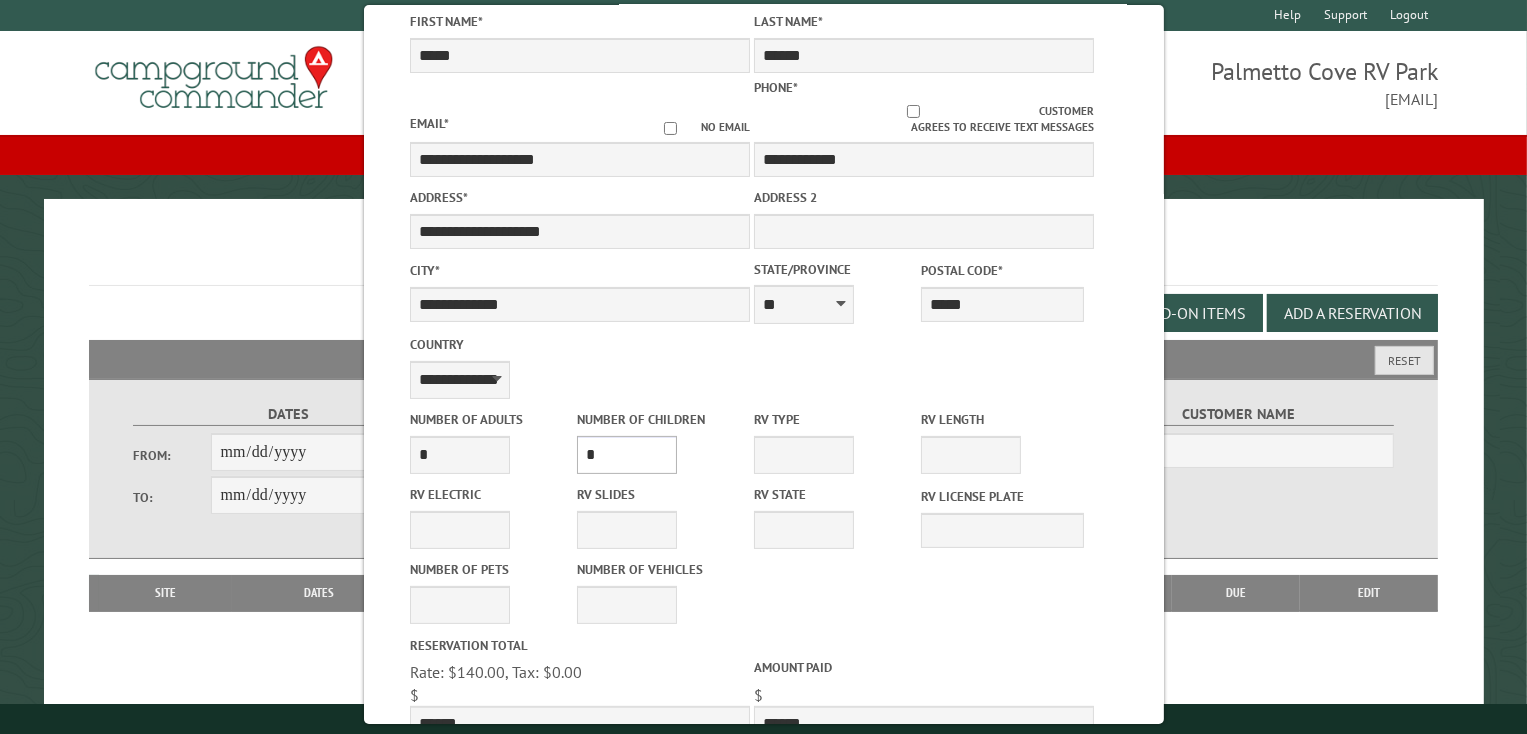 click on "* * * * * * * * * * **" at bounding box center (627, 455) 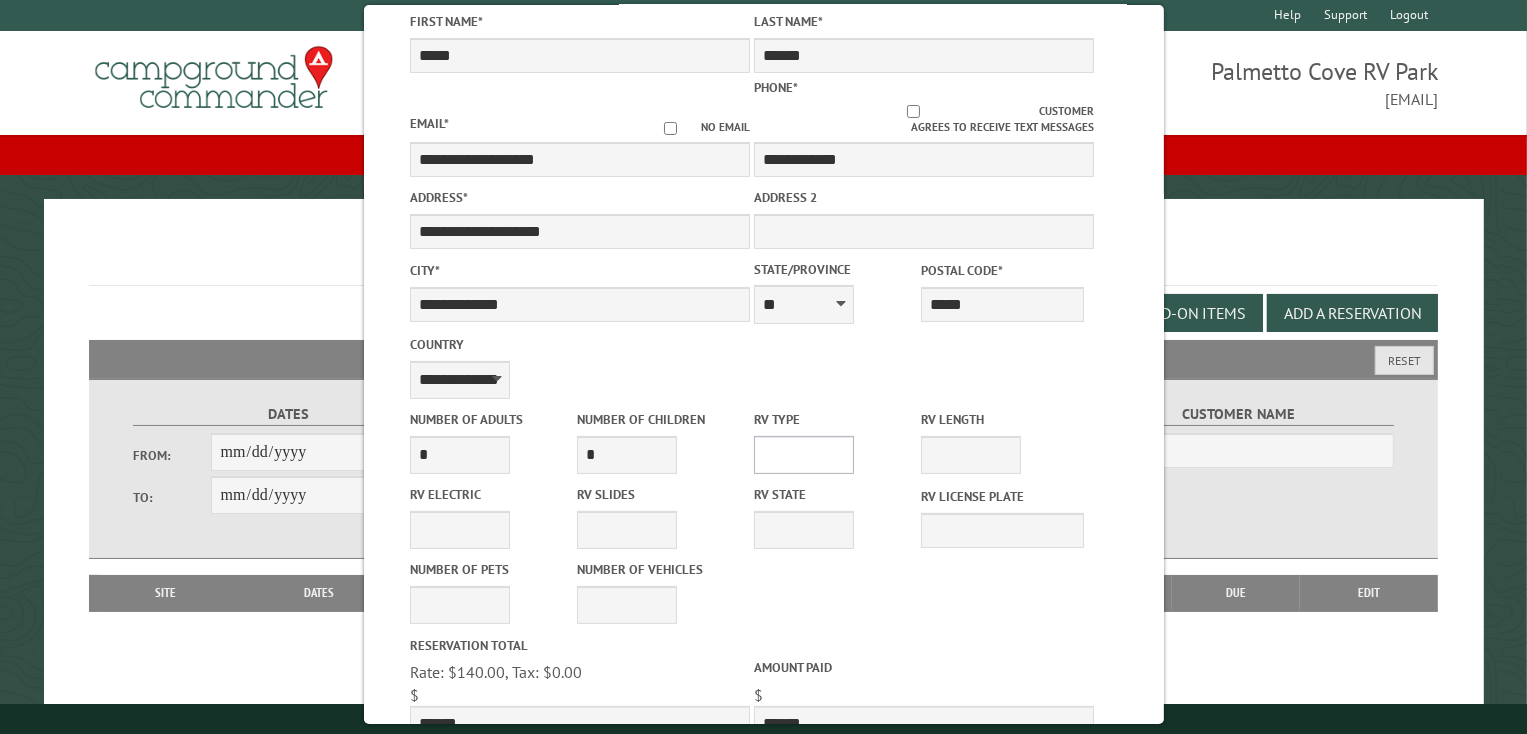 click on "**********" at bounding box center (803, 455) 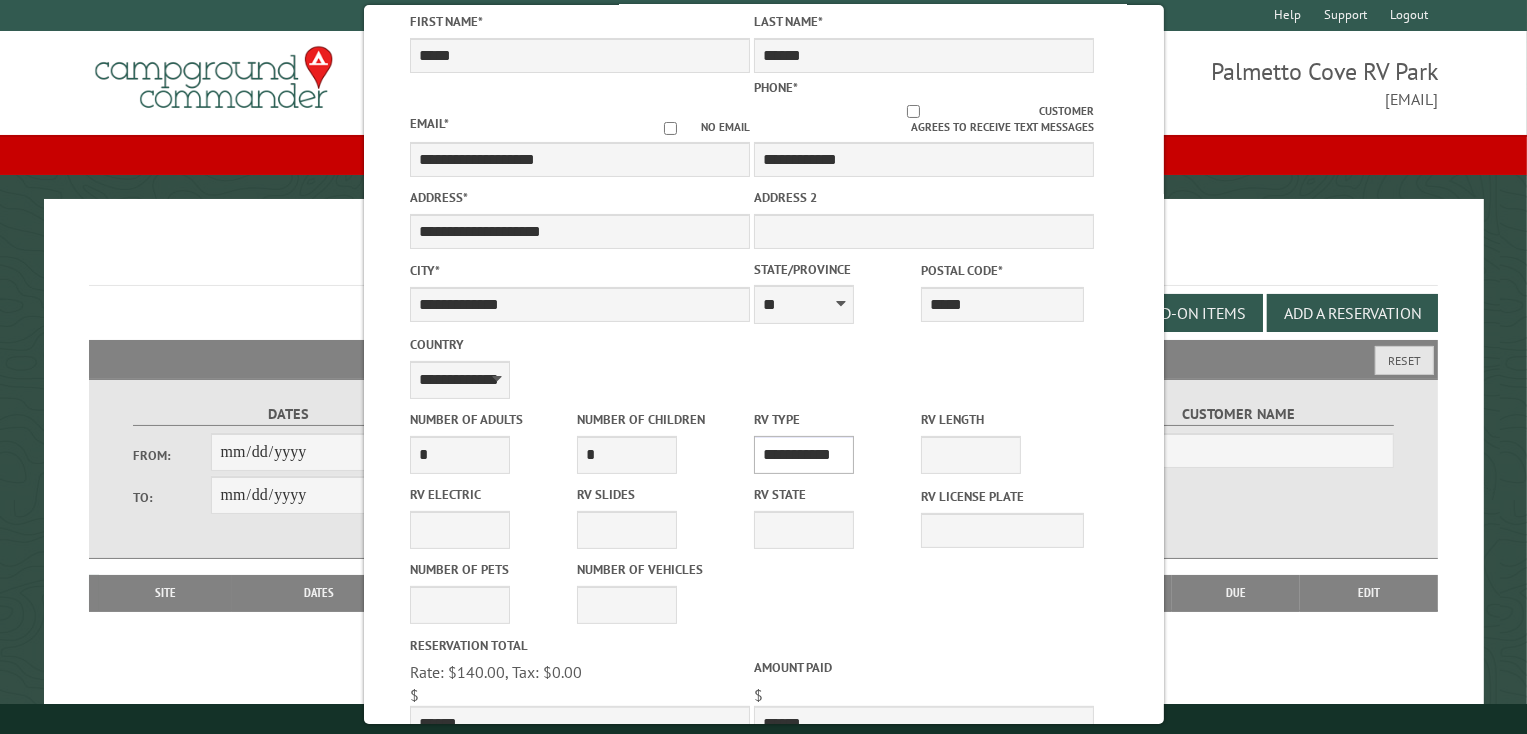 click on "**********" at bounding box center [803, 455] 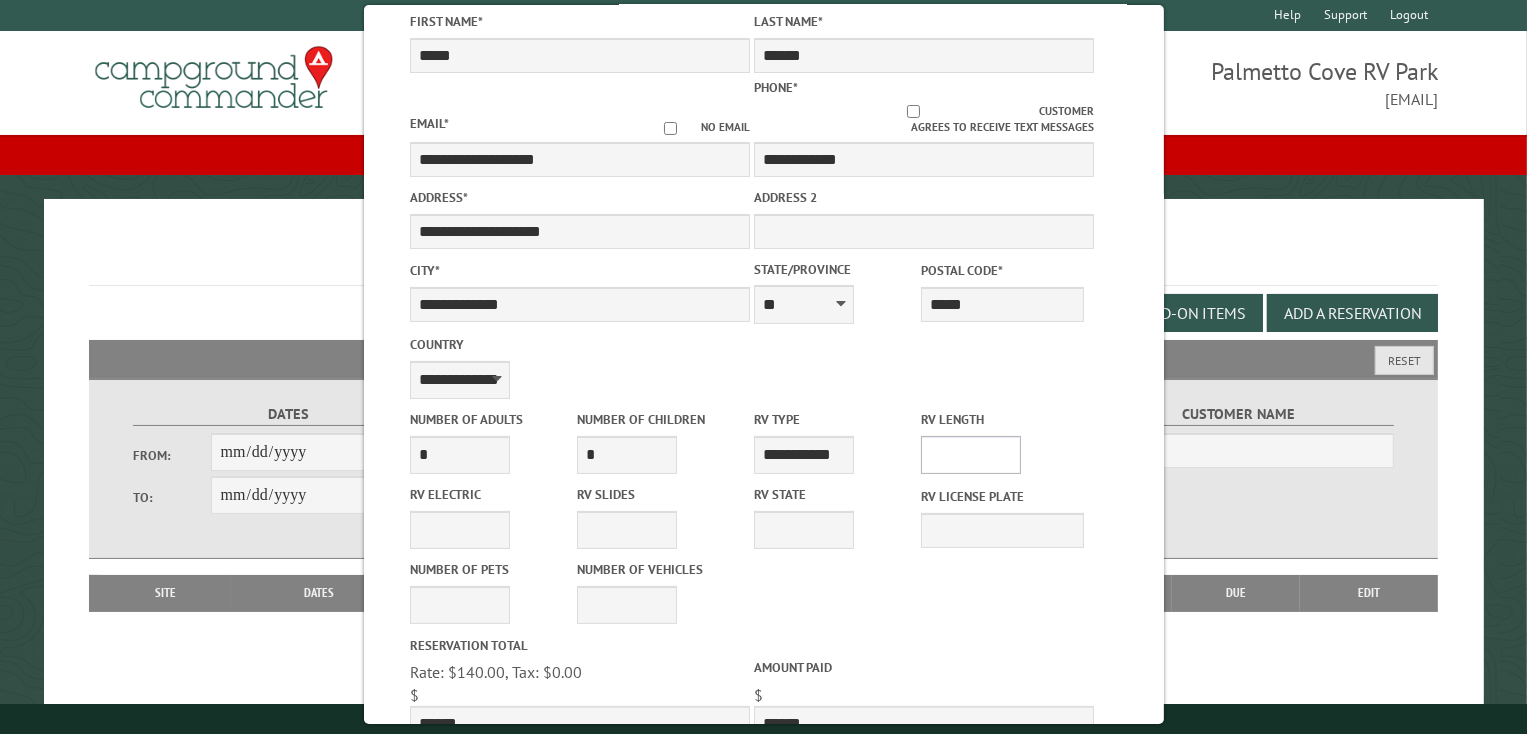 click on "* ** ** ** ** ** ** ** ** ** ** **" at bounding box center (971, 455) 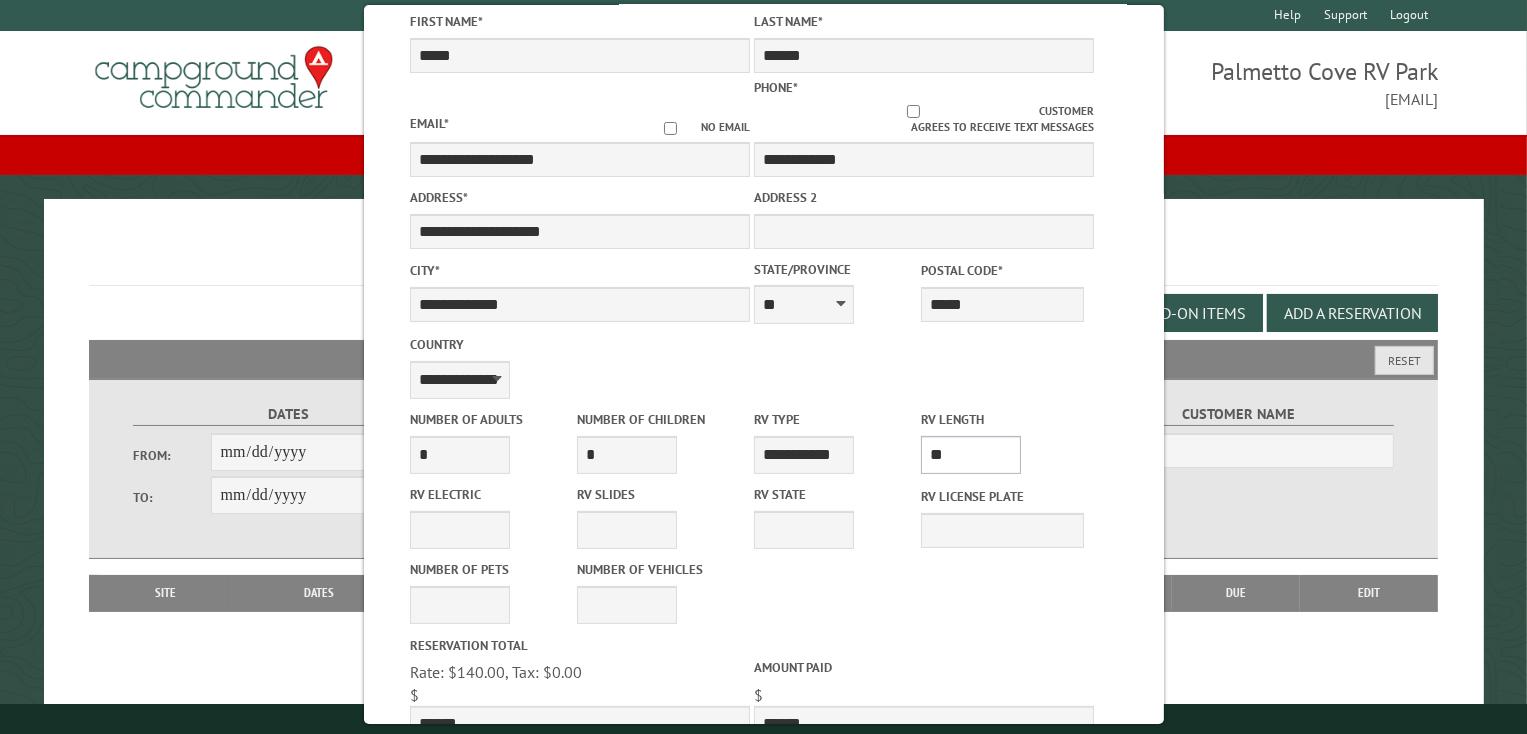 click on "* ** ** ** ** ** ** ** ** ** ** **" at bounding box center (971, 455) 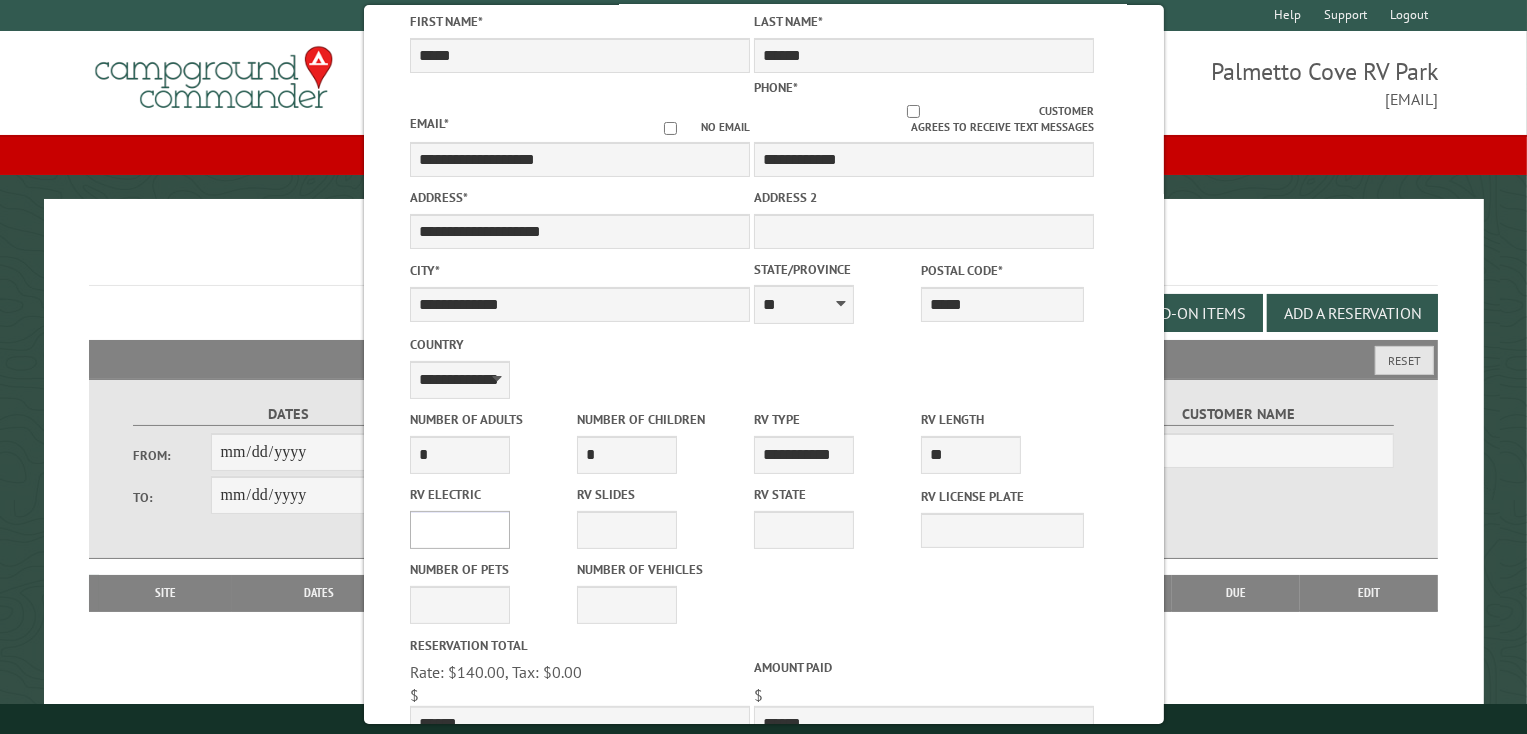 click on "**** *** *** ***" at bounding box center [459, 530] 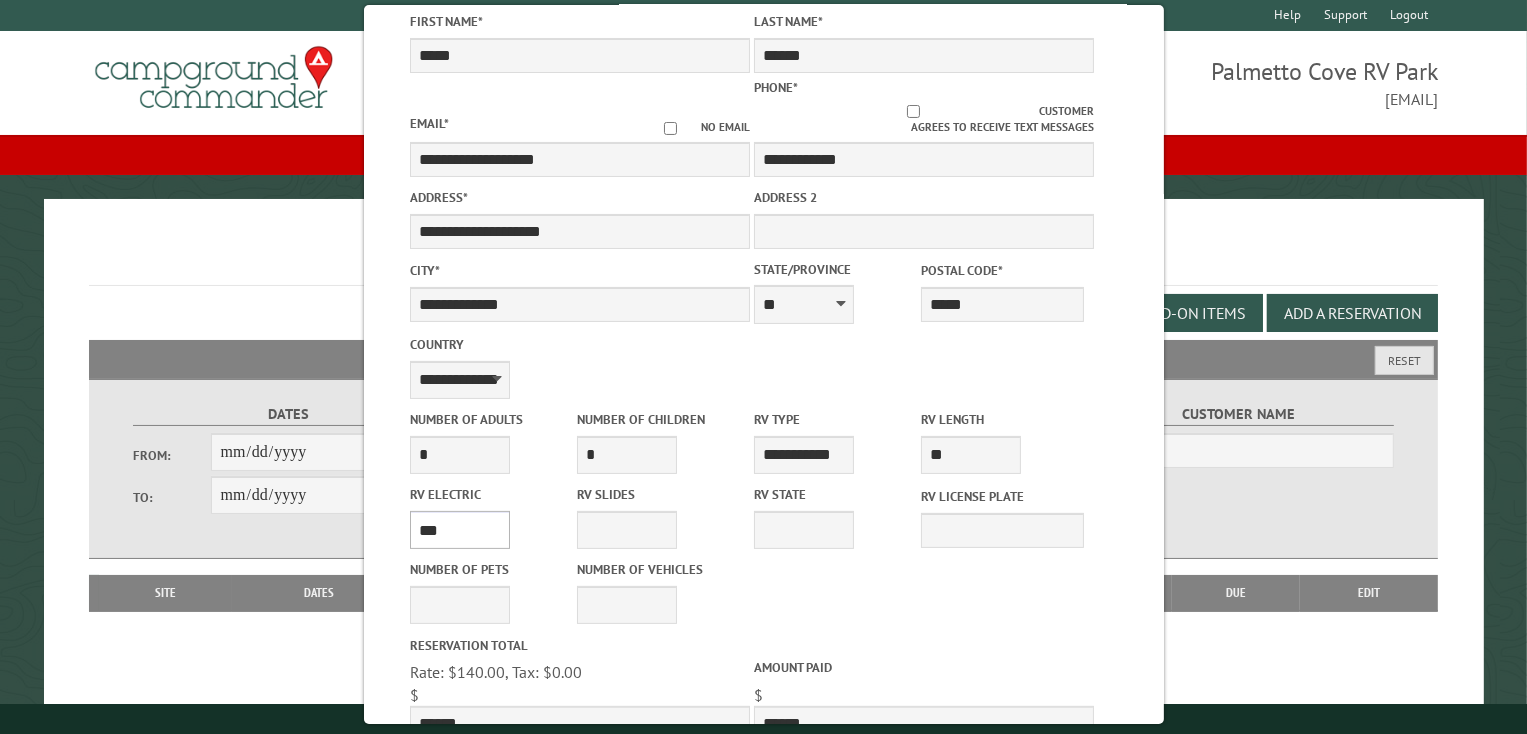 click on "**** *** *** ***" at bounding box center (459, 530) 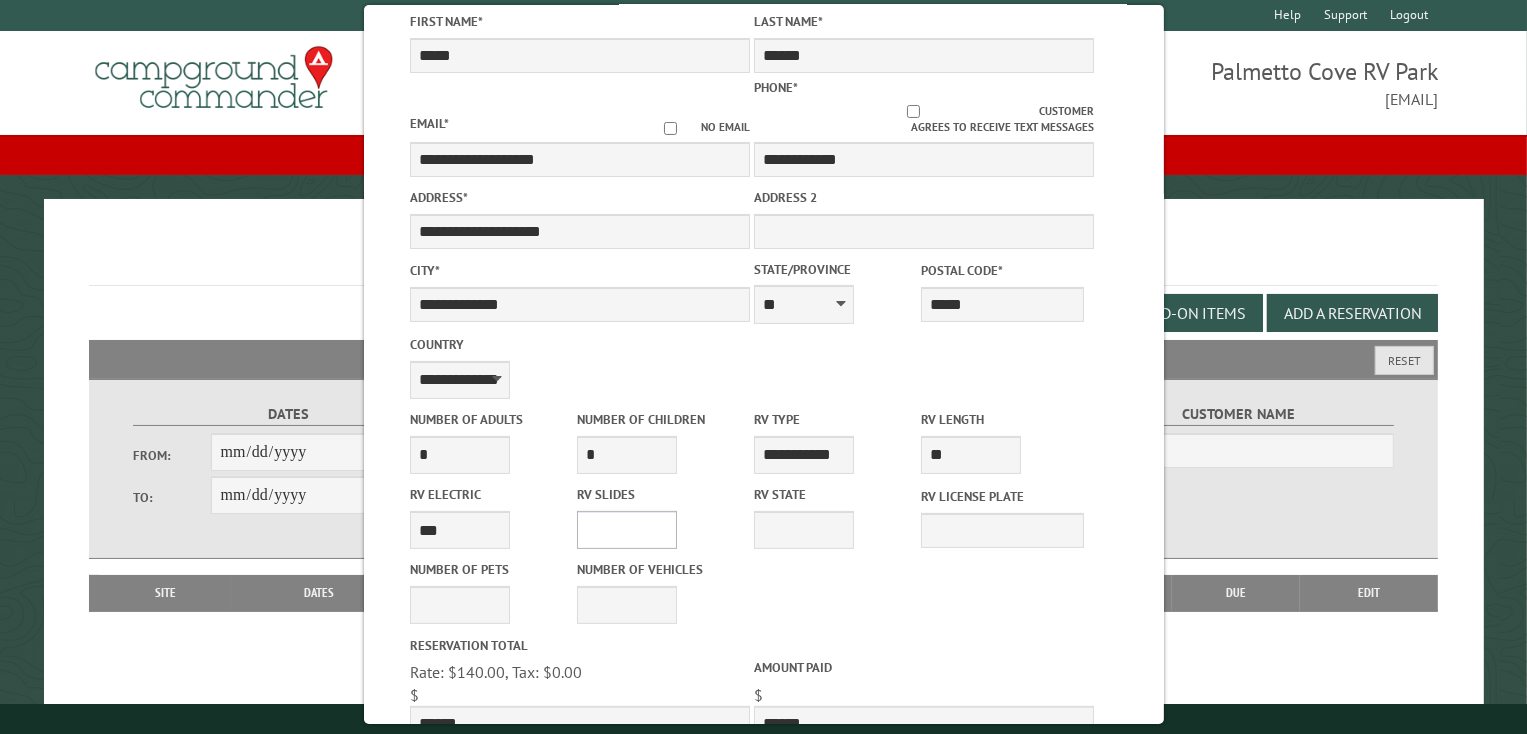 click on "* * * * * * * * * * **" at bounding box center (627, 530) 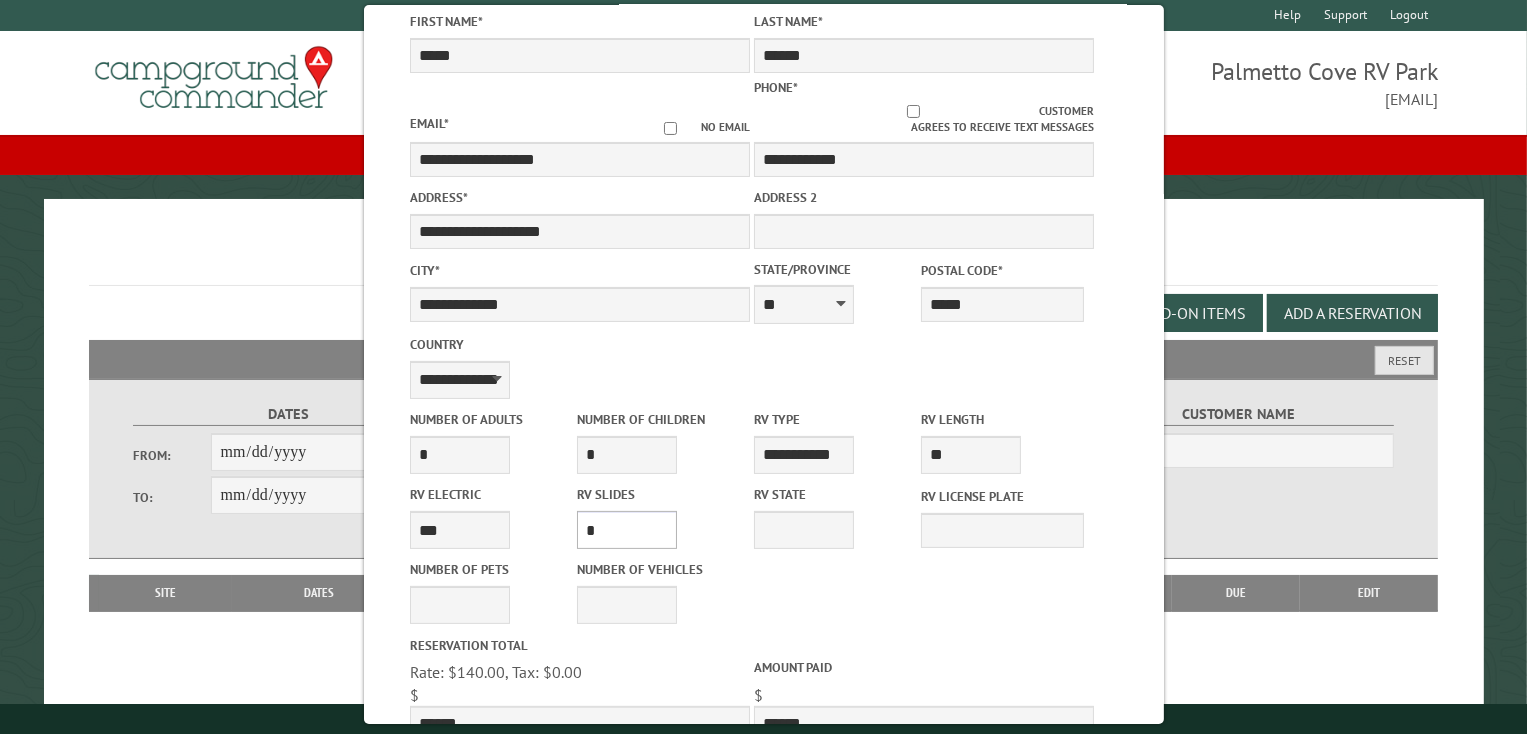 click on "* * * * * * * * * * **" at bounding box center (627, 530) 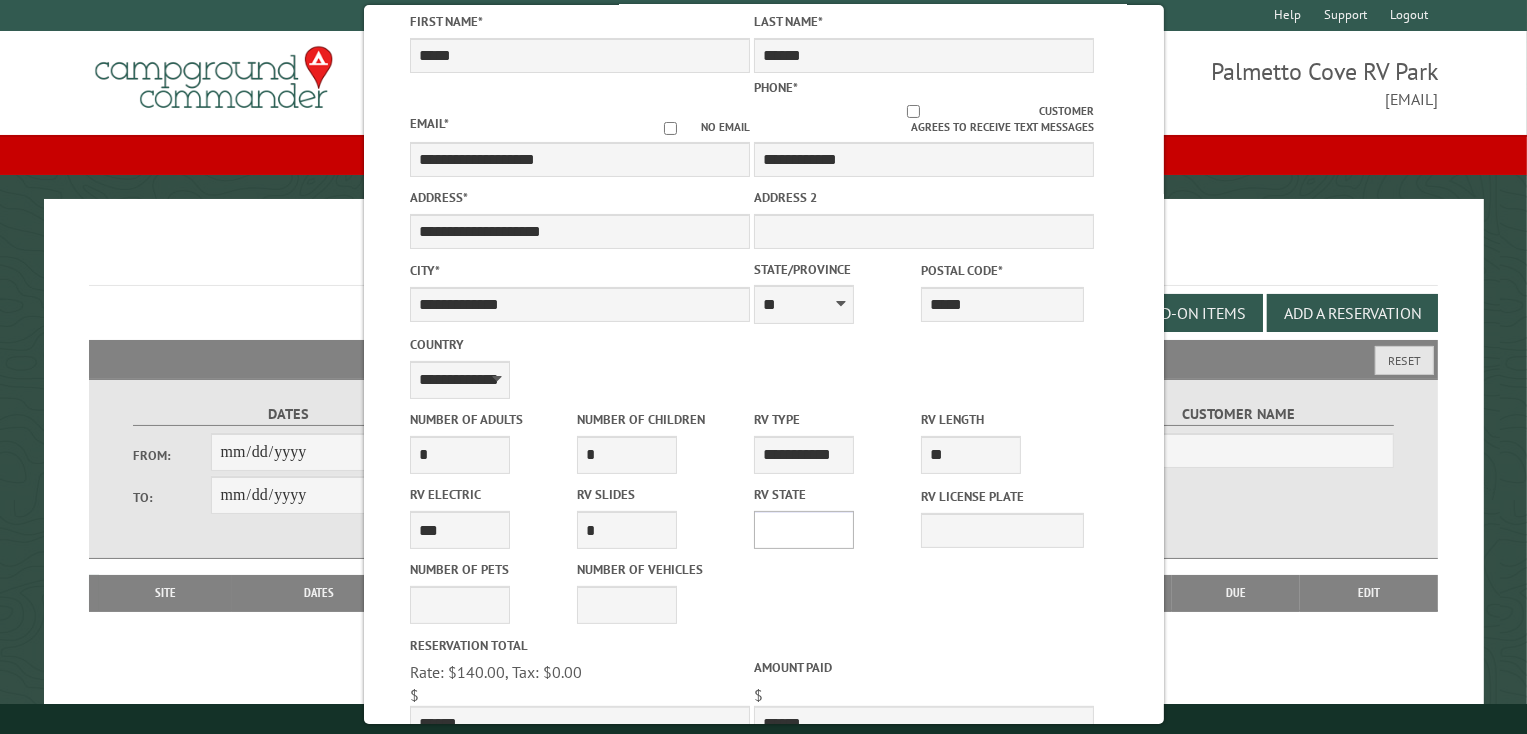 click on "** ** ** ** ** ** ** ** ** ** ** ** ** ** ** ** ** ** ** ** ** ** ** ** ** ** ** ** ** ** ** ** ** ** ** ** ** ** ** ** ** ** ** ** ** ** ** ** ** ** ** ** ** ** ** ** ** ** ** ** ** ** ** **" at bounding box center [803, 530] 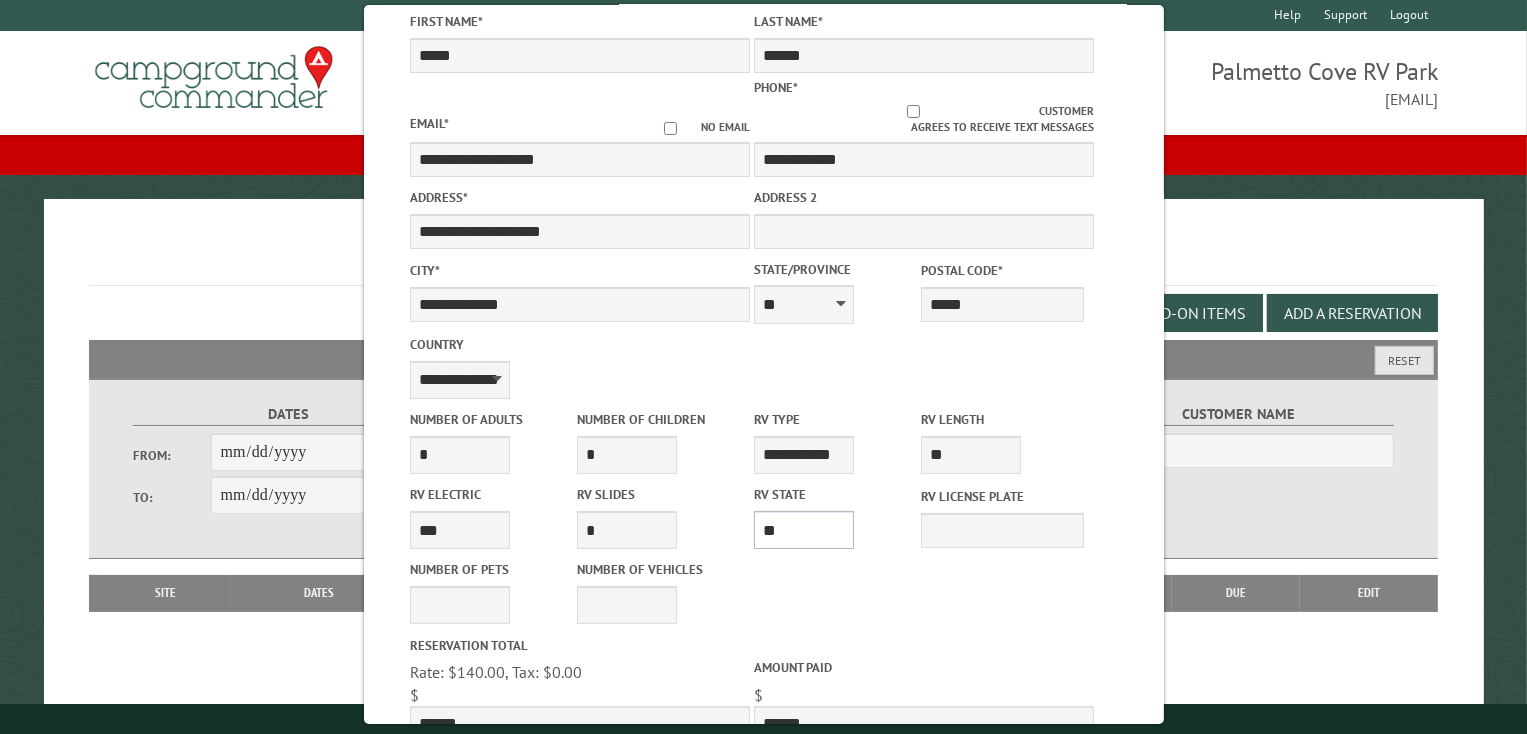 click on "** ** ** ** ** ** ** ** ** ** ** ** ** ** ** ** ** ** ** ** ** ** ** ** ** ** ** ** ** ** ** ** ** ** ** ** ** ** ** ** ** ** ** ** ** ** ** ** ** ** ** ** ** ** ** ** ** ** ** ** ** ** ** **" at bounding box center [803, 530] 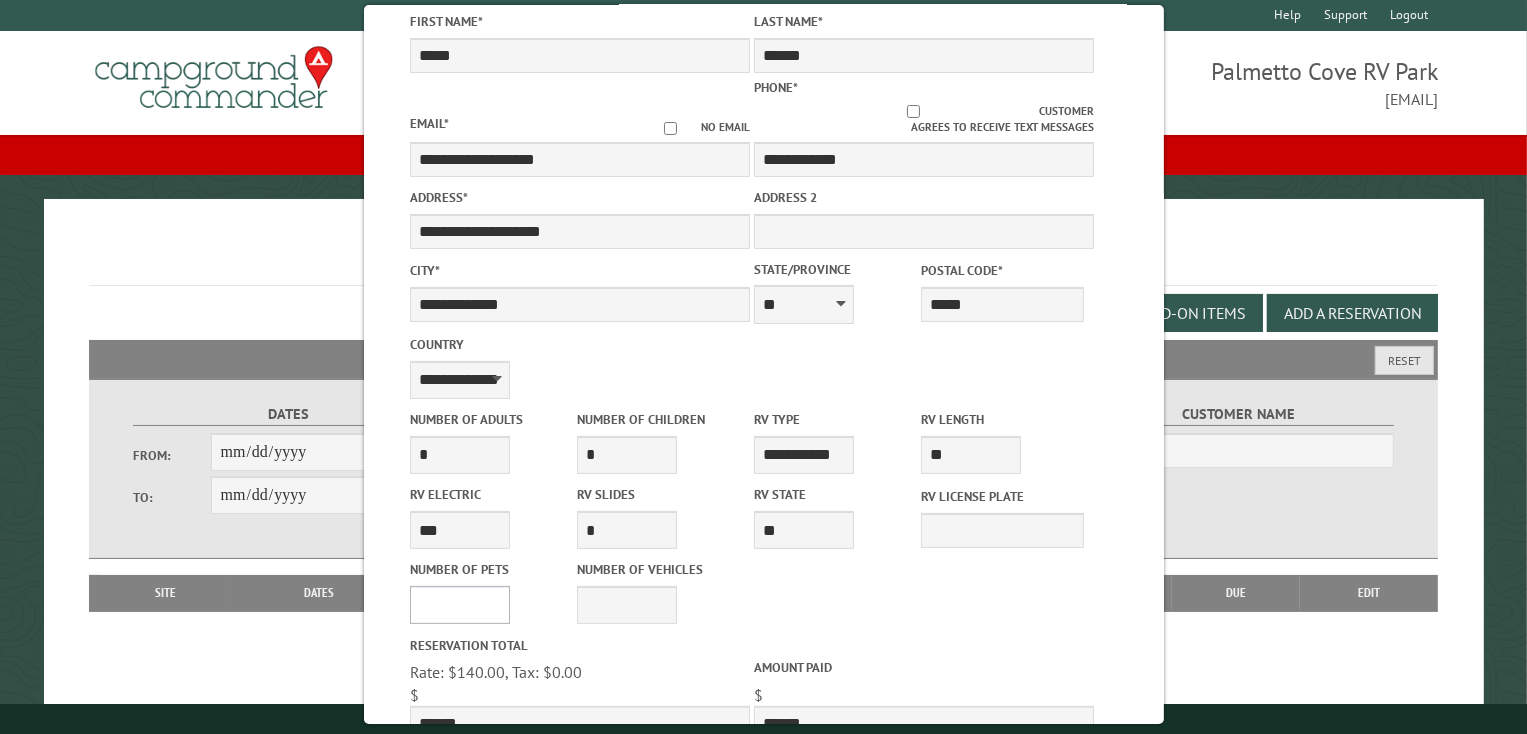 drag, startPoint x: 468, startPoint y: 600, endPoint x: 497, endPoint y: 592, distance: 30.083218 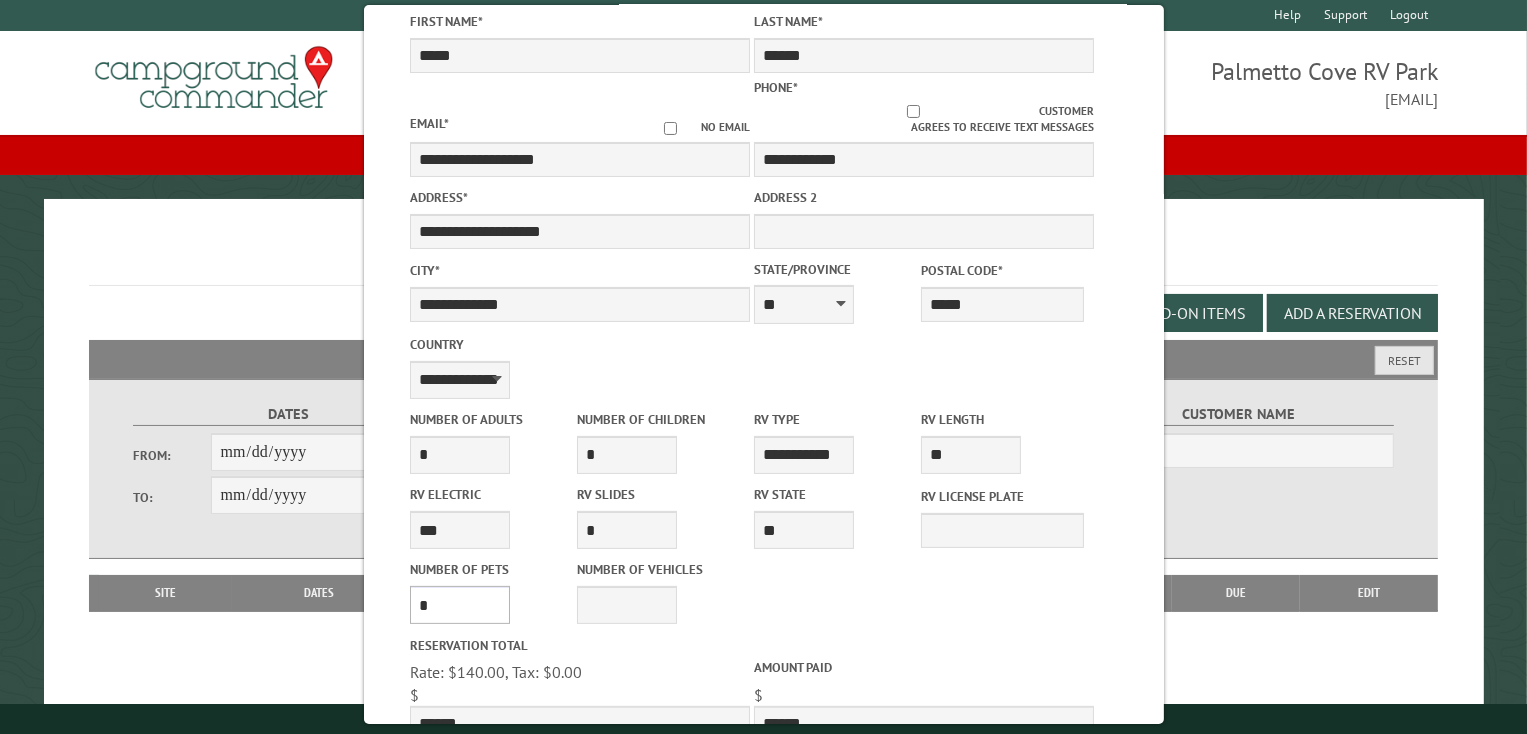 click on "* * * * * * * * * * **" at bounding box center (459, 605) 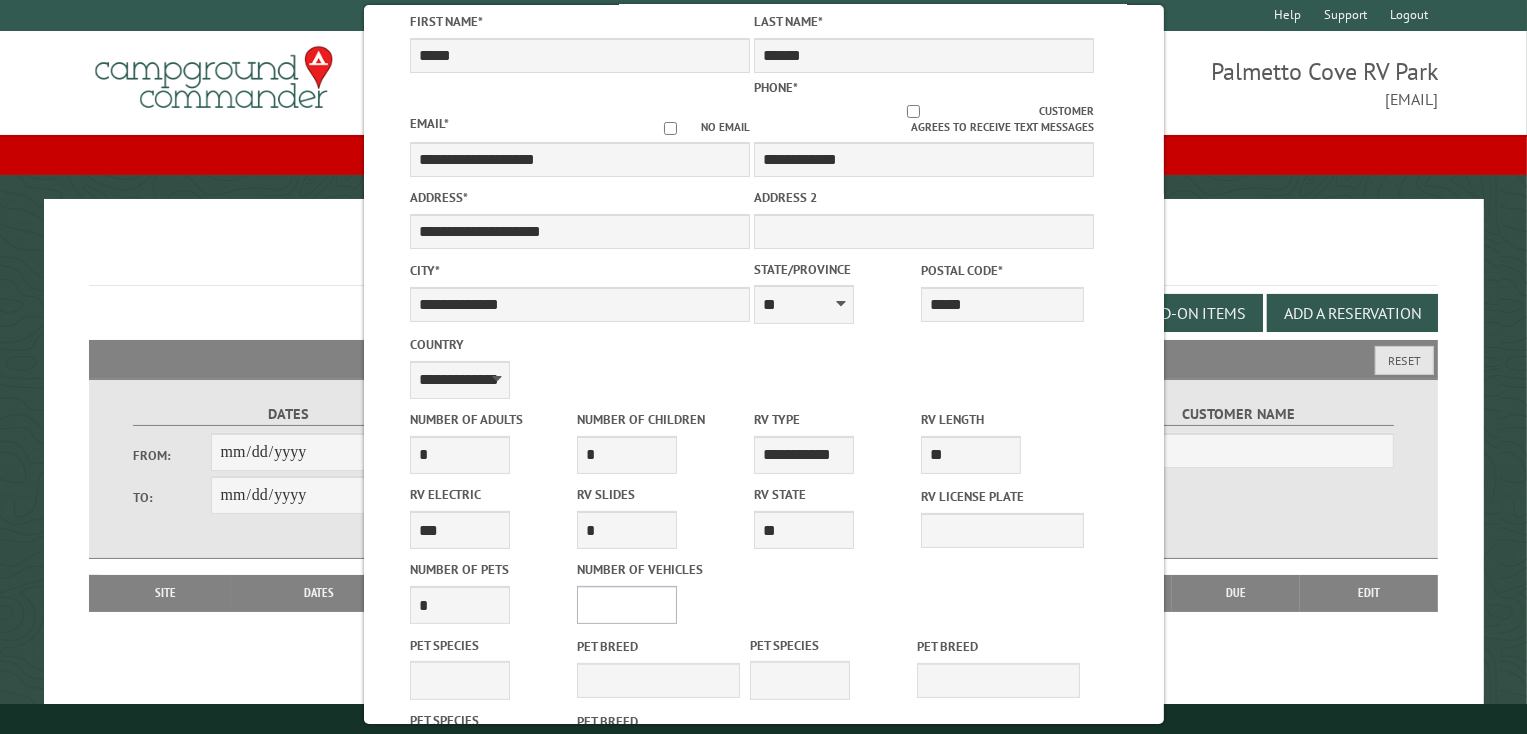 click on "* * * * * * * * * * **" at bounding box center (627, 605) 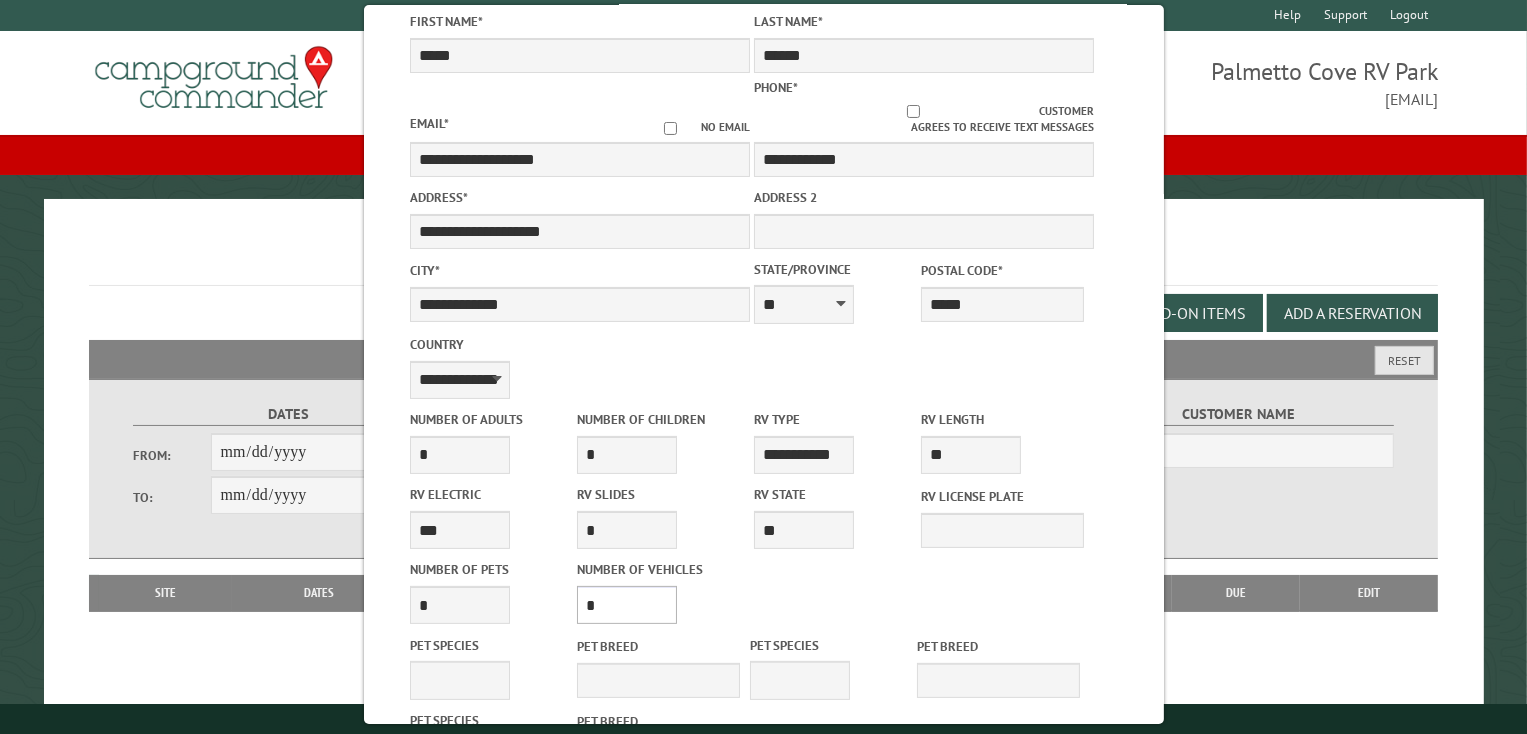 click on "* * * * * * * * * * **" at bounding box center (627, 605) 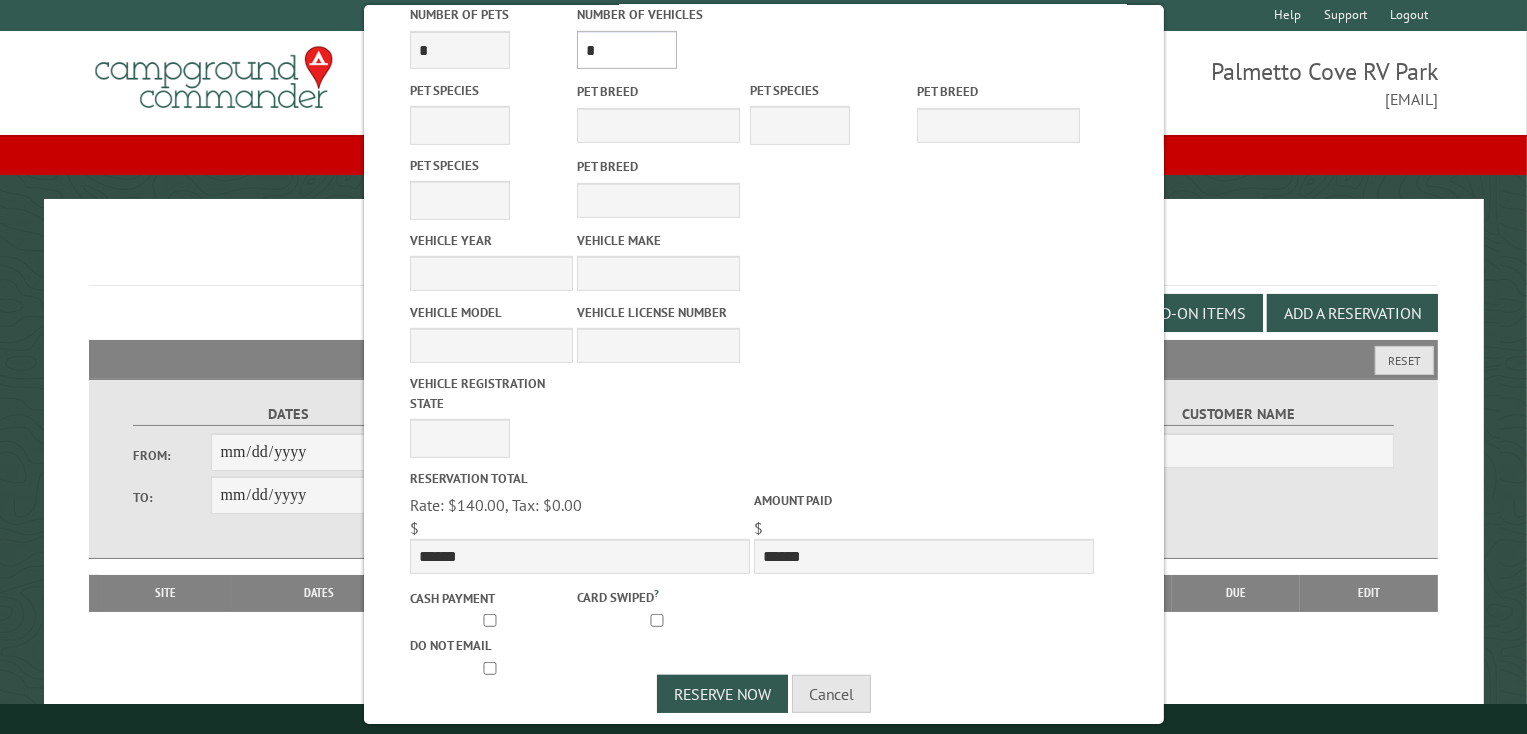 scroll, scrollTop: 894, scrollLeft: 0, axis: vertical 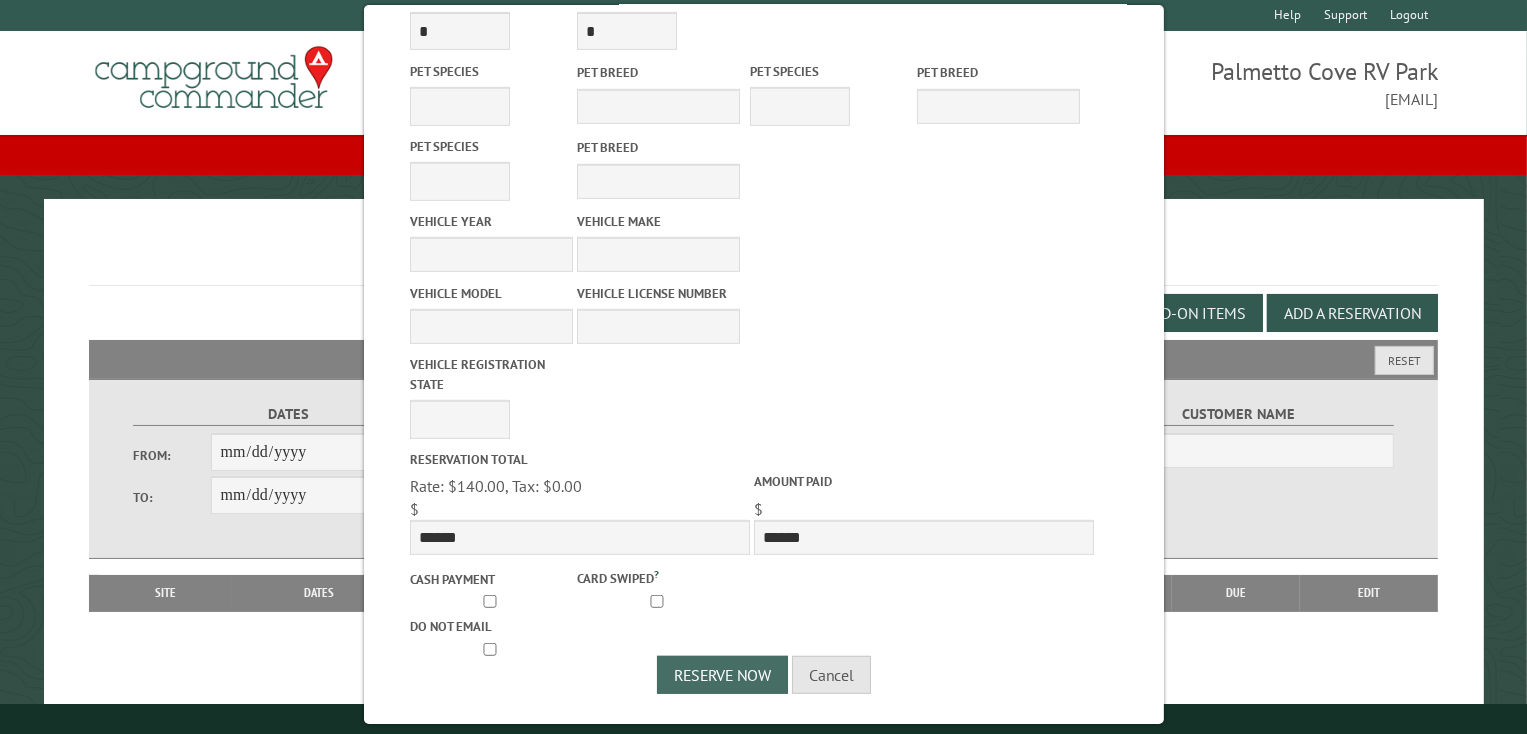 click on "Reserve Now" at bounding box center [722, 675] 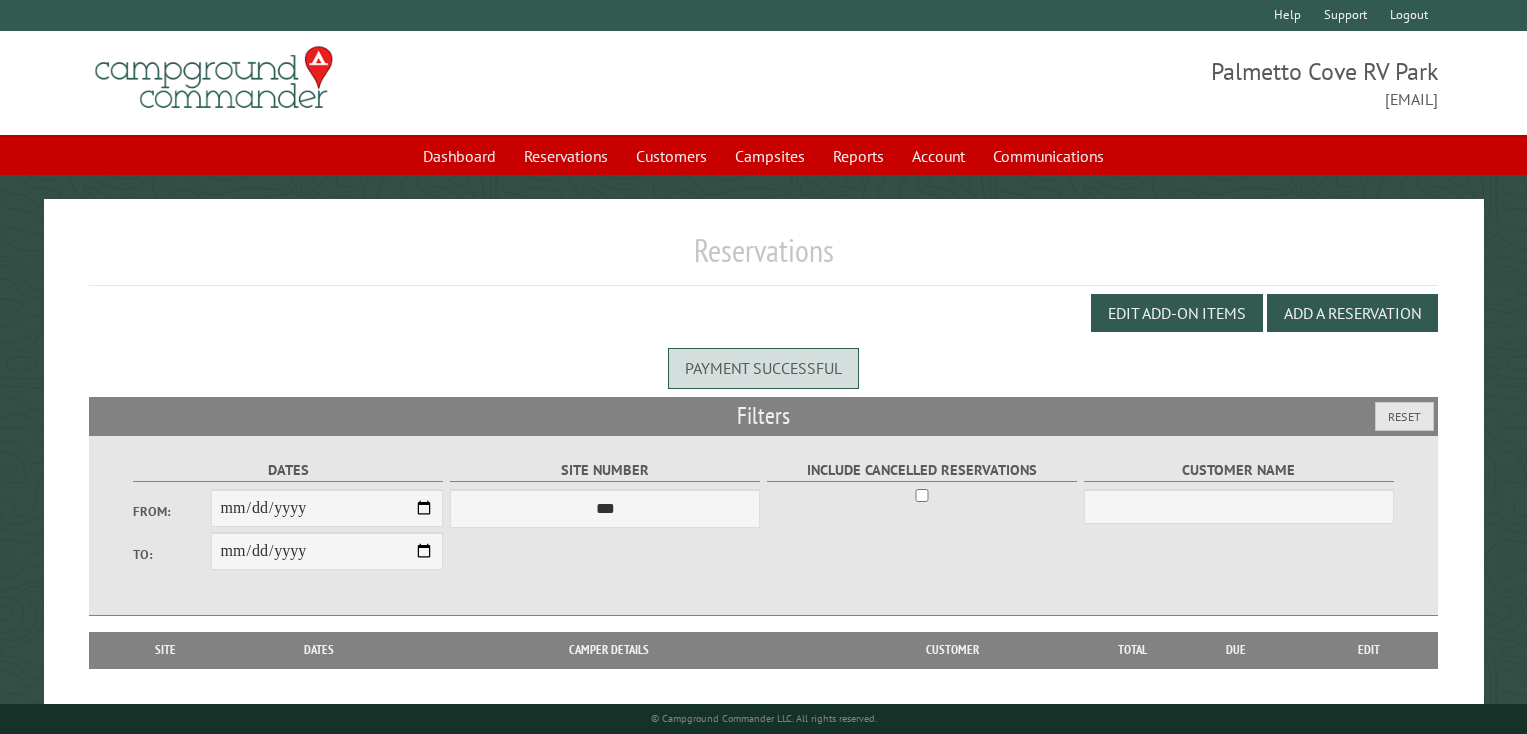 scroll, scrollTop: 0, scrollLeft: 0, axis: both 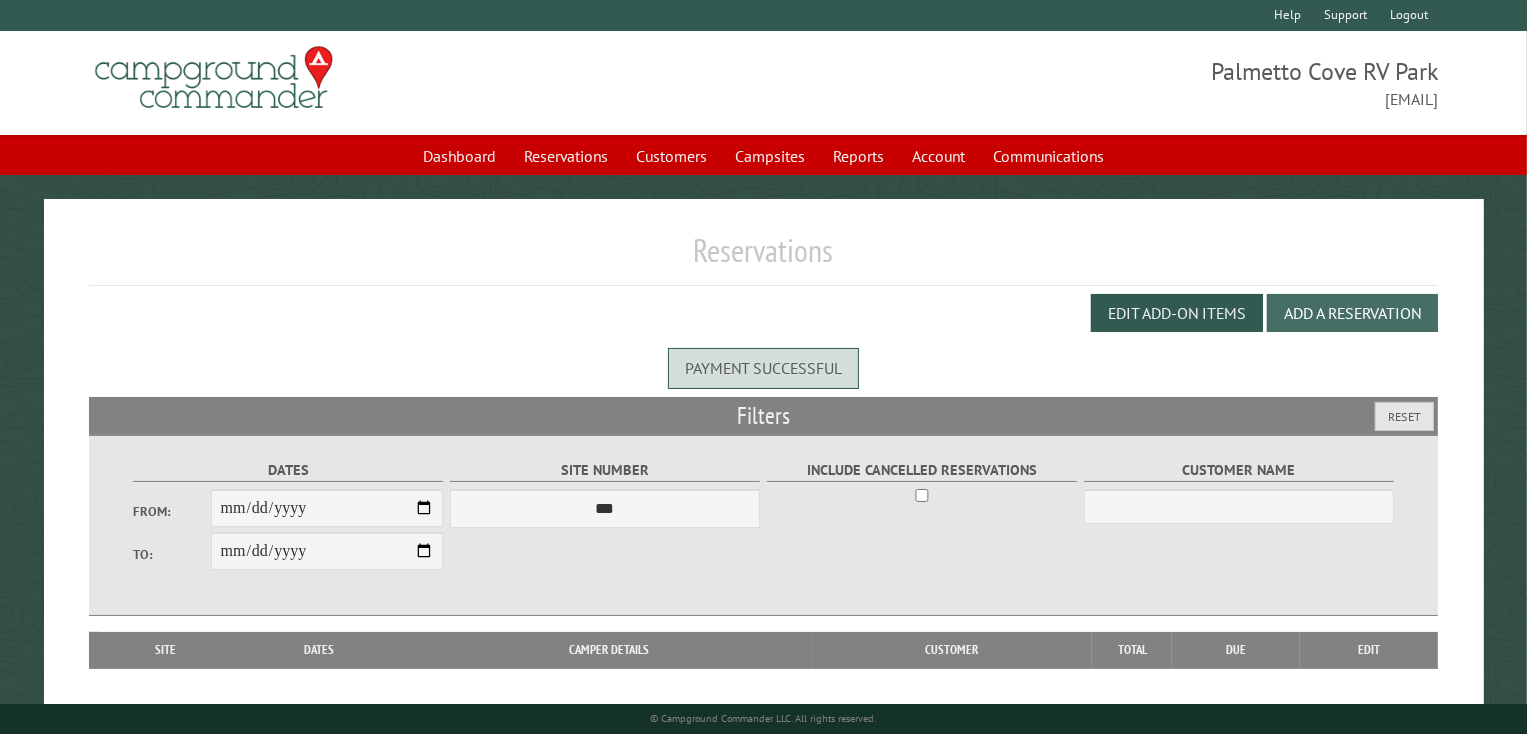 click on "Add a Reservation" at bounding box center [1352, 313] 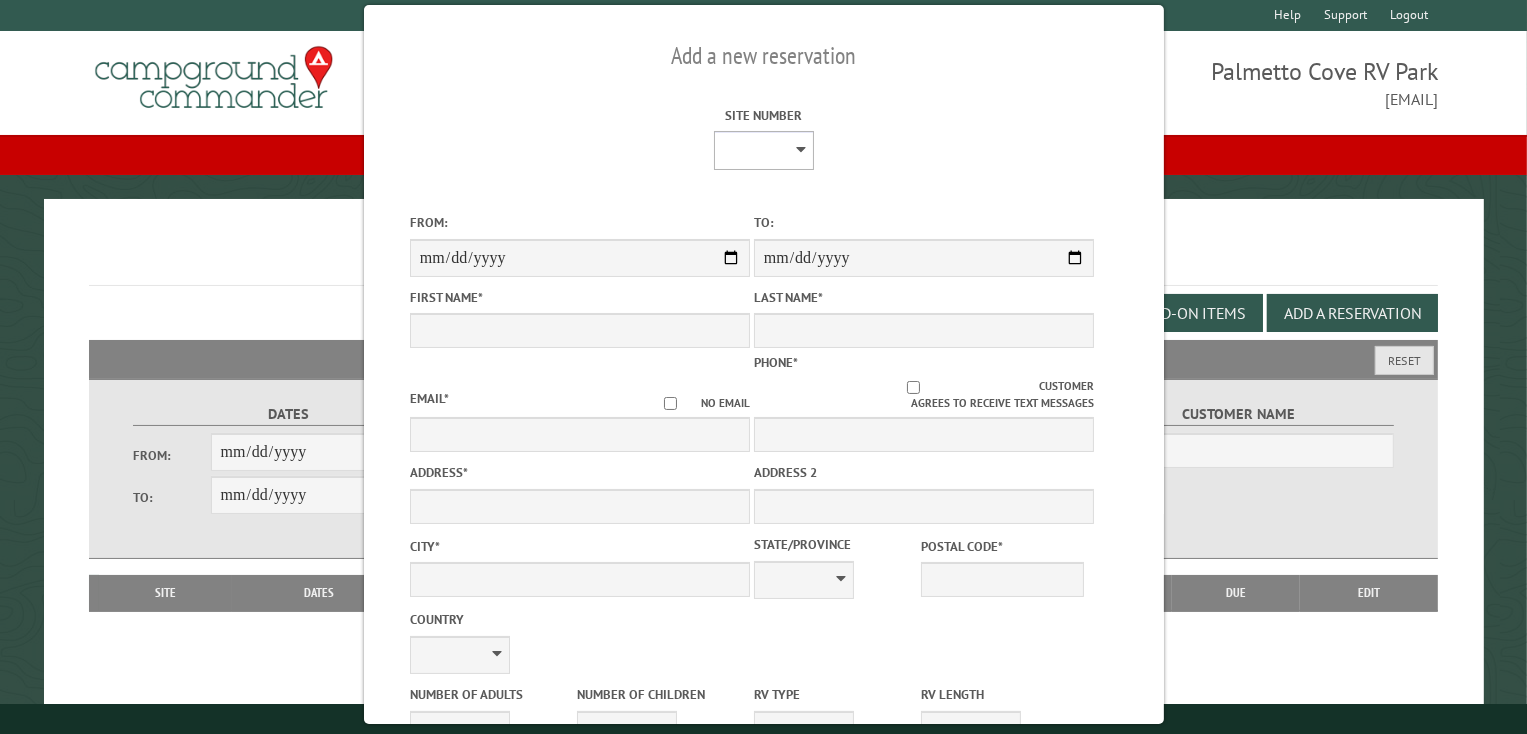 click on "**** **** **** **** **** **** **** **** **** **** **** **** **** **** **** **** **** **** **** **** **** **** **** **** **** **** **** **** **** **** **** **** **** **** **** **** **** **** **** **** **** **** **** **** **** **** **** **** **** **** **** **** **** **** **** **** **** **** **** **** **** **** **** **** **** **** **** **** **** **** **** **** **** **** **** **** **** **** **** **** **** **** **** **** **** **** **** **** **** **** **** **** **** **** **** **** **** **** **** **** **** **** **** **** **** **** **** **** **** **** **** **** **** **** **** **** **** **** **** **** **** **** **** **** **** **** **** **** **** **** **** **** **** **** **** **** **** **** **** **** **** **** **** **** **** ****" at bounding box center (764, 150) 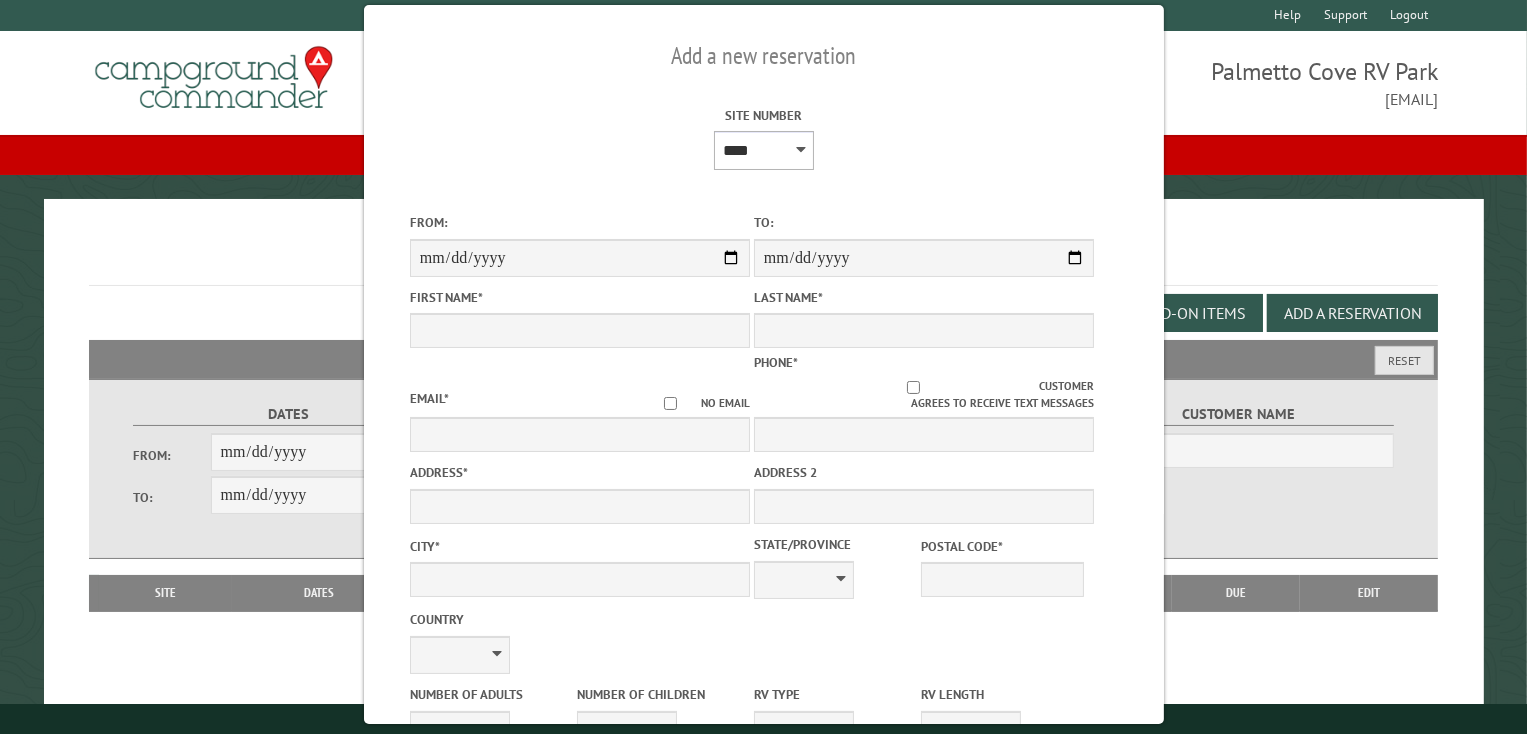 click on "**** **** **** **** **** **** **** **** **** **** **** **** **** **** **** **** **** **** **** **** **** **** **** **** **** **** **** **** **** **** **** **** **** **** **** **** **** **** **** **** **** **** **** **** **** **** **** **** **** **** **** **** **** **** **** **** **** **** **** **** **** **** **** **** **** **** **** **** **** **** **** **** **** **** **** **** **** **** **** **** **** **** **** **** **** **** **** **** **** **** **** **** **** **** **** **** **** **** **** **** **** **** **** **** **** **** **** **** **** **** **** **** **** **** **** **** **** **** **** **** **** **** **** **** **** **** **** **** **** **** **** **** **** **** **** **** **** **** **** **** **** **** **** **** **** ****" at bounding box center [764, 150] 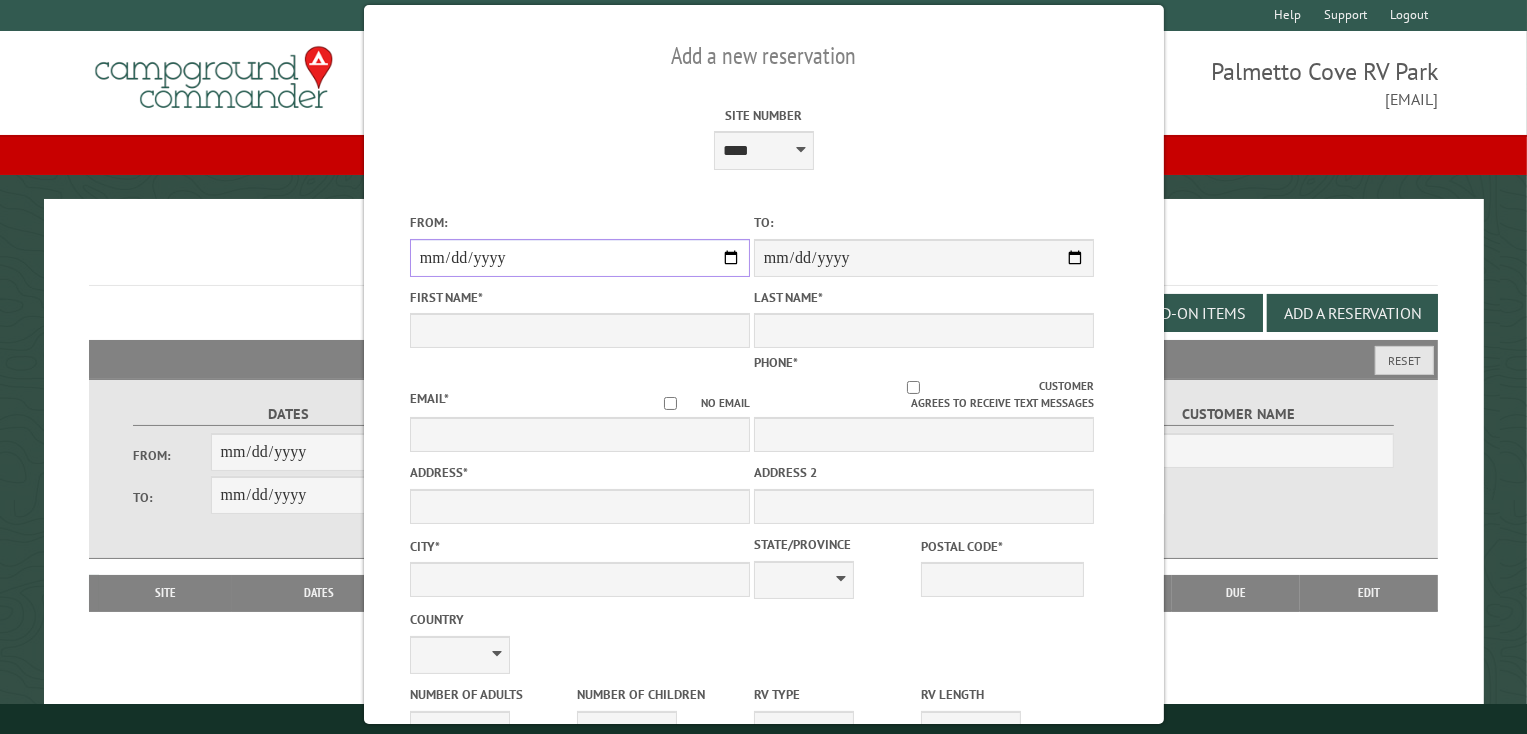 click on "From:" at bounding box center [579, 258] 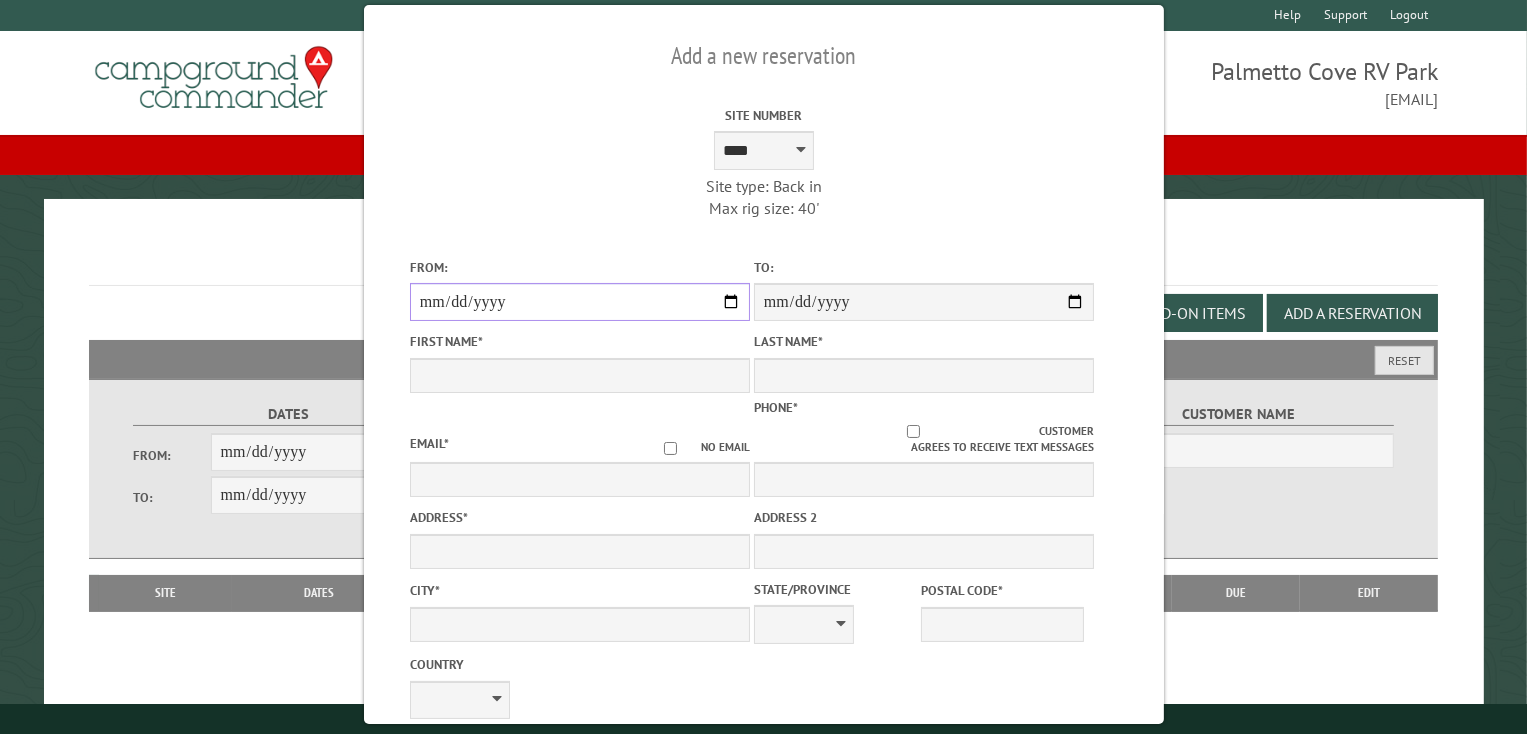 type on "**********" 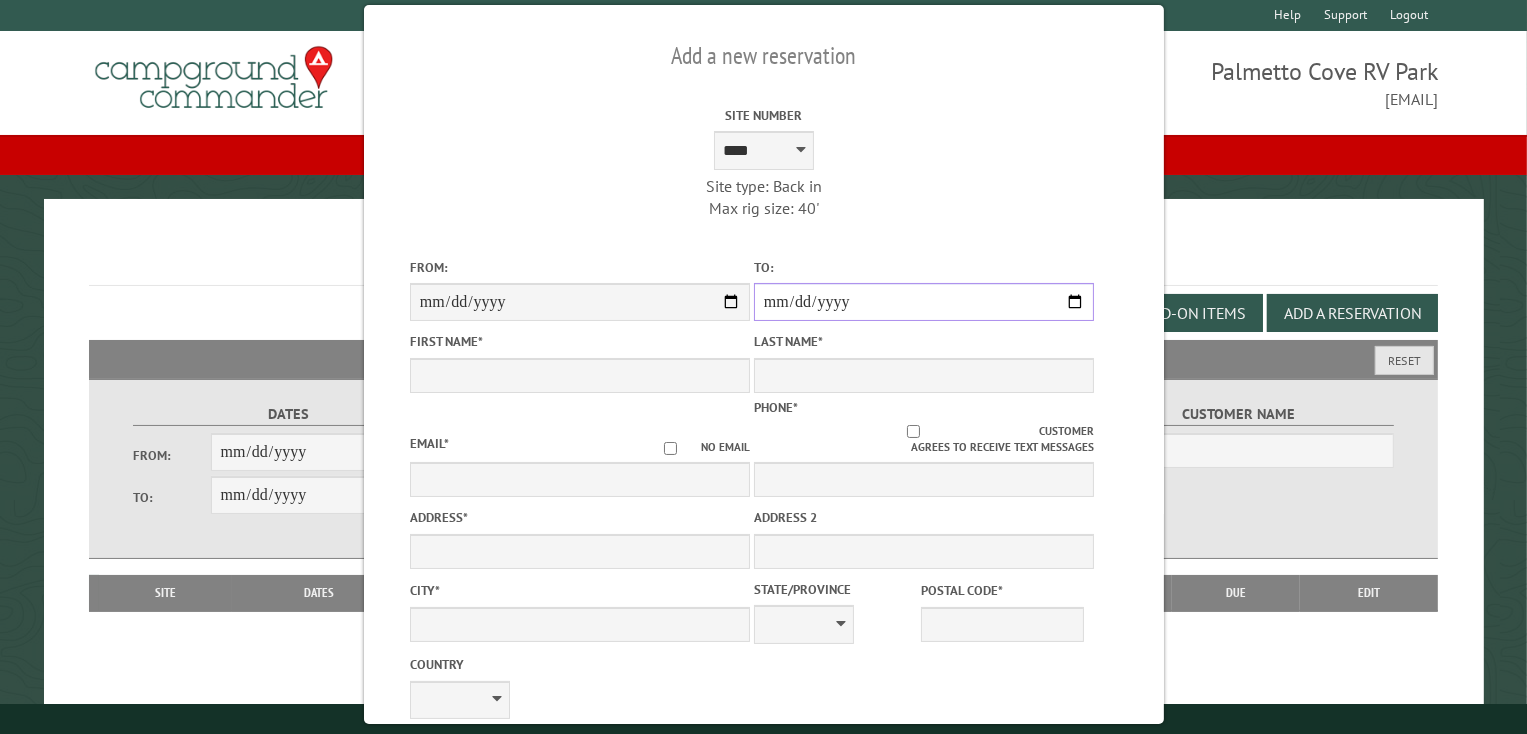 click on "**********" at bounding box center [923, 302] 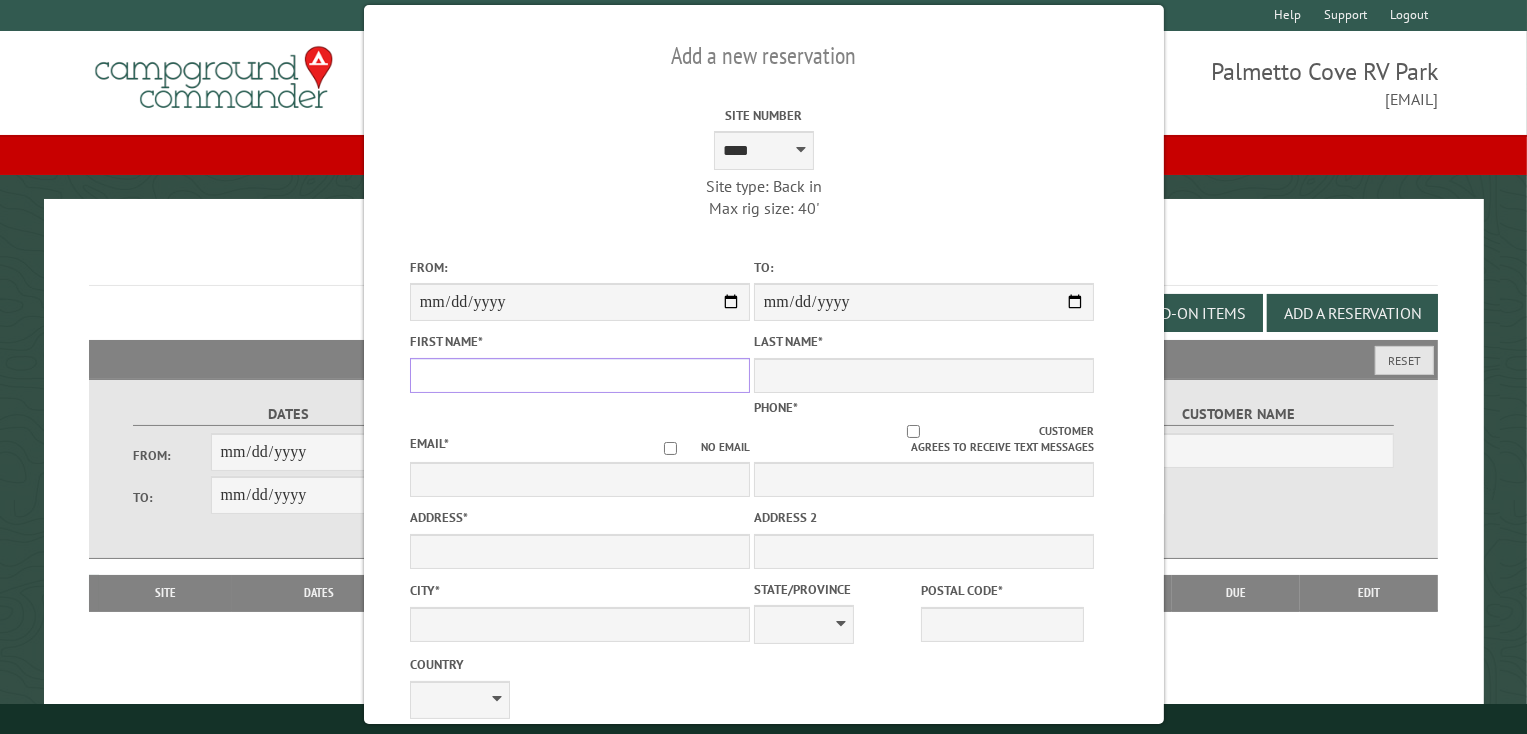 click on "First Name *" at bounding box center (579, 375) 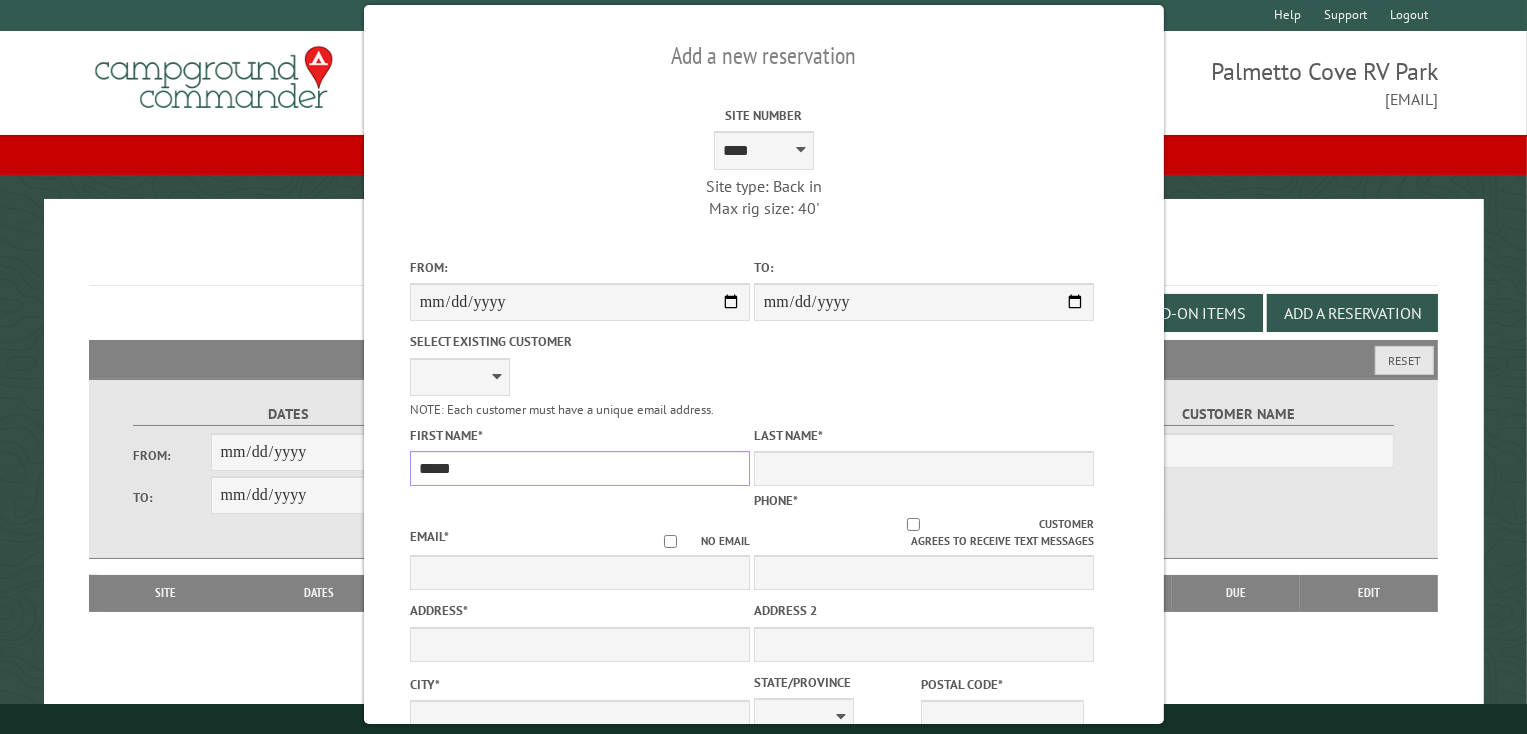 type on "*****" 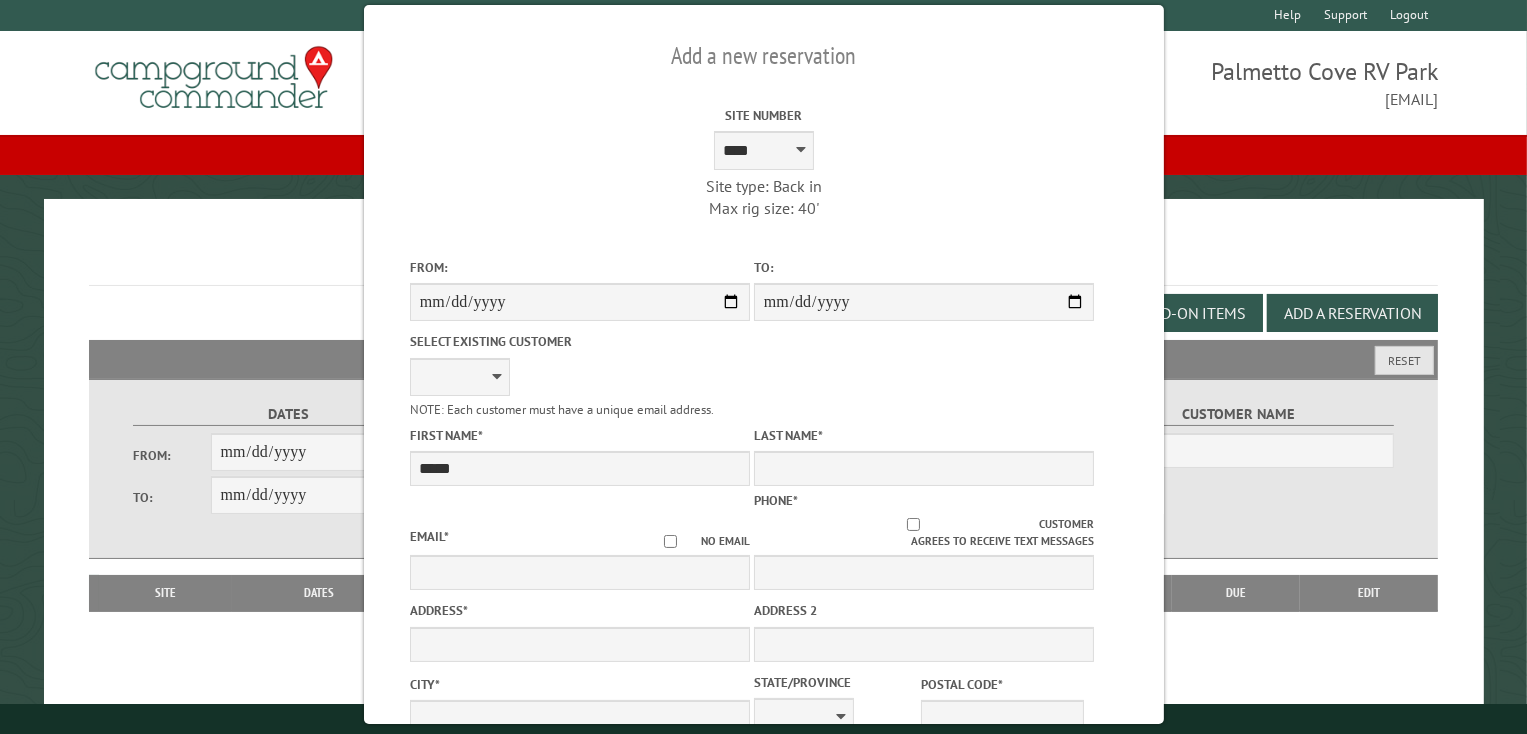 click on "Last Name *" at bounding box center (923, 455) 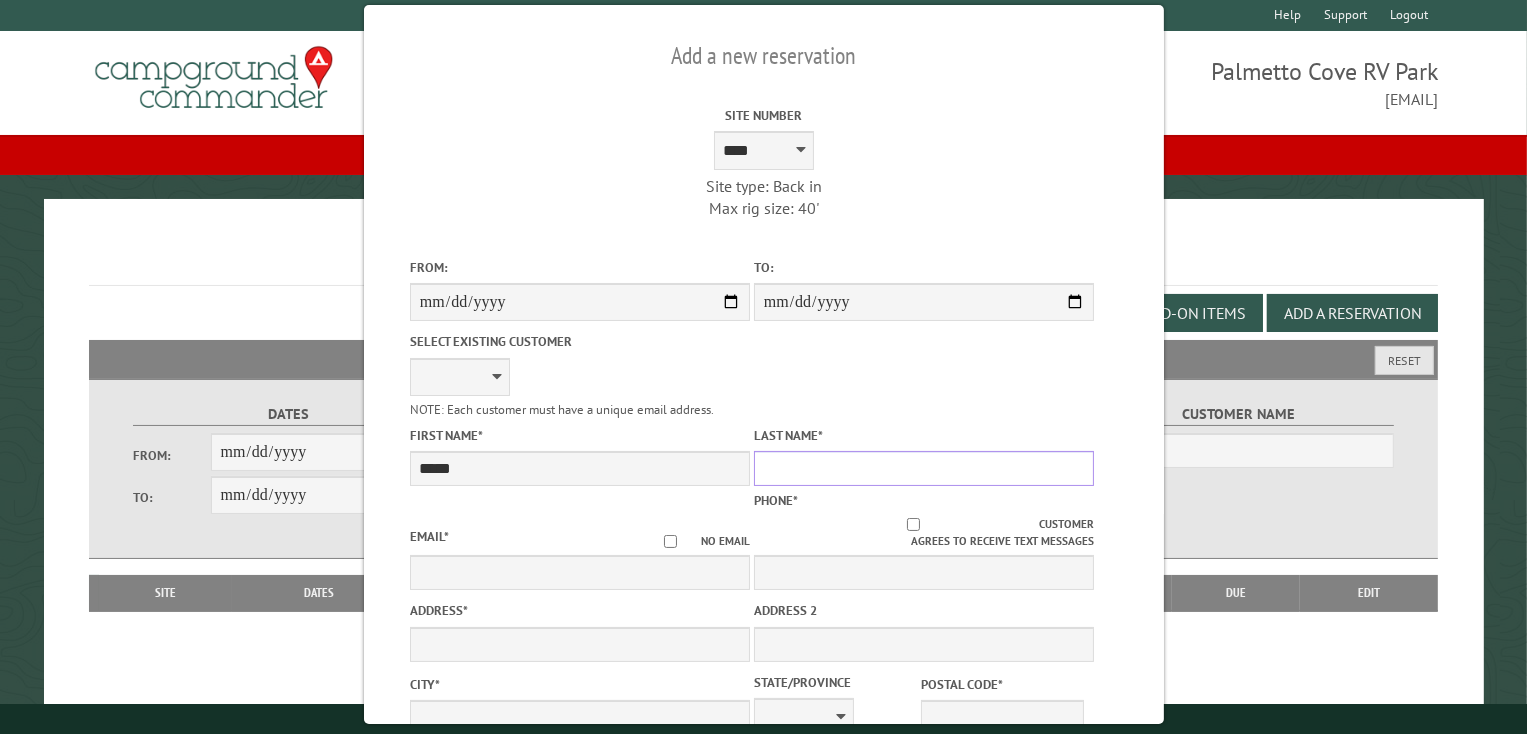 click on "Last Name *" at bounding box center [923, 468] 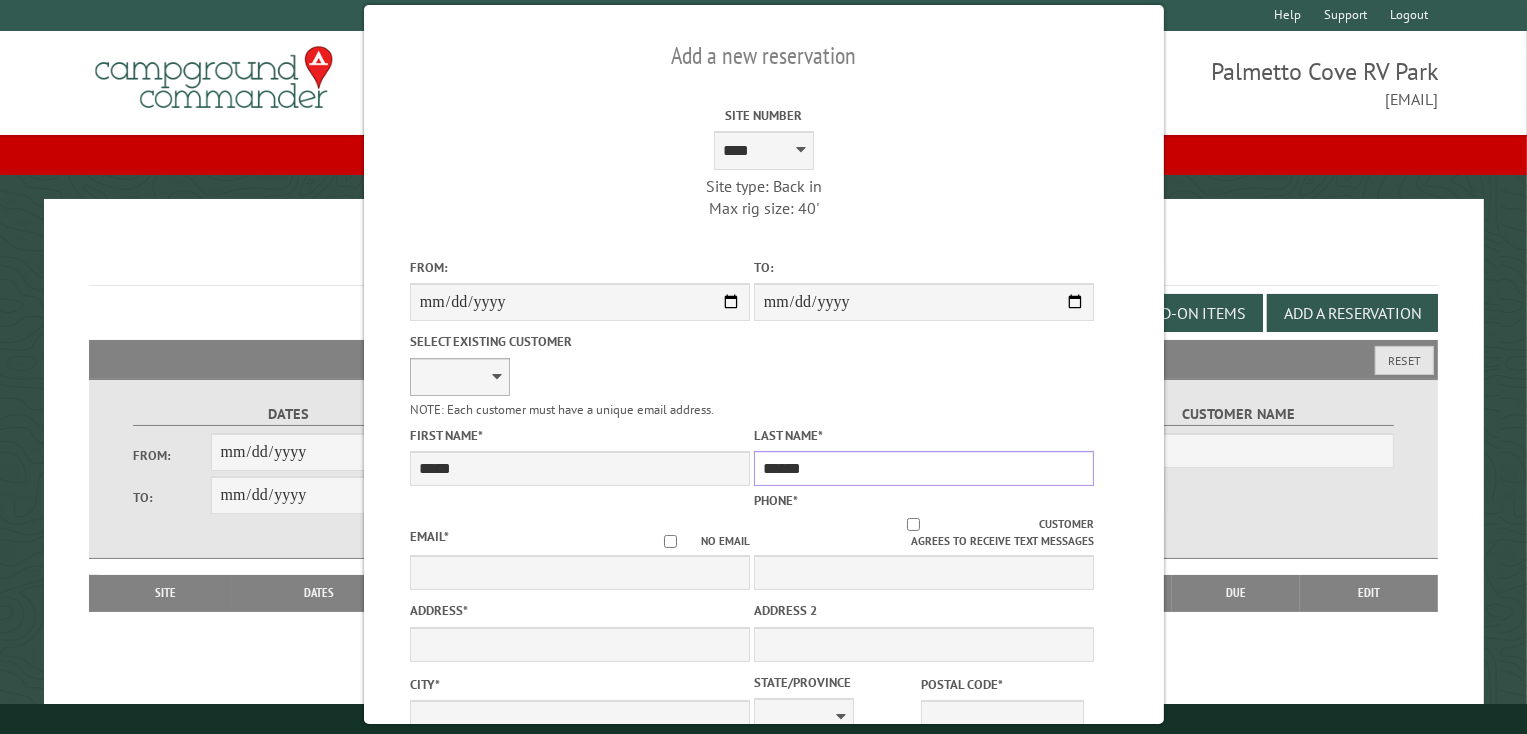 type on "******" 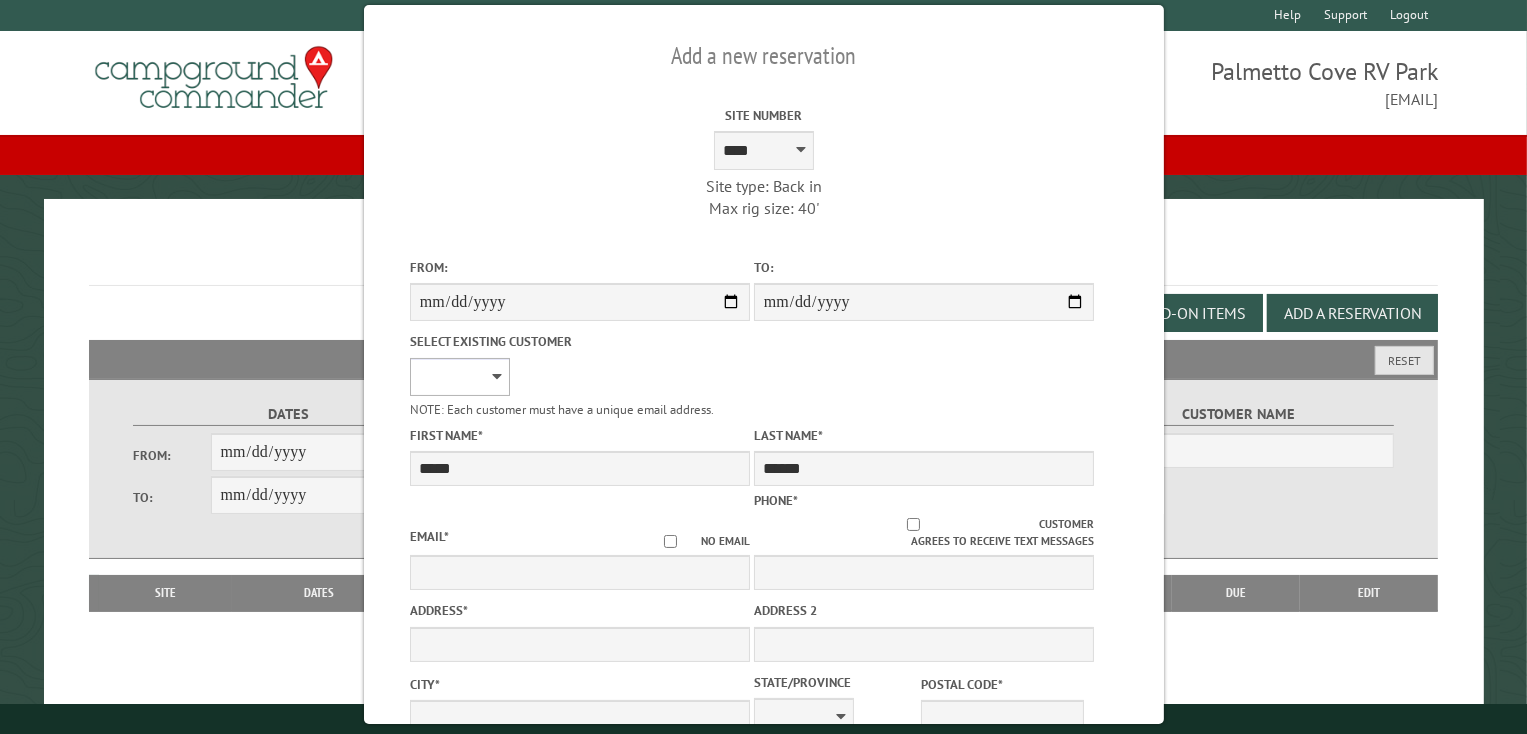 click on "**********" at bounding box center (459, 377) 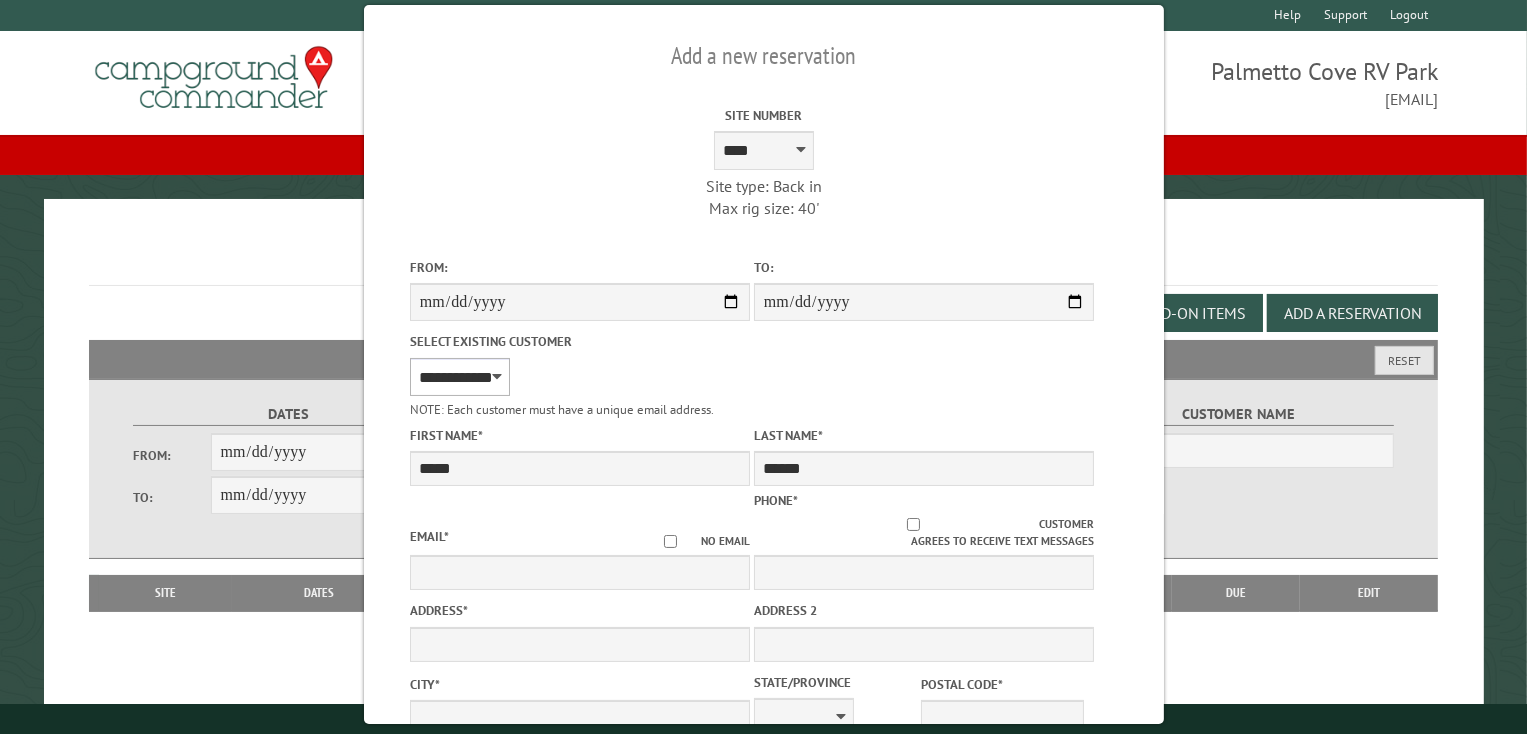 click on "**********" at bounding box center (459, 377) 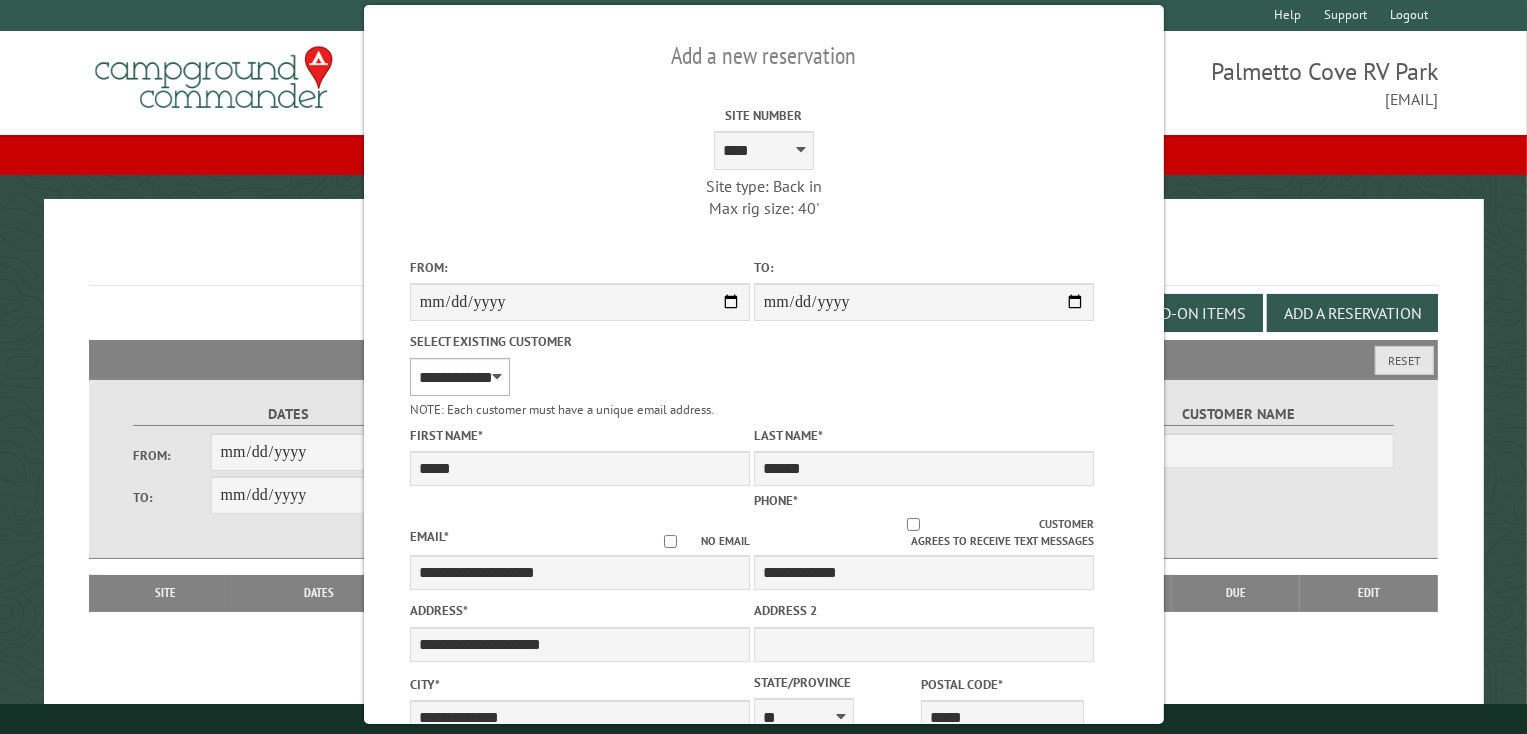 select on "**" 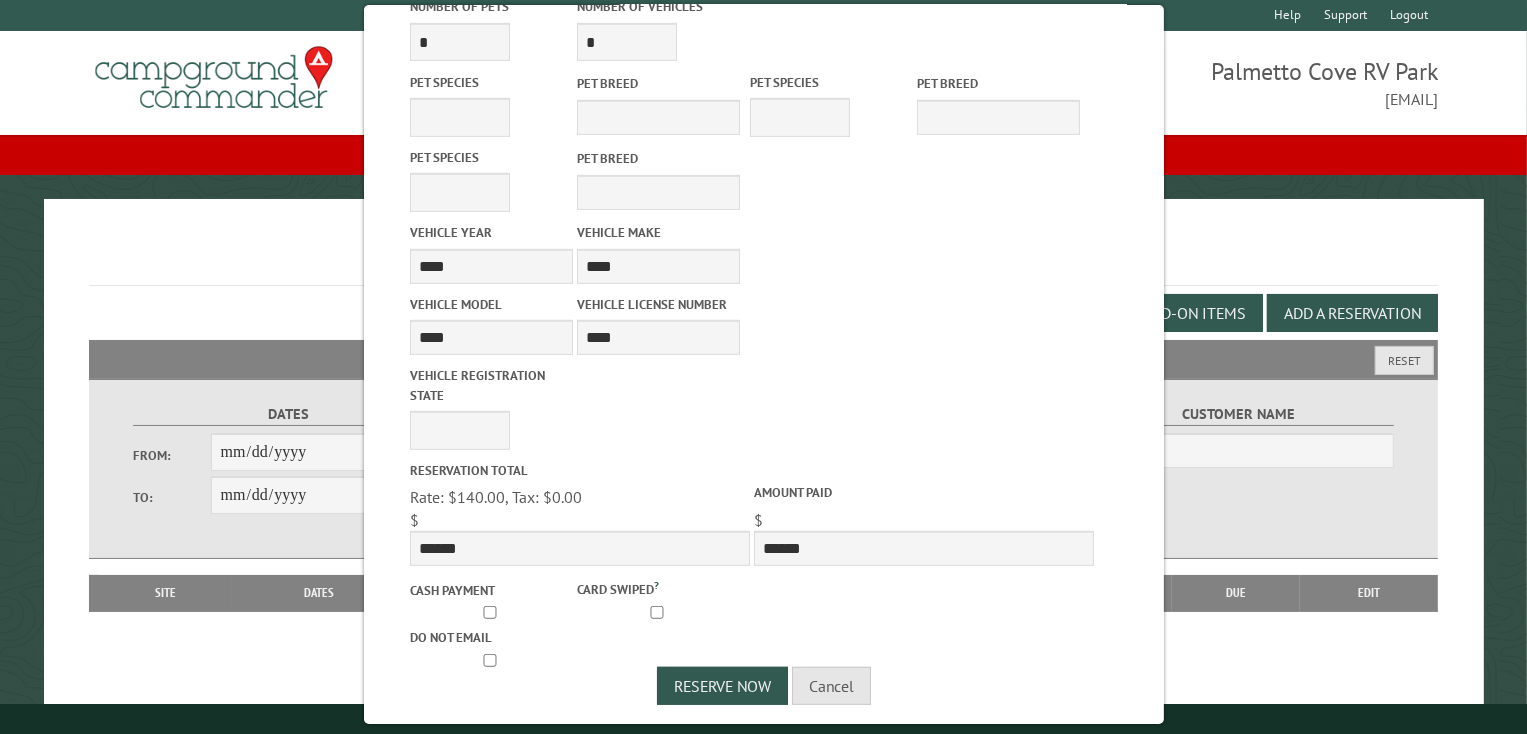 scroll, scrollTop: 988, scrollLeft: 0, axis: vertical 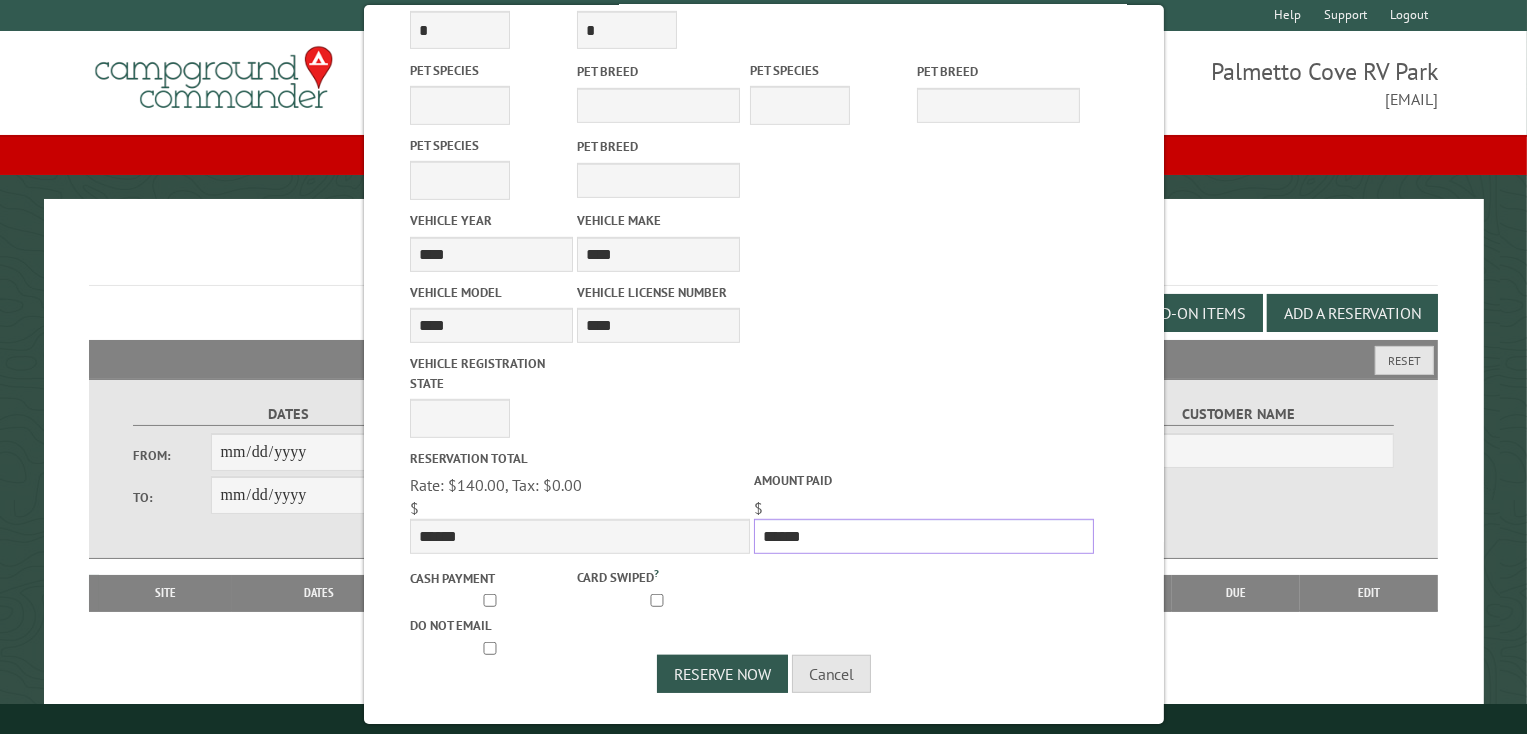 click on "******" at bounding box center (923, 536) 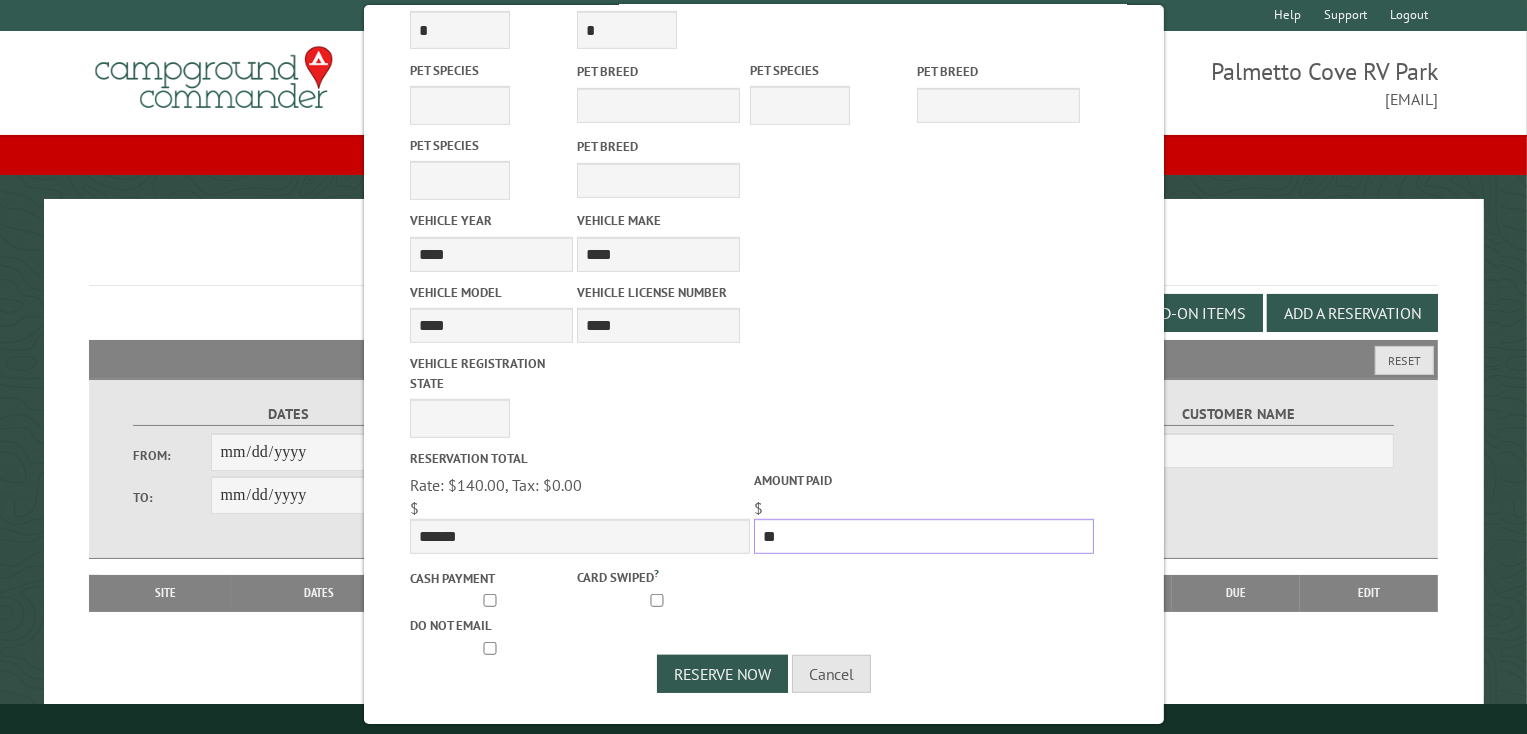 type on "*" 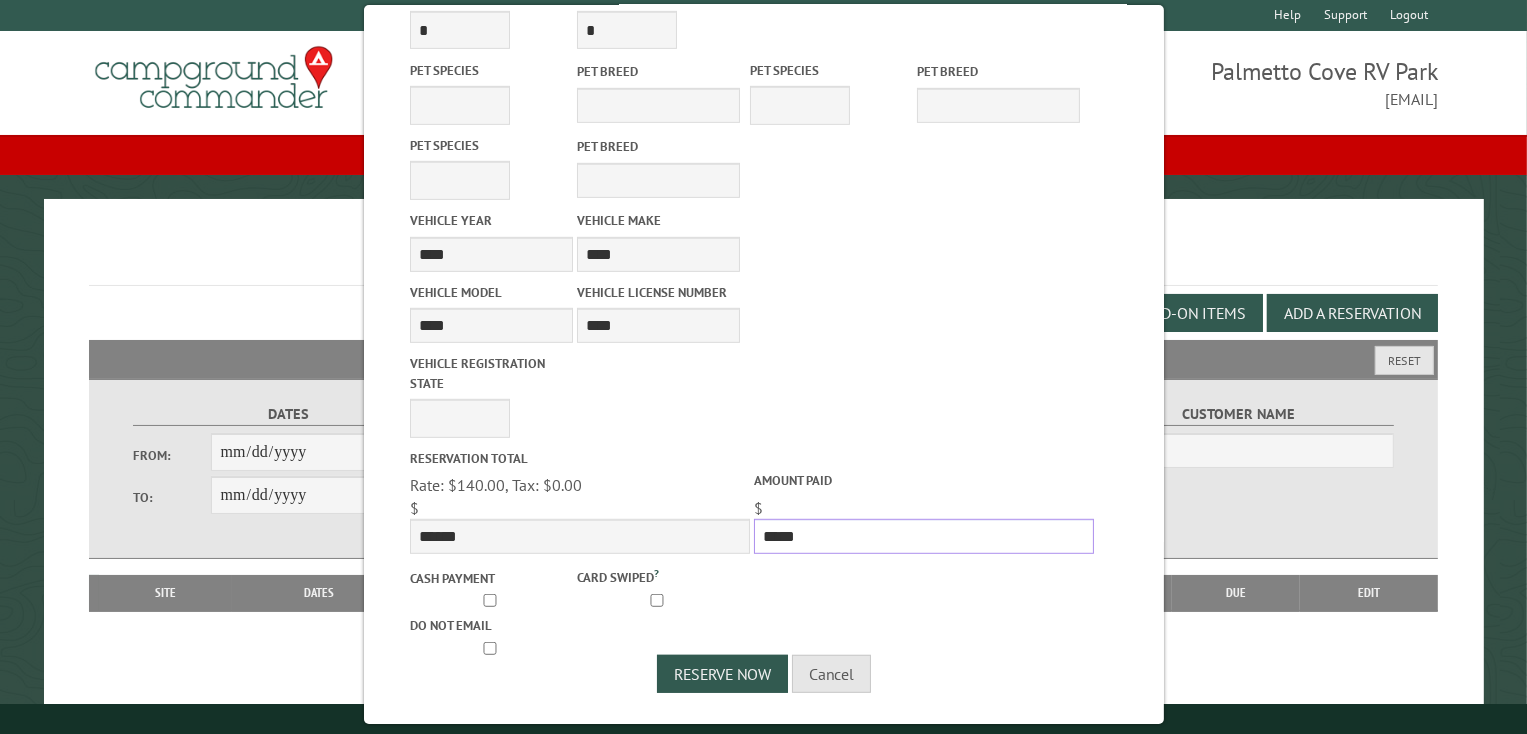 type on "*****" 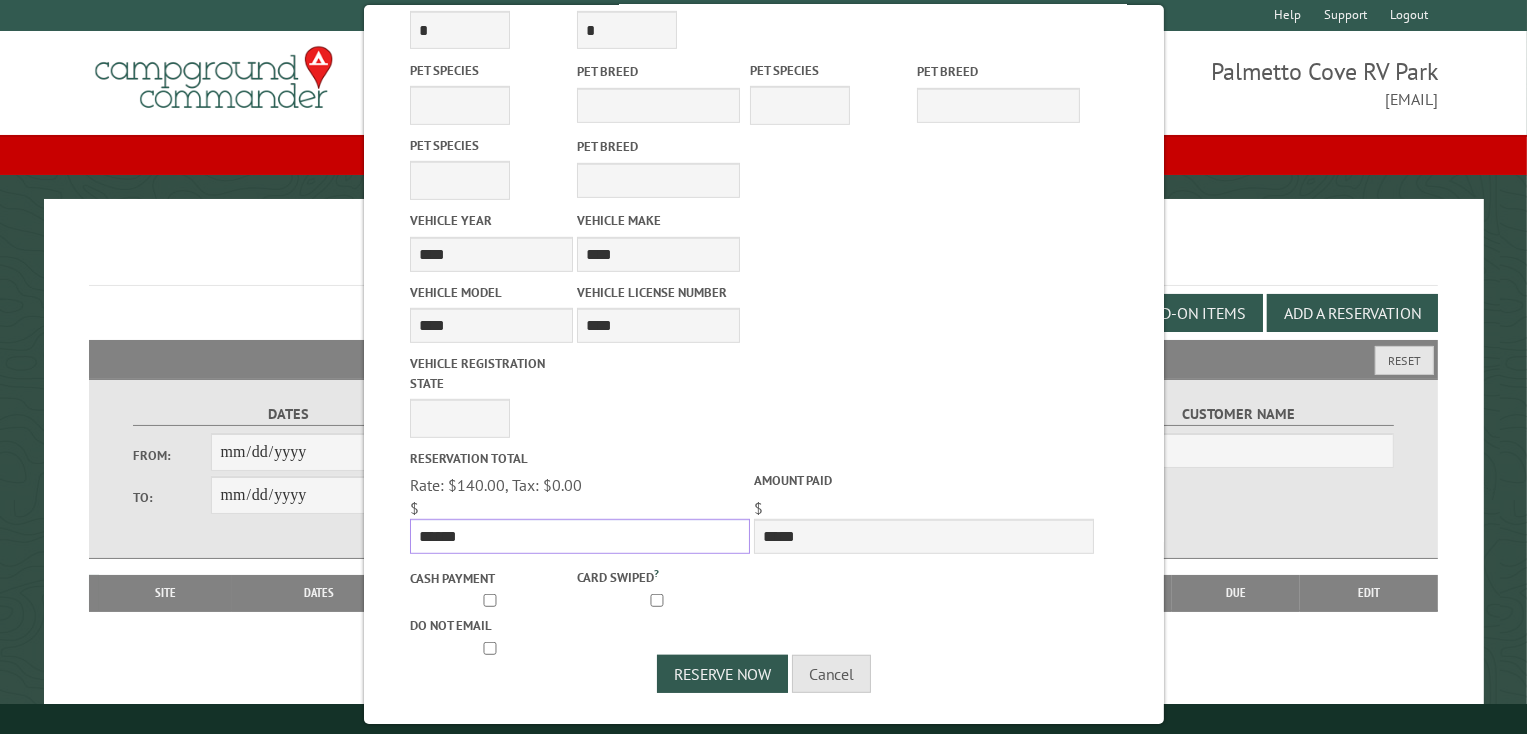 drag, startPoint x: 473, startPoint y: 536, endPoint x: 344, endPoint y: 522, distance: 129.75746 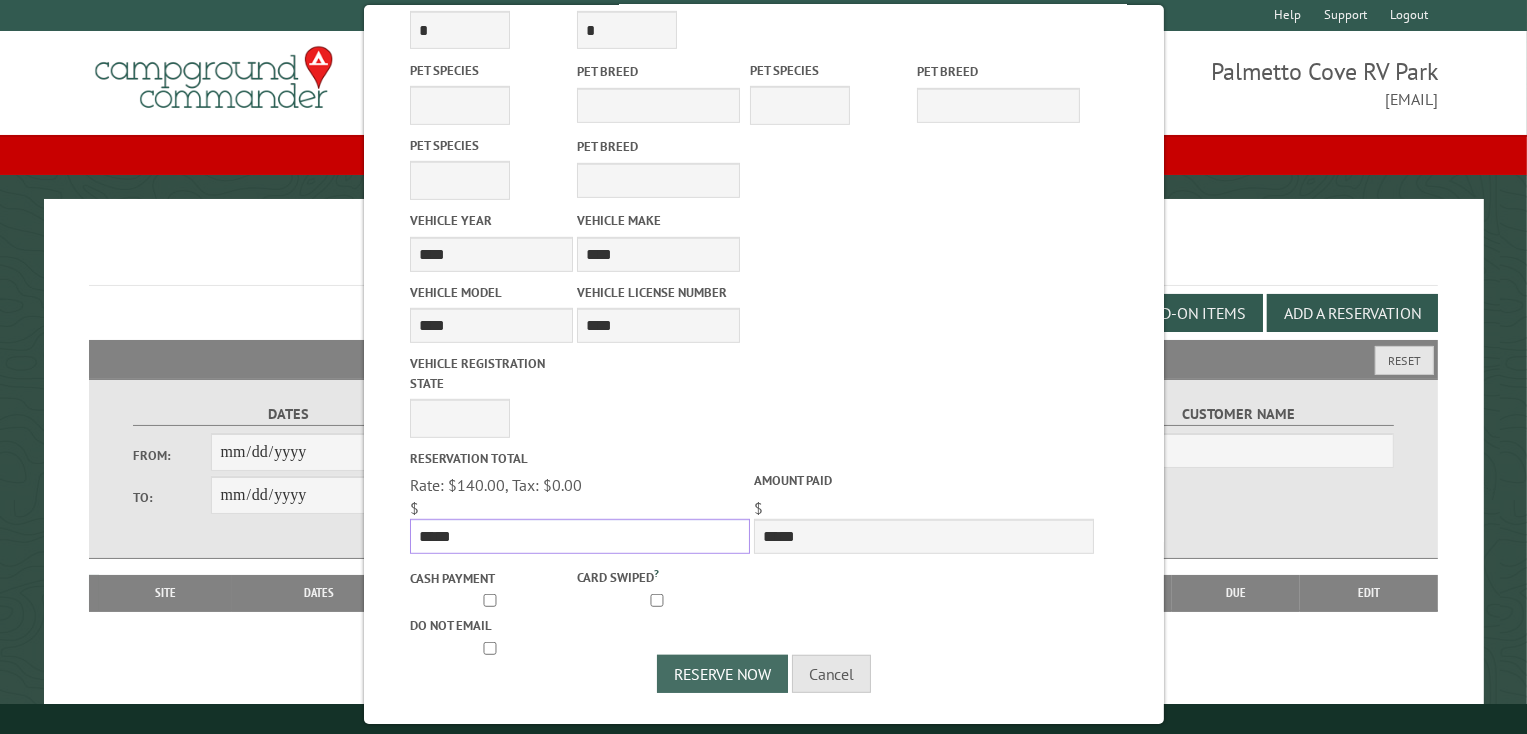 type on "*****" 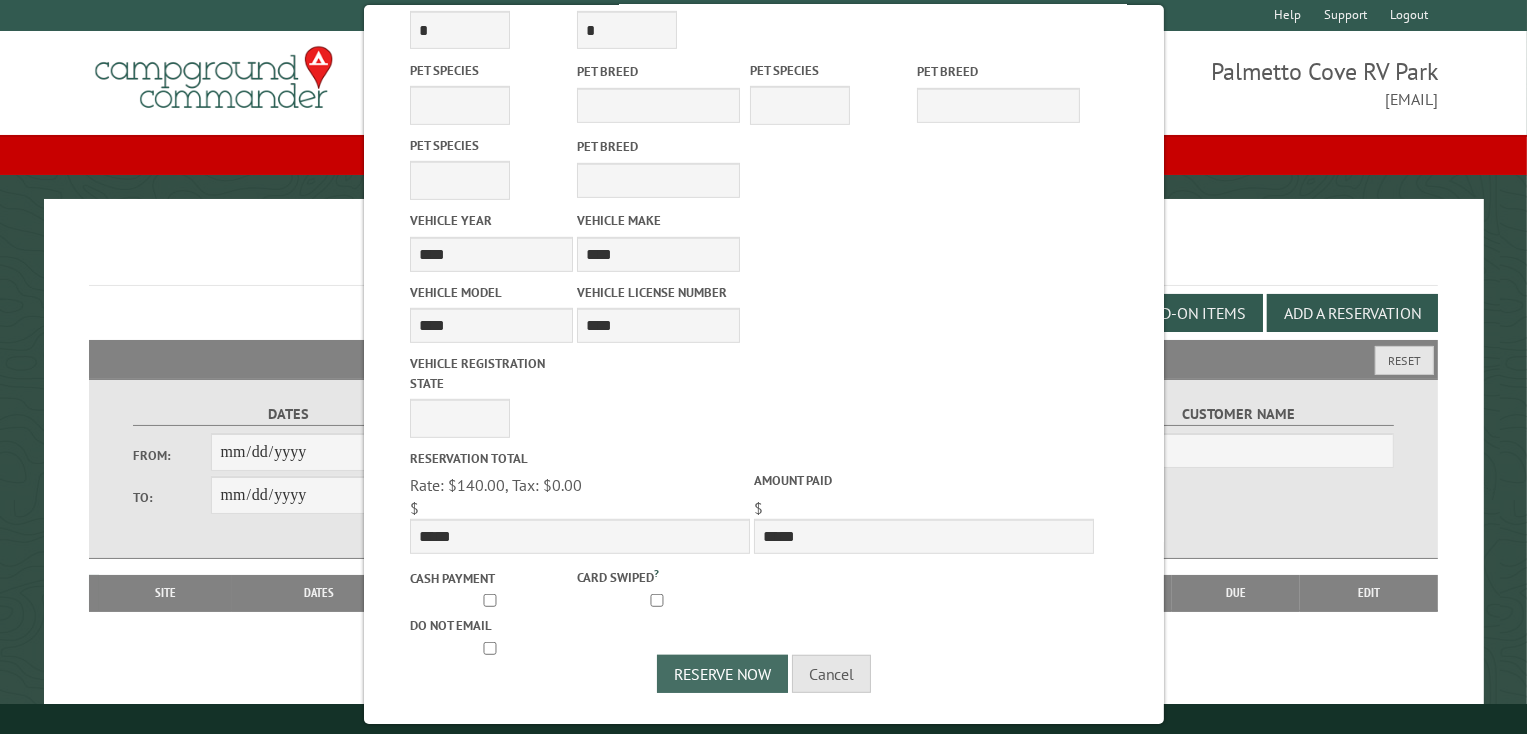 click on "Reserve Now" at bounding box center [722, 674] 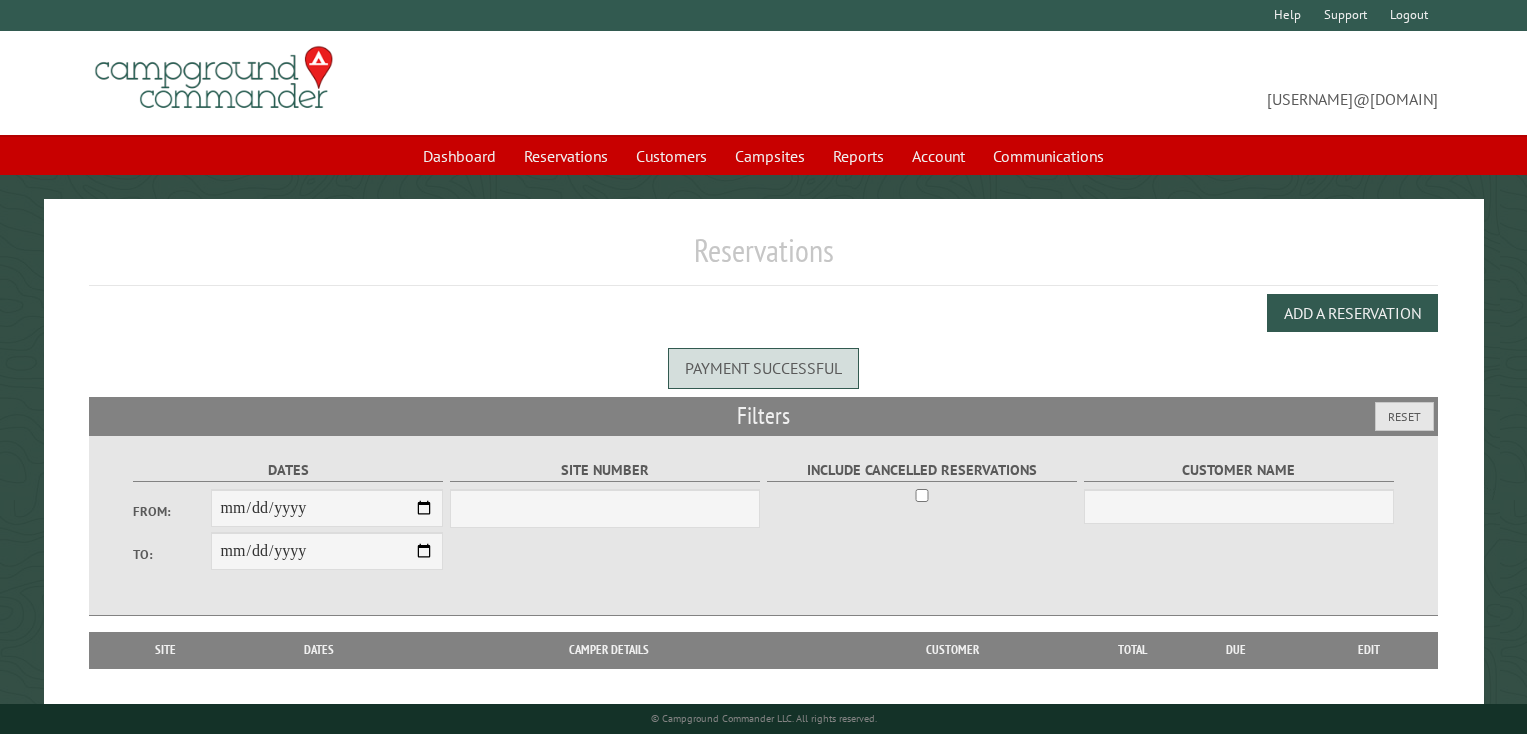 scroll, scrollTop: 0, scrollLeft: 0, axis: both 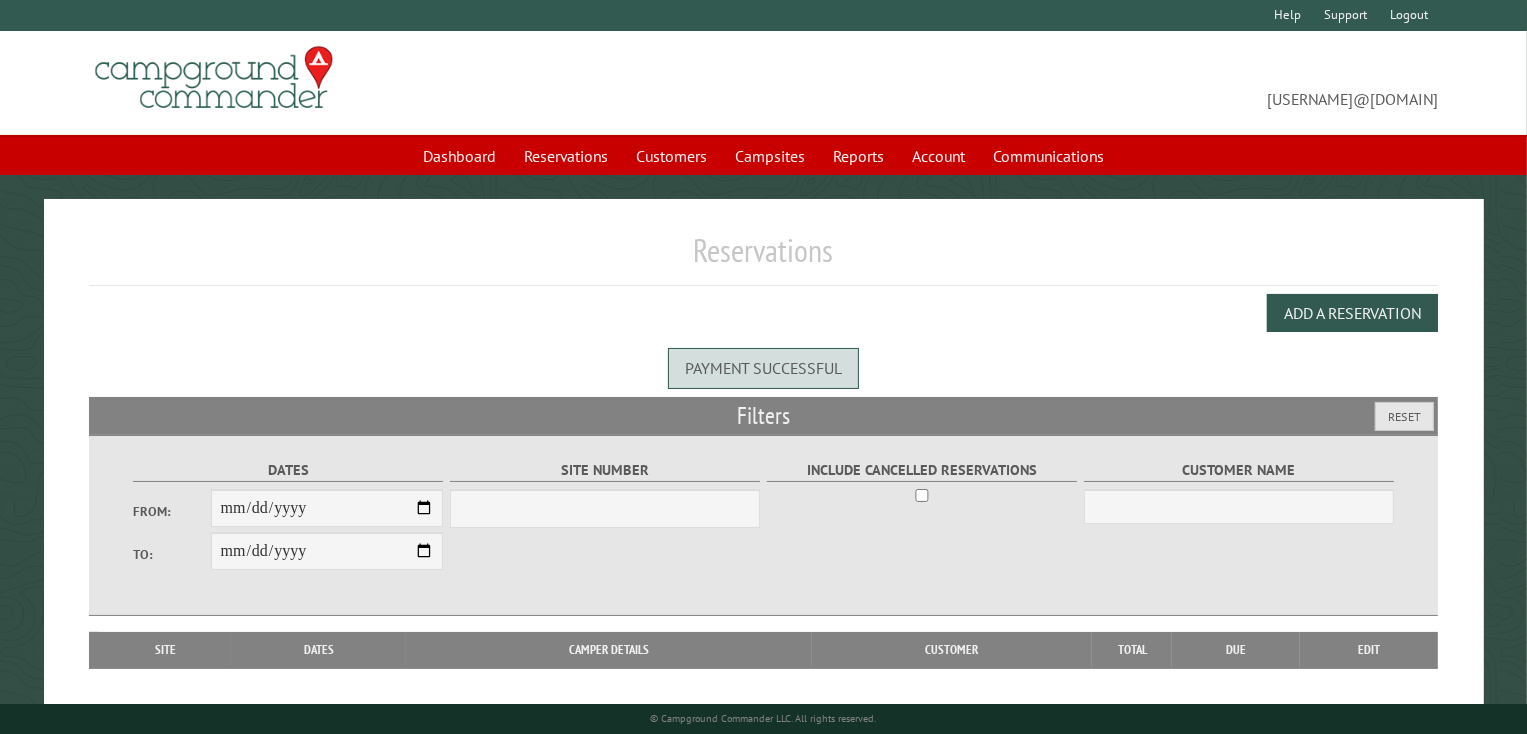 select on "***" 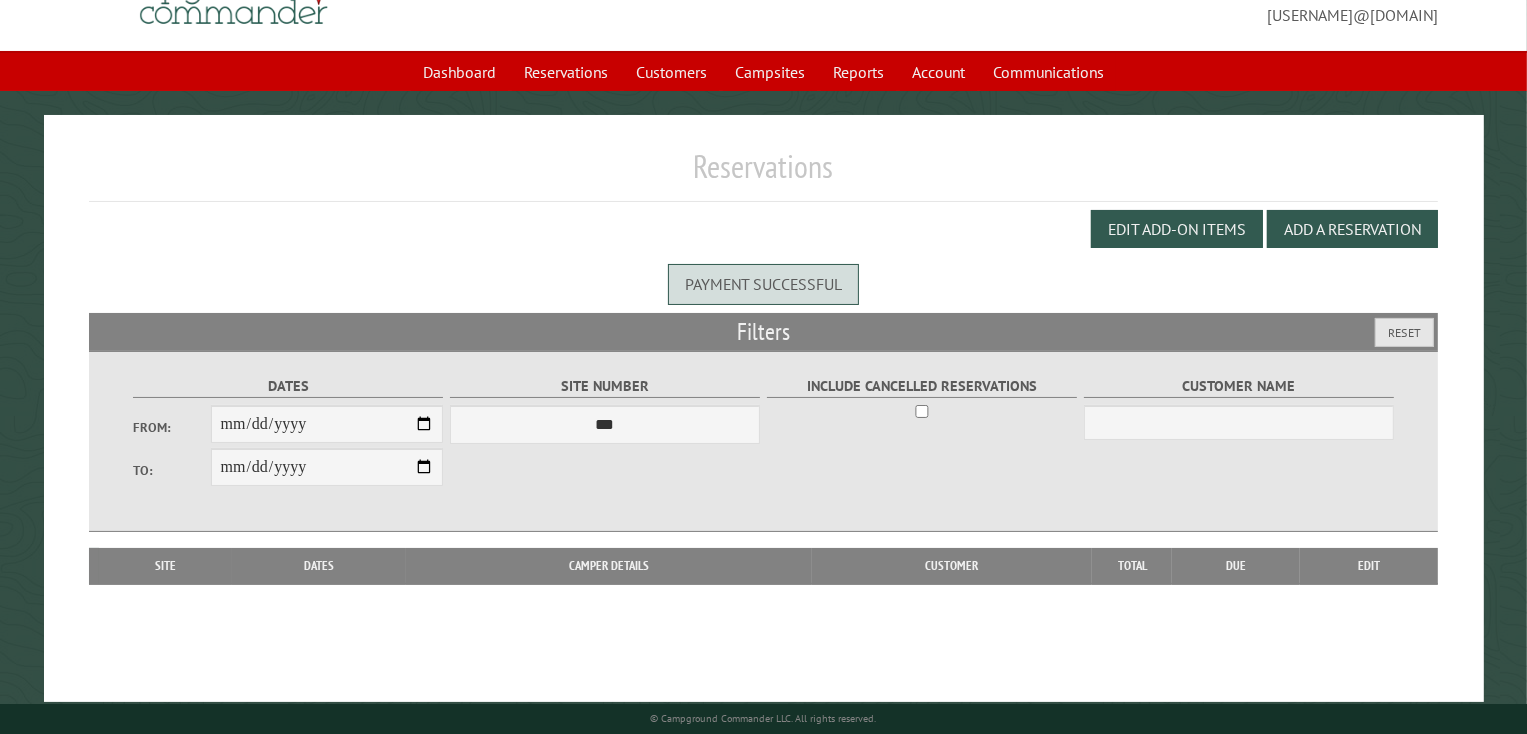 scroll, scrollTop: 100, scrollLeft: 0, axis: vertical 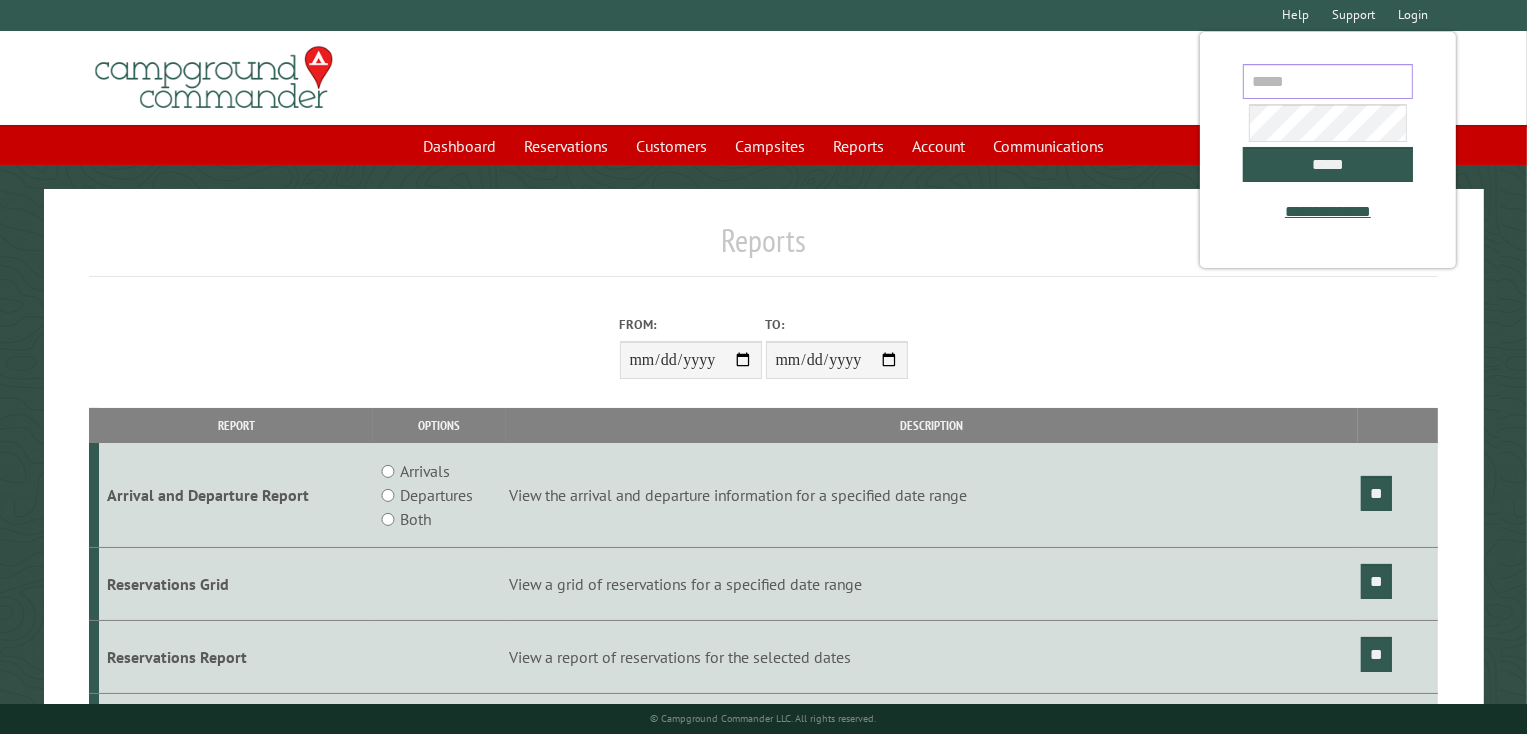 click at bounding box center (1328, 81) 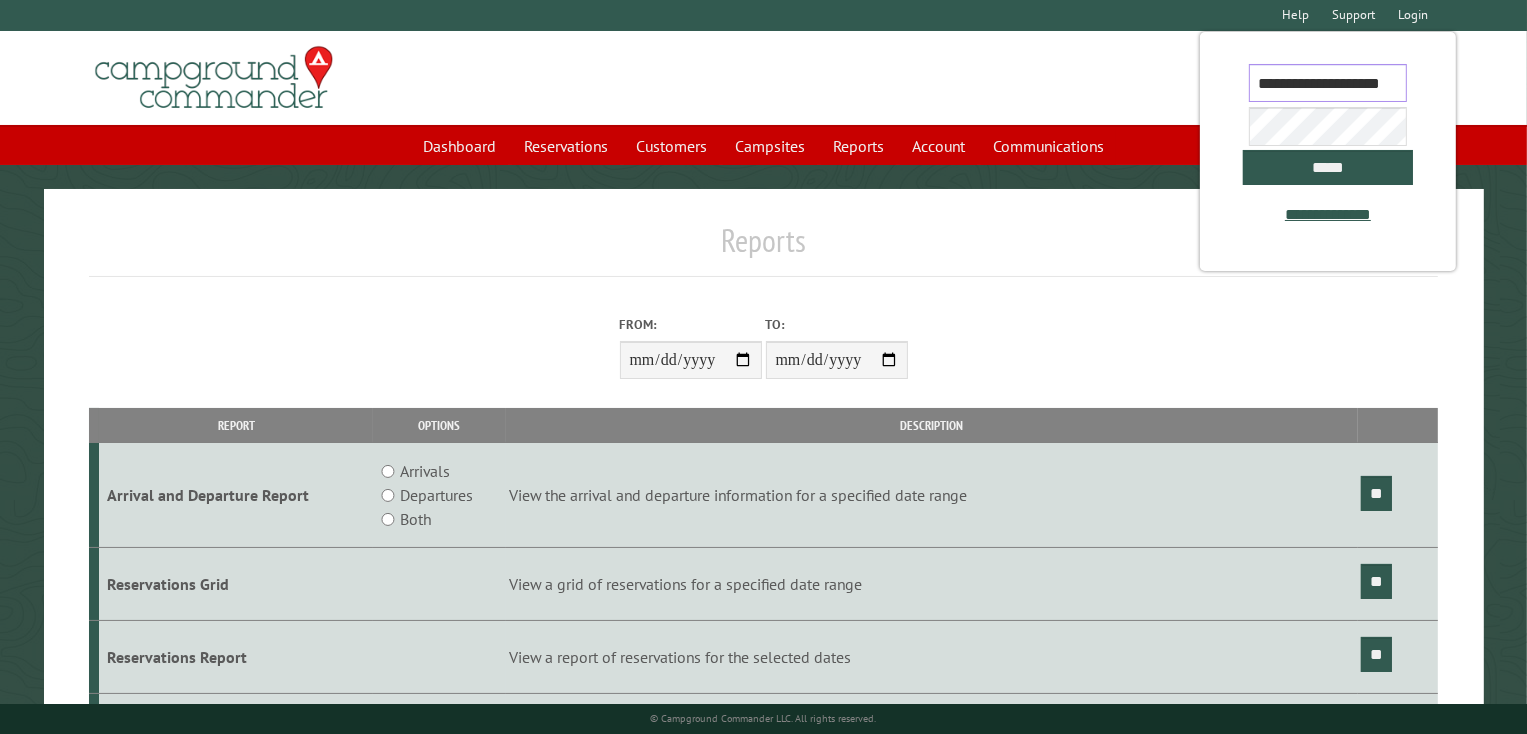 scroll, scrollTop: 0, scrollLeft: 28, axis: horizontal 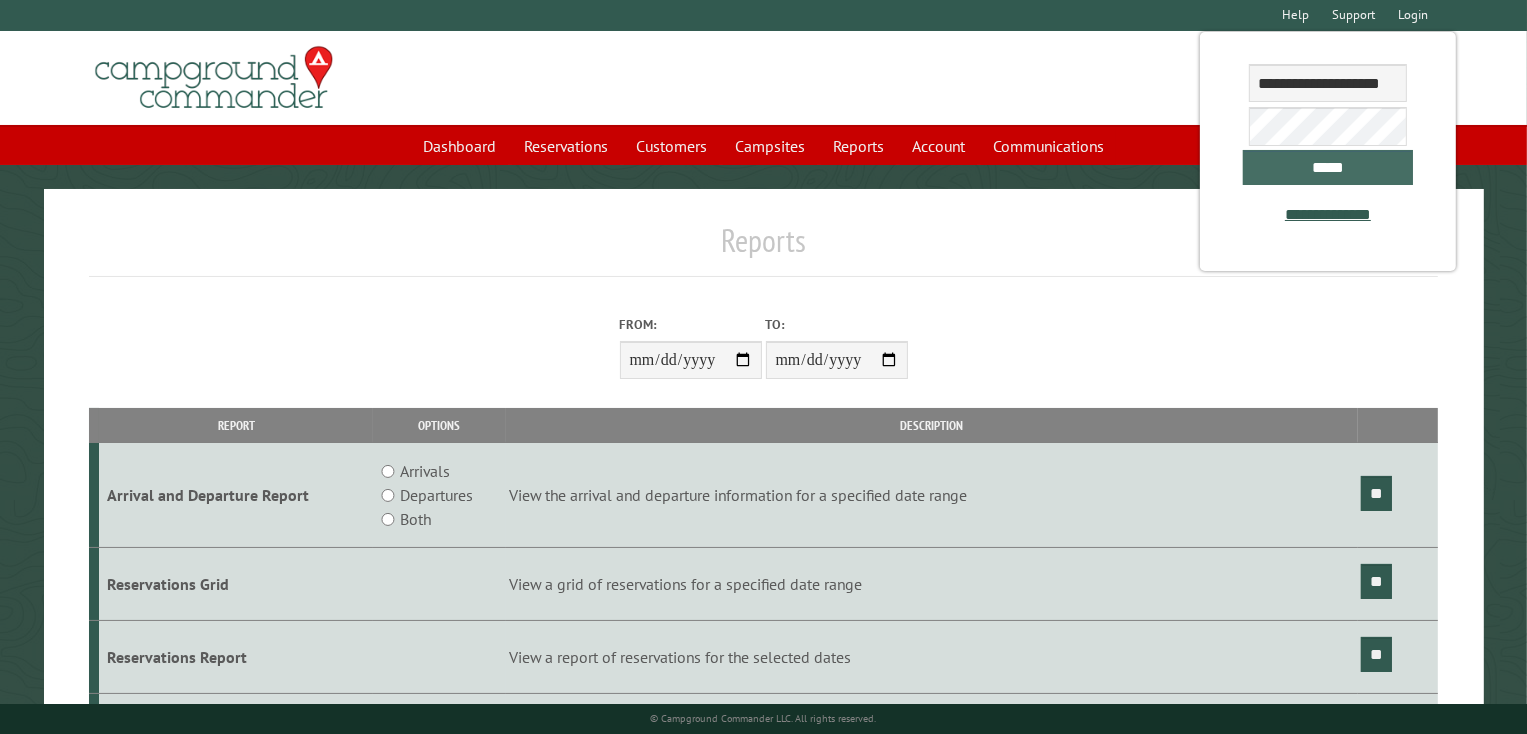 click on "*****" at bounding box center [1328, 167] 